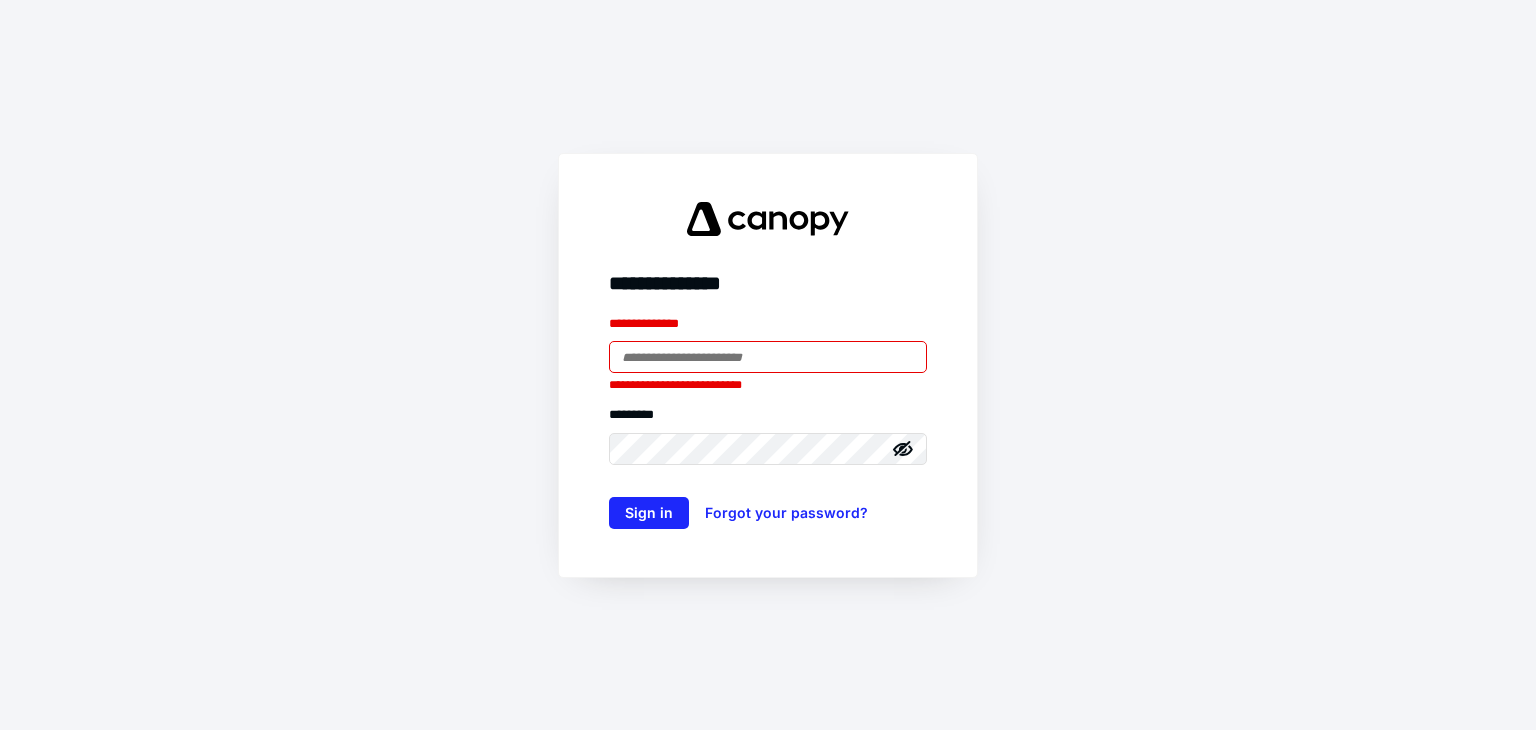scroll, scrollTop: 0, scrollLeft: 0, axis: both 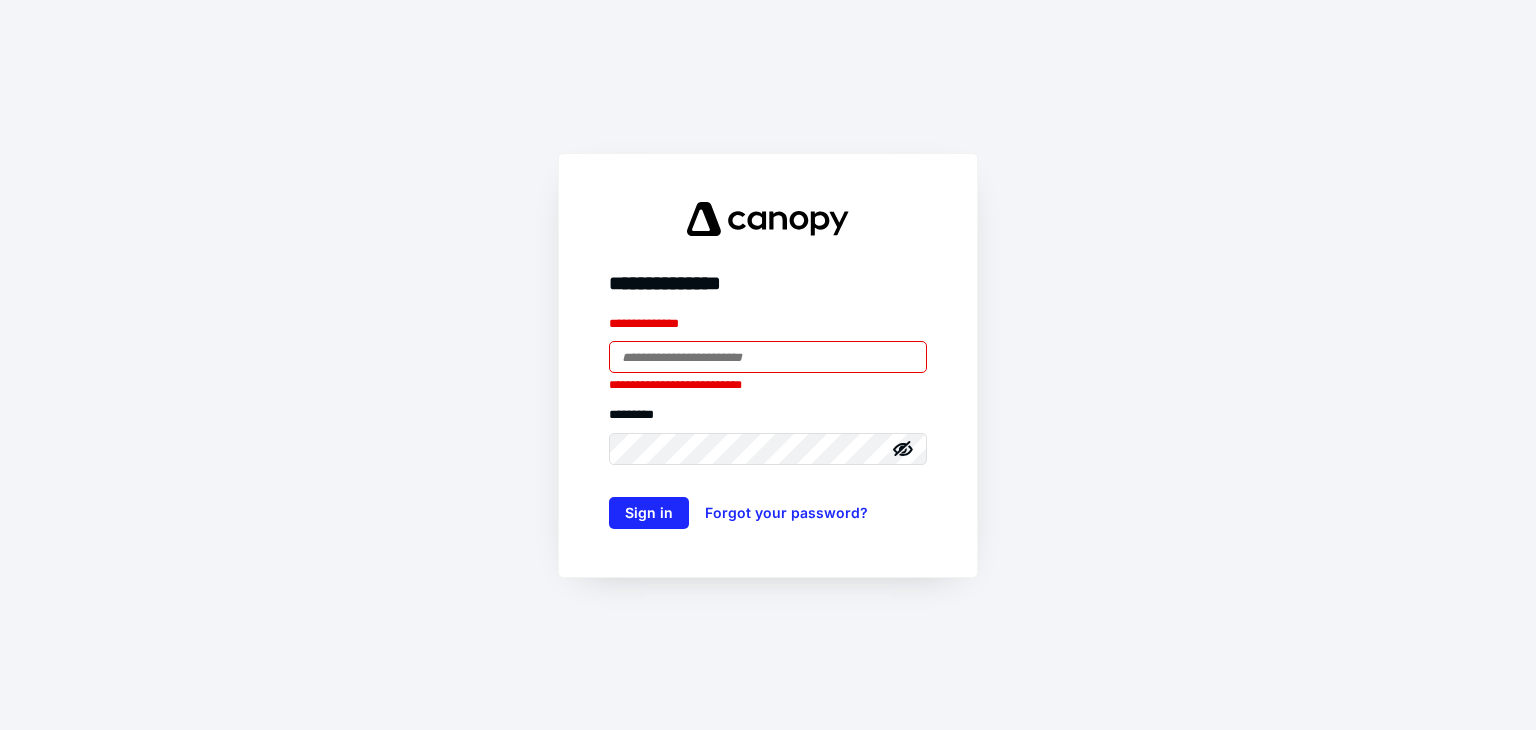type on "**********" 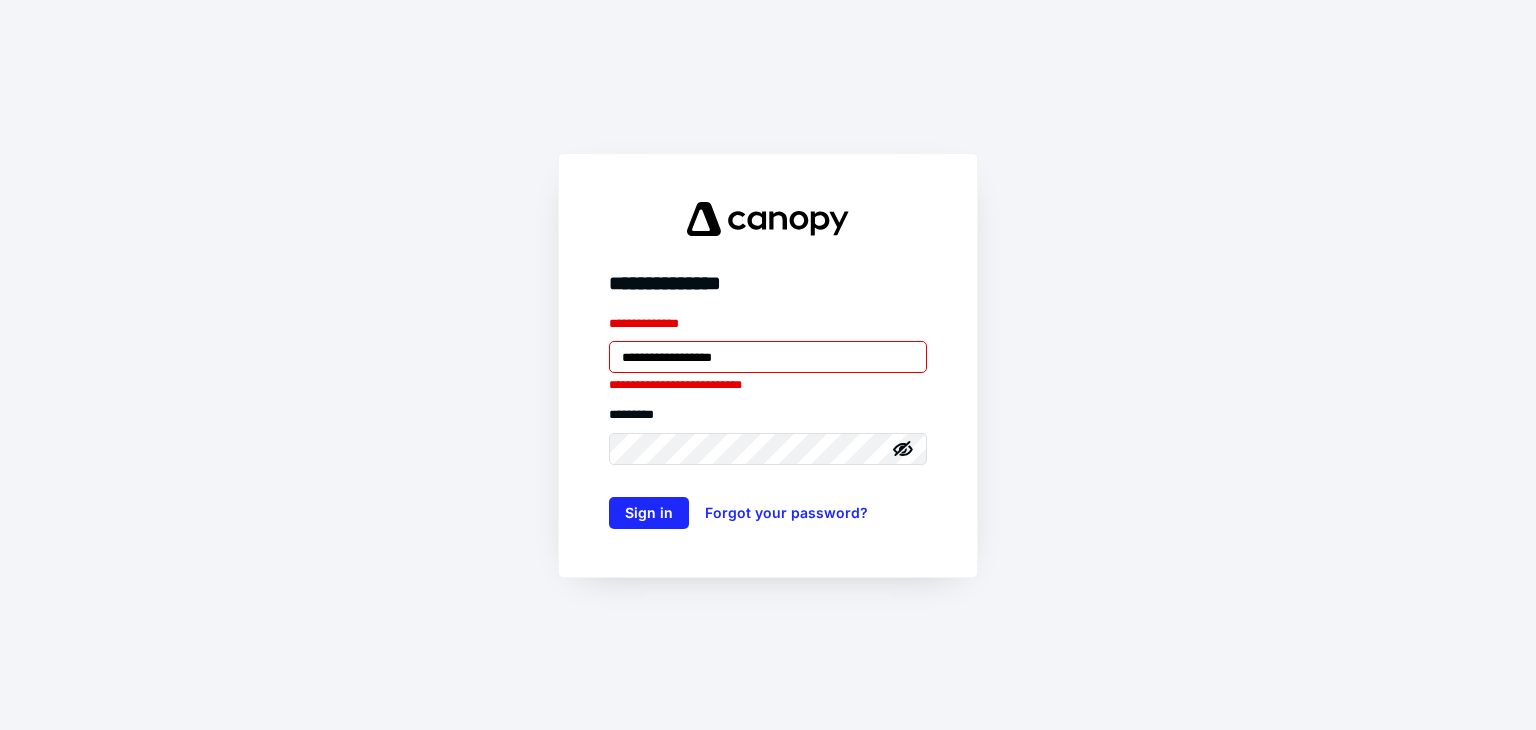 click on "**********" at bounding box center (768, 357) 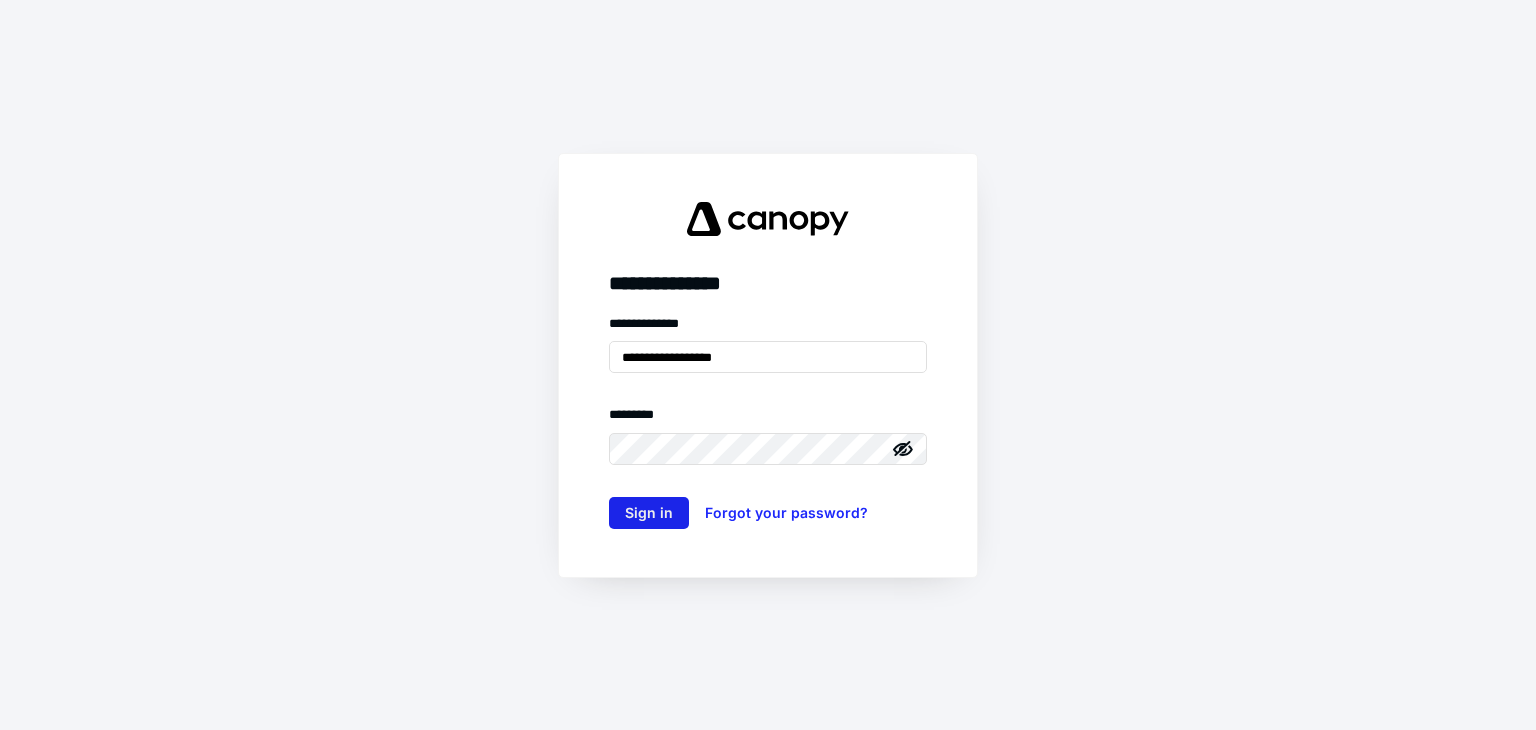 click on "Sign in" at bounding box center (649, 513) 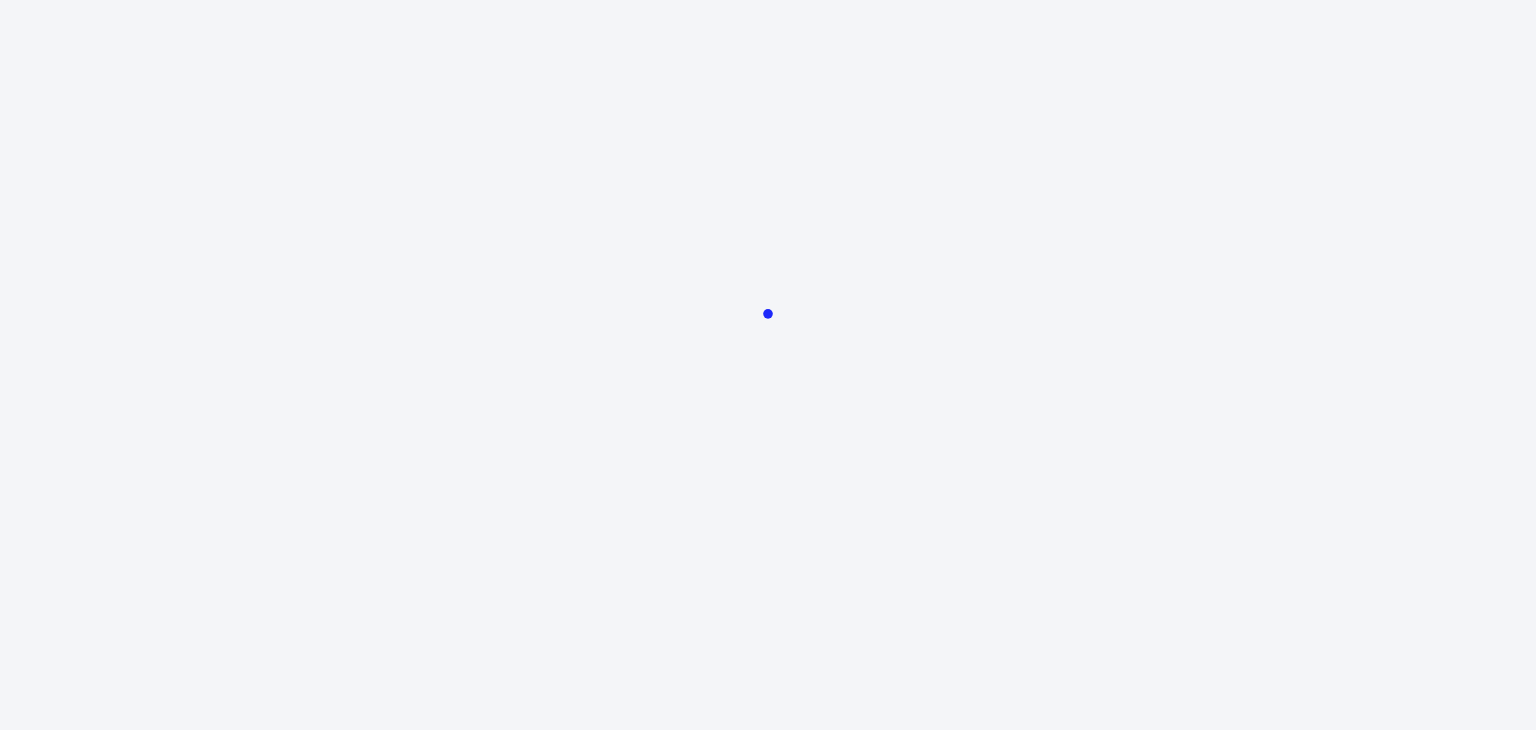 scroll, scrollTop: 0, scrollLeft: 0, axis: both 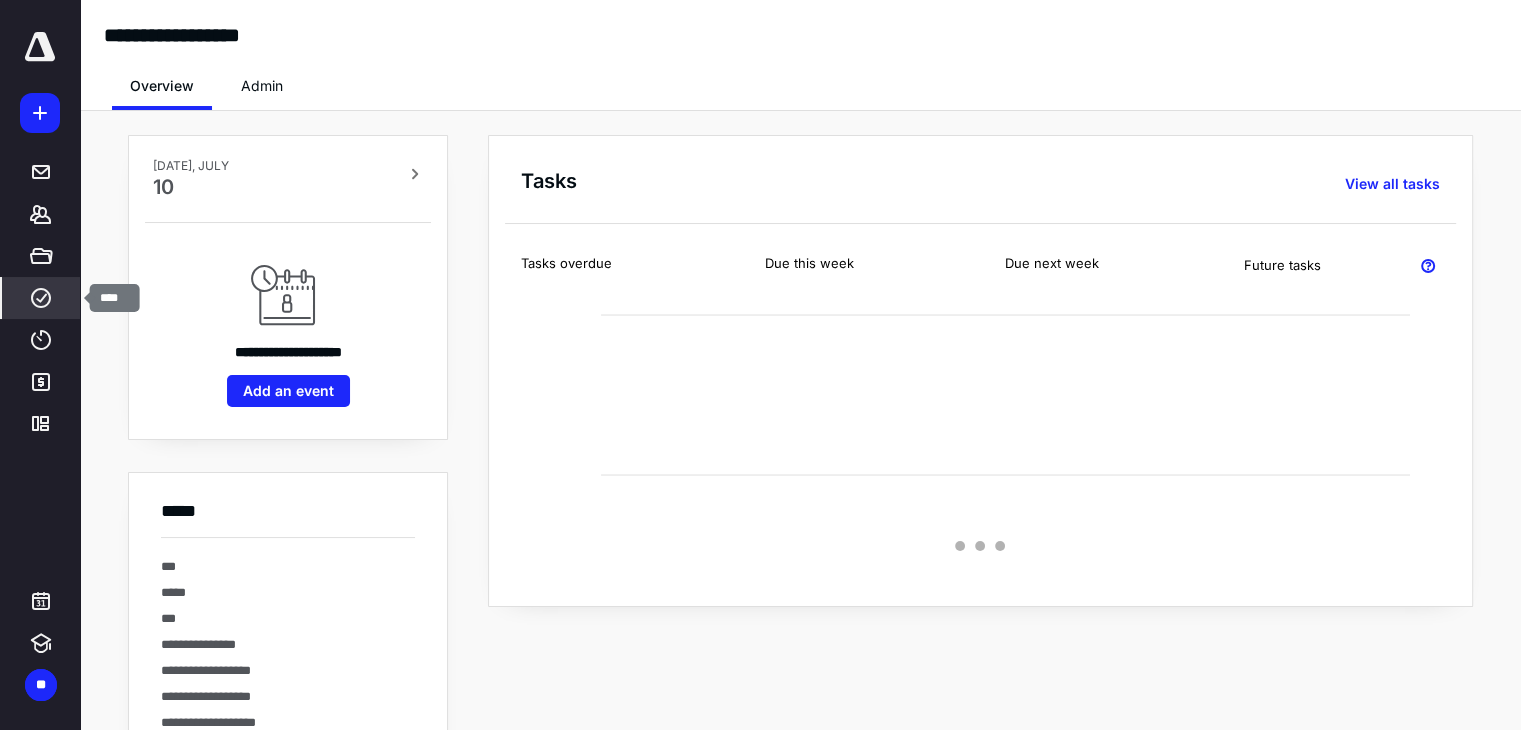 click 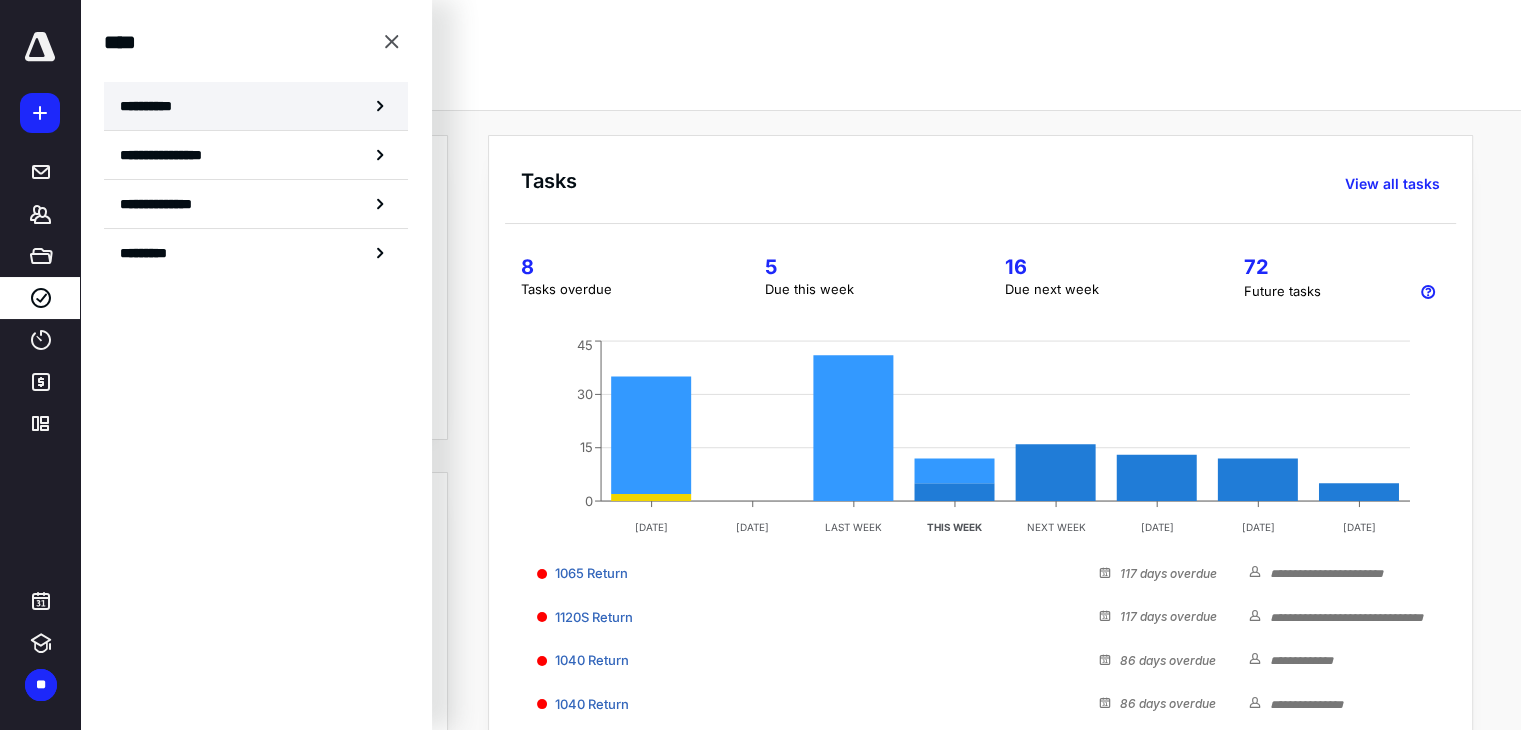 click on "**********" at bounding box center (256, 106) 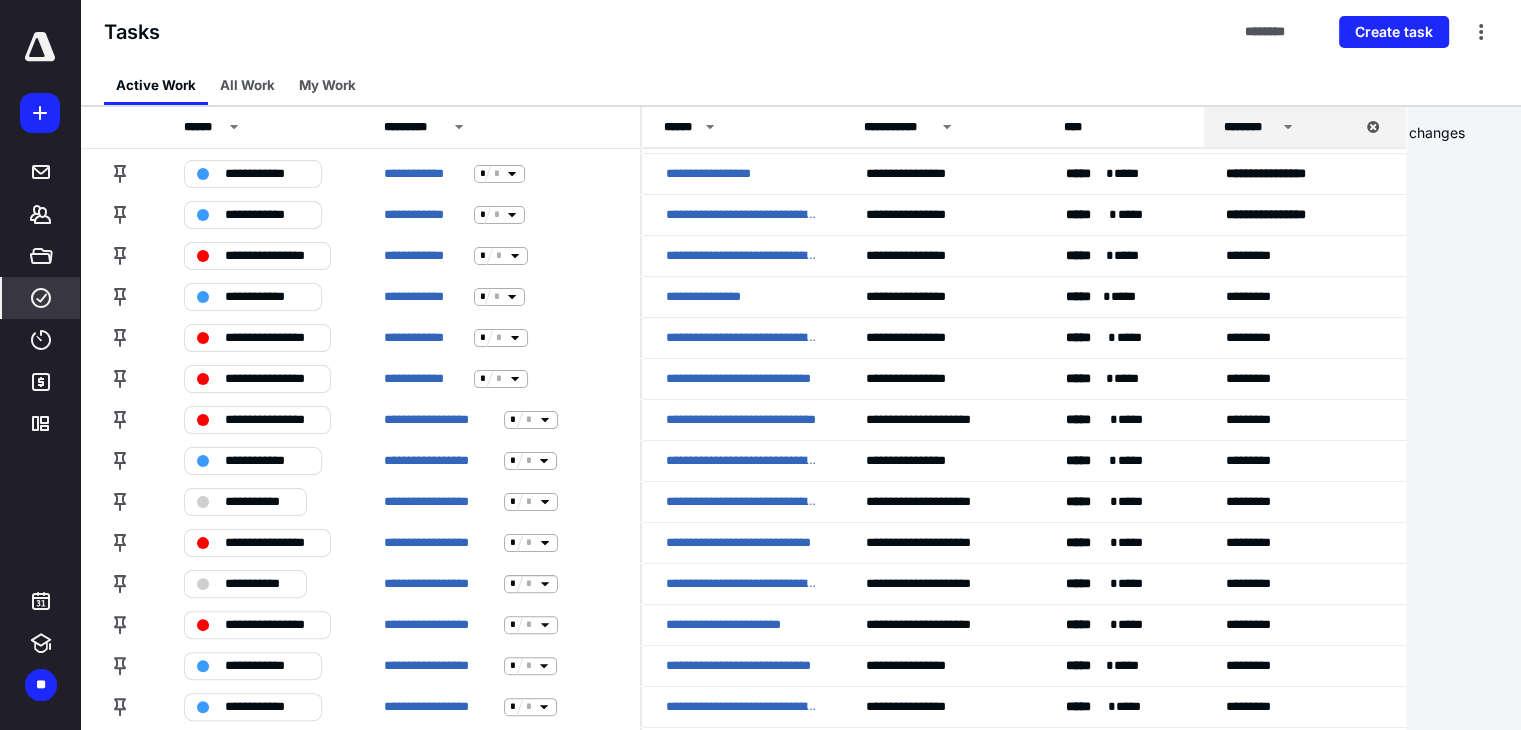 scroll, scrollTop: 372, scrollLeft: 0, axis: vertical 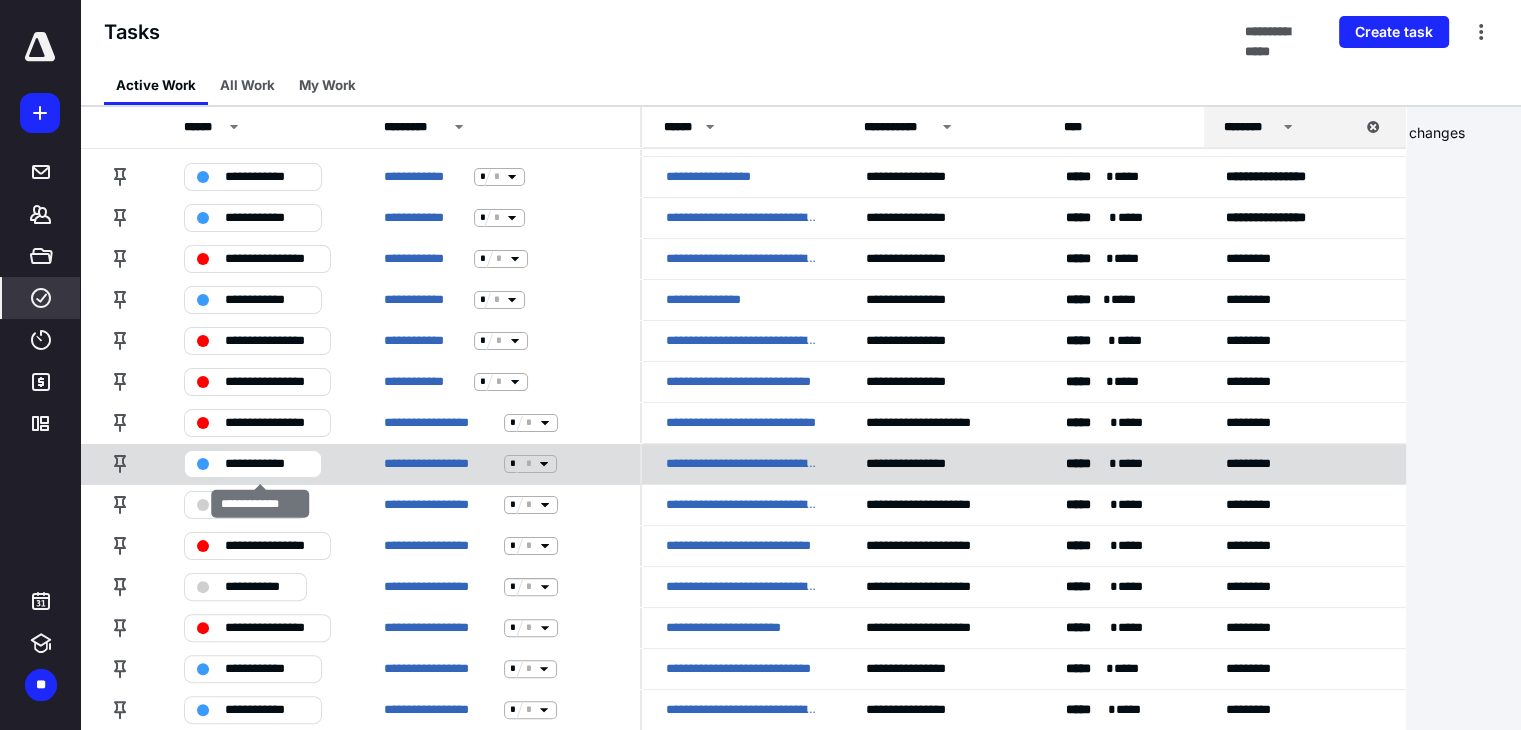 click on "**********" at bounding box center (267, 464) 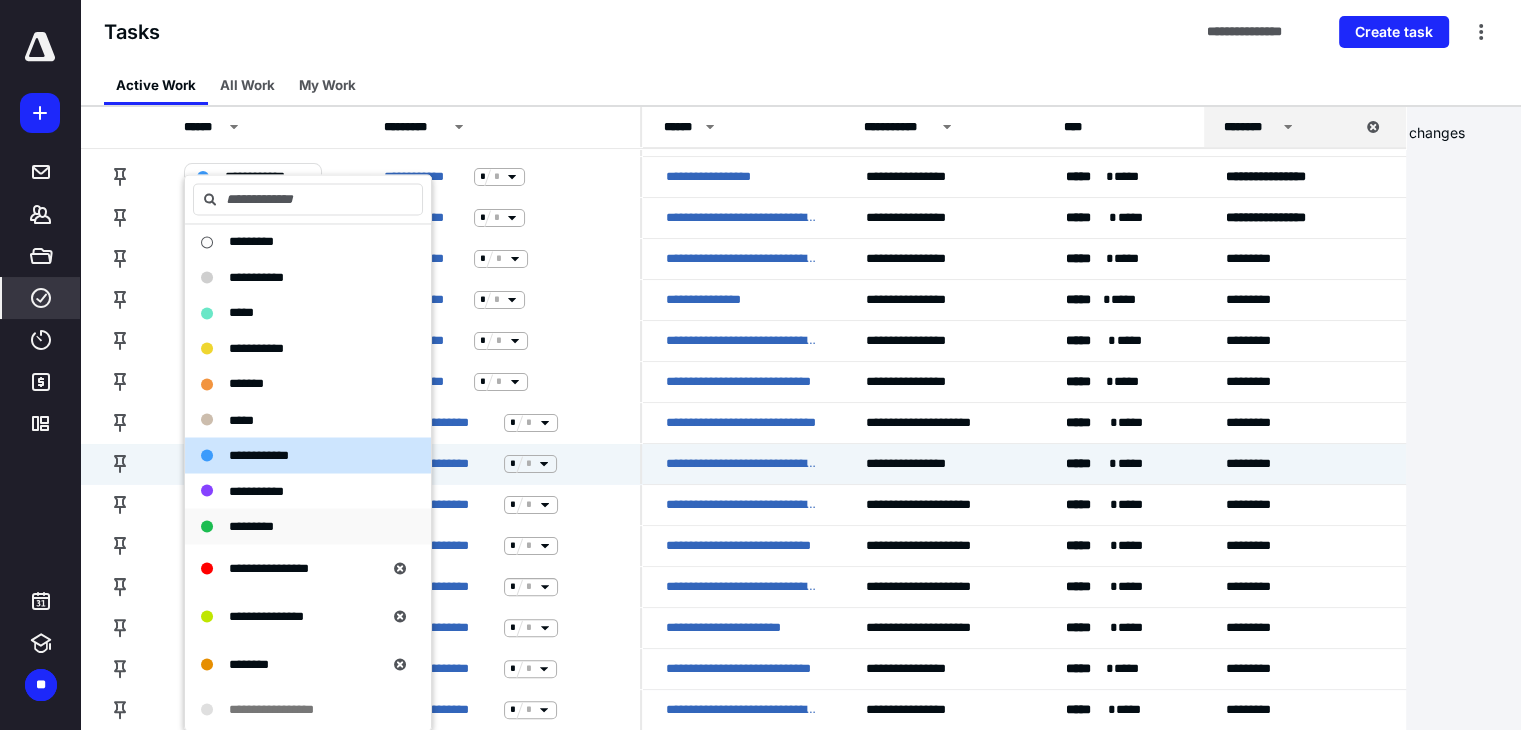click on "*********" at bounding box center [251, 525] 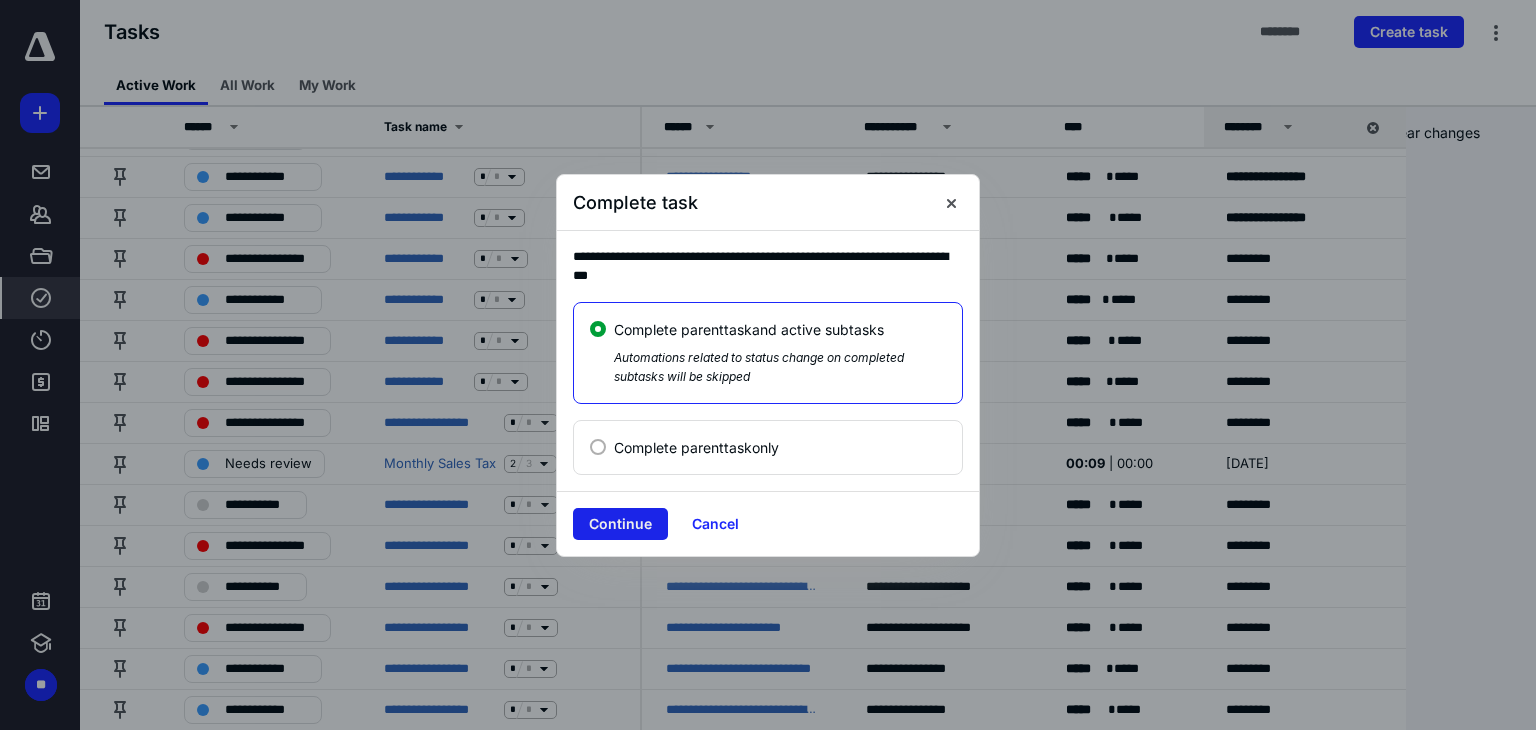 click on "Continue" at bounding box center (620, 524) 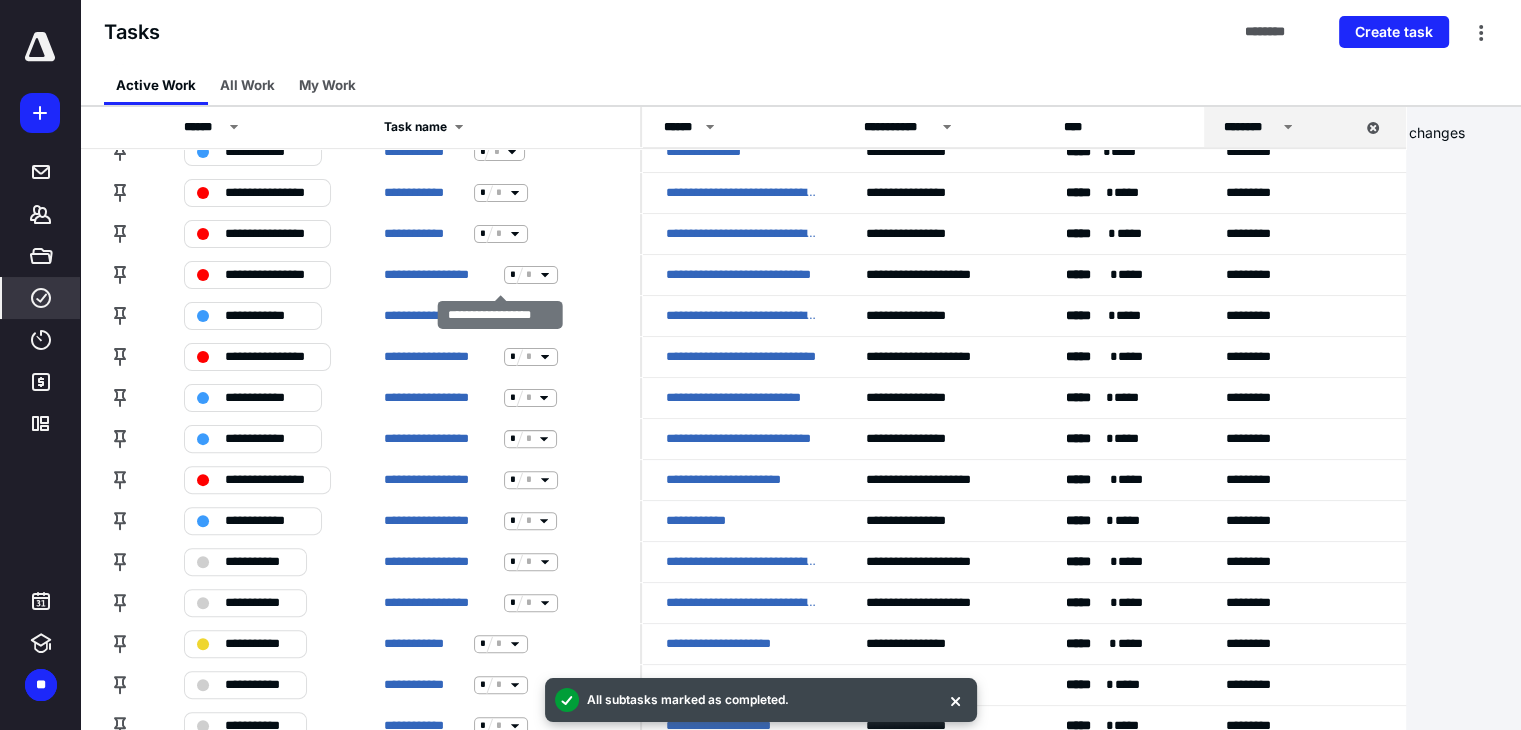 scroll, scrollTop: 519, scrollLeft: 0, axis: vertical 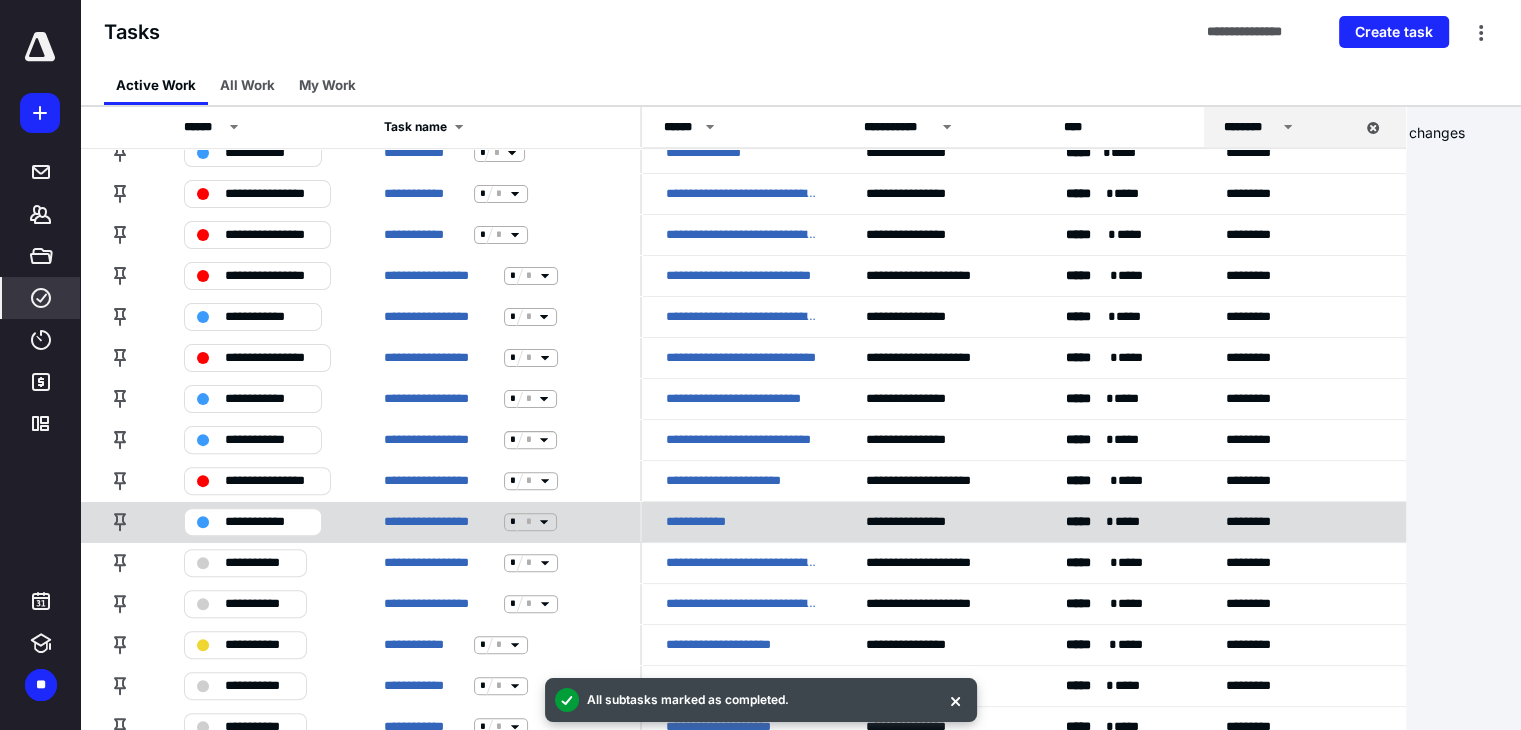 click on "**********" at bounding box center (267, 522) 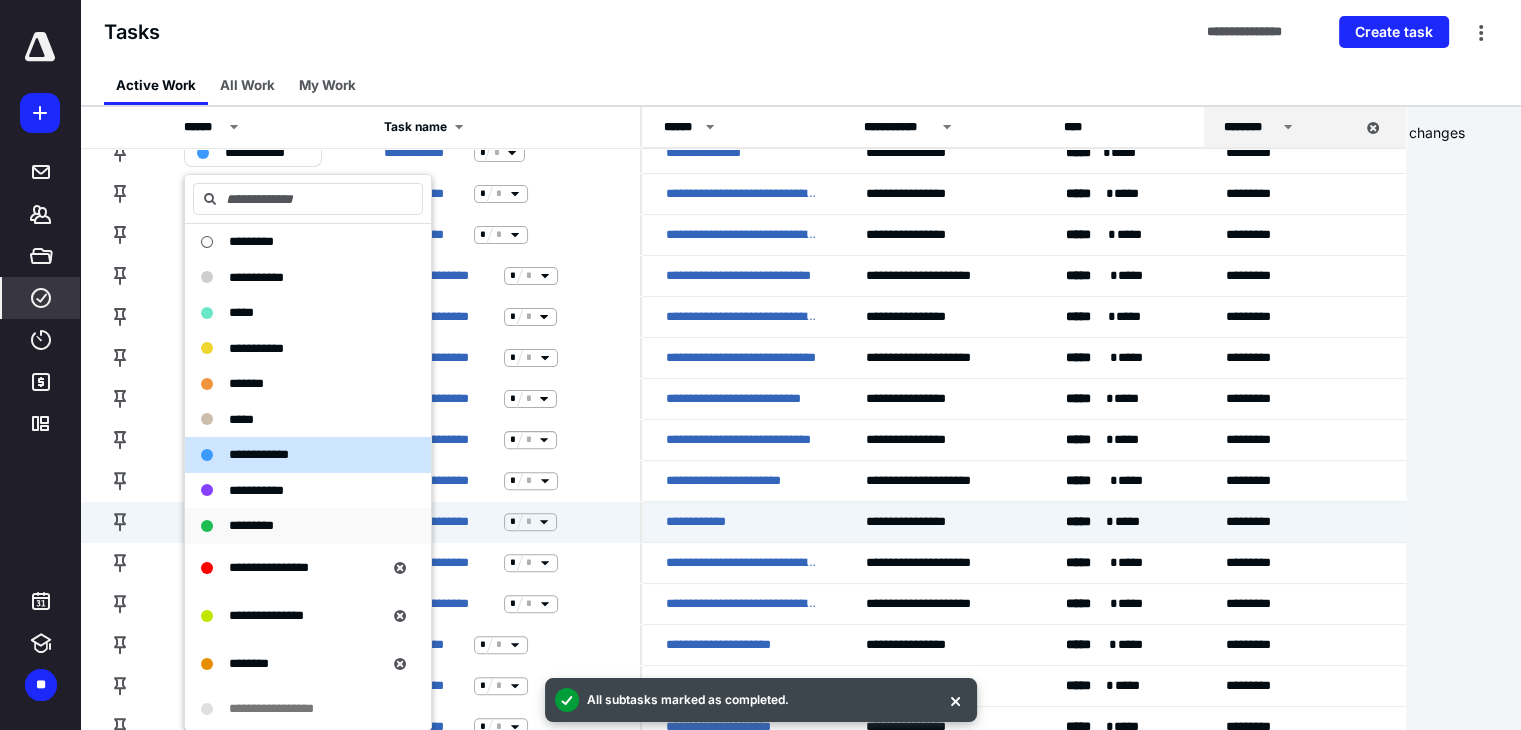 click on "*********" at bounding box center [251, 525] 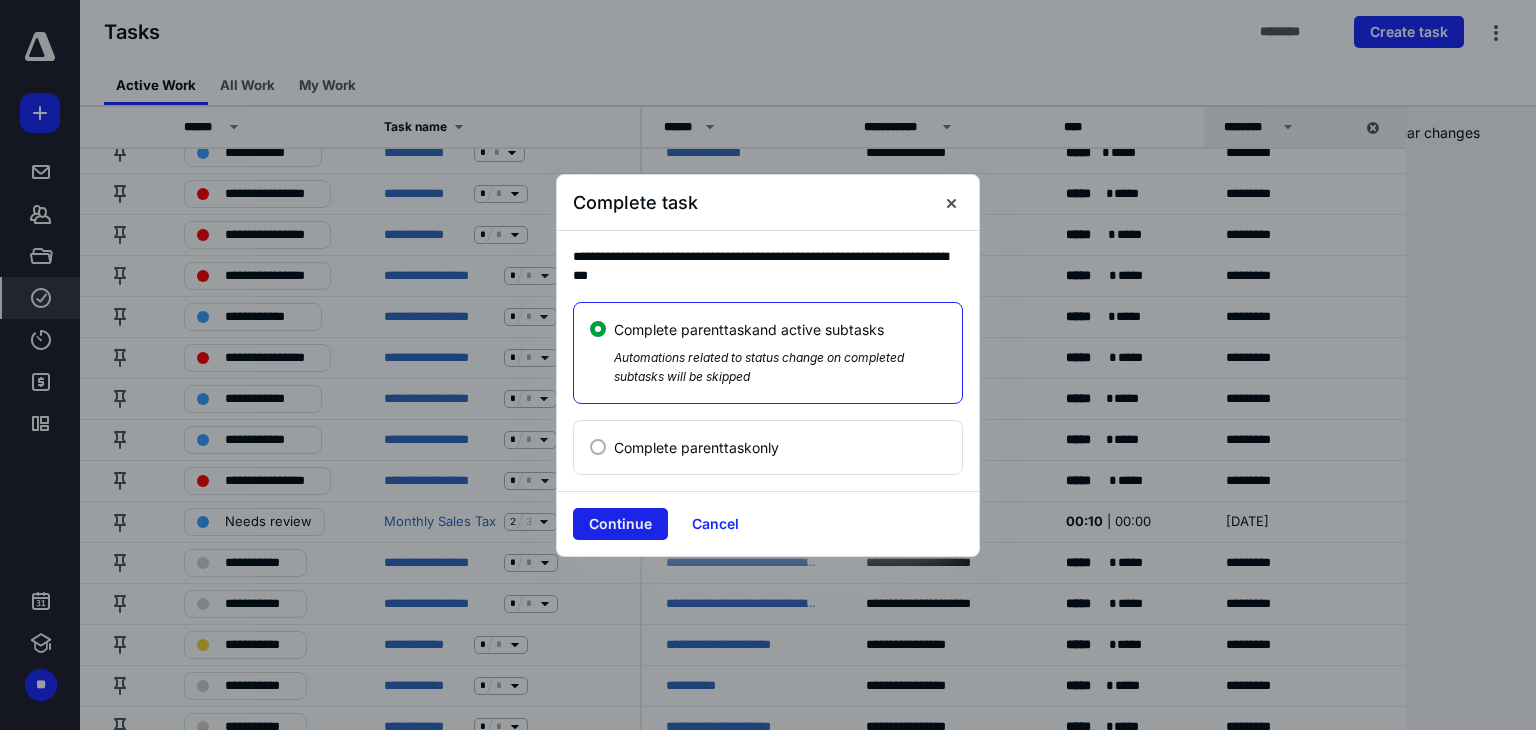 click on "Continue" at bounding box center (620, 524) 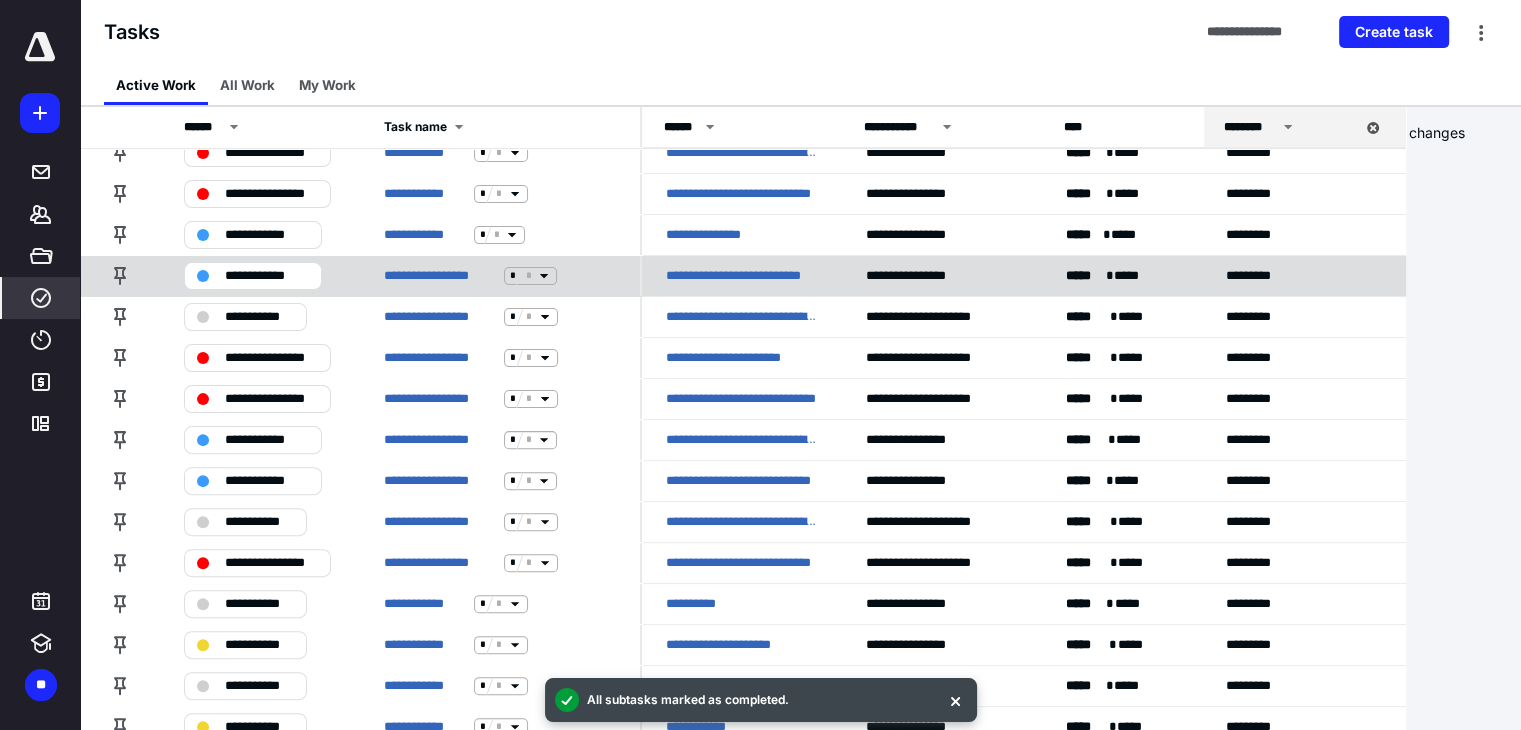click on "**********" at bounding box center [253, 276] 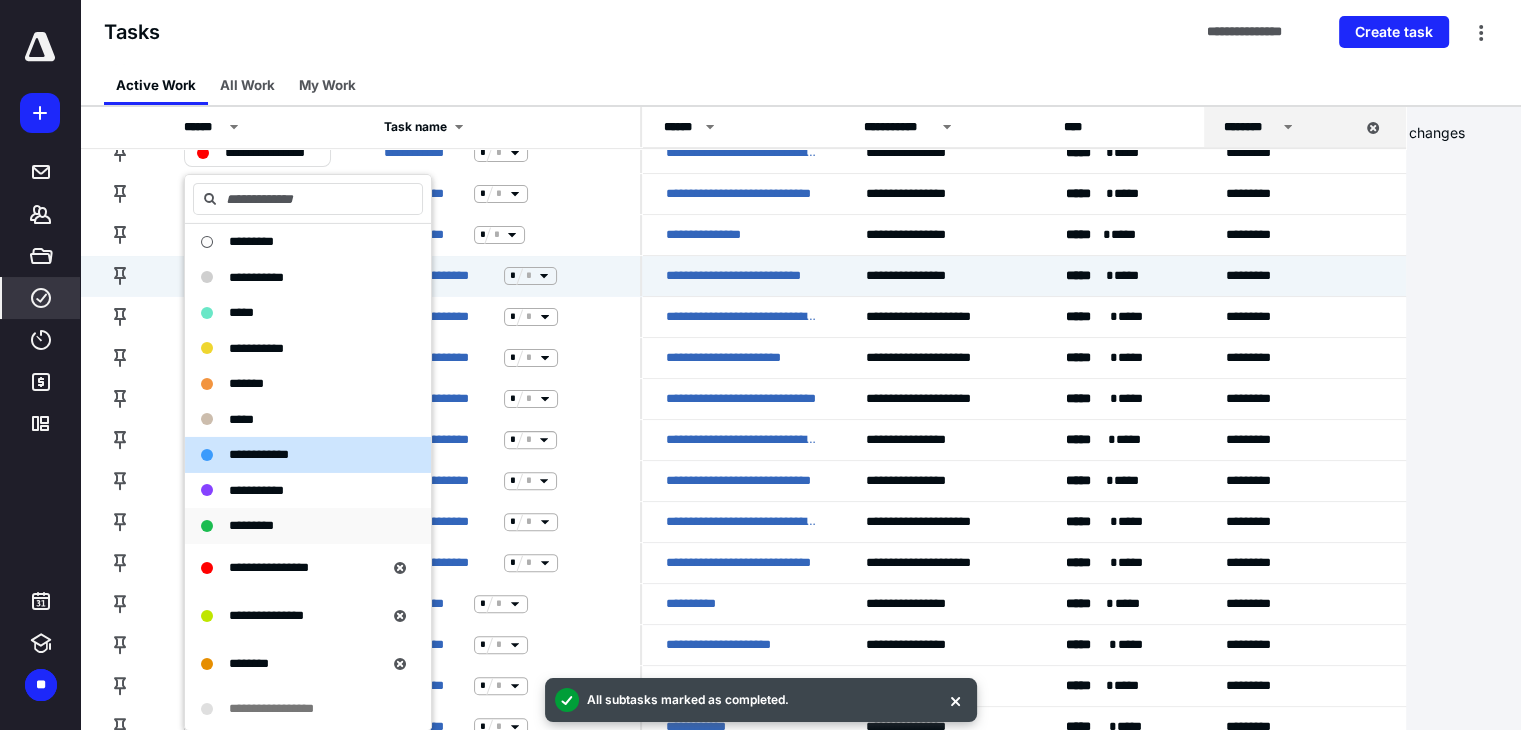 click on "*********" at bounding box center [251, 525] 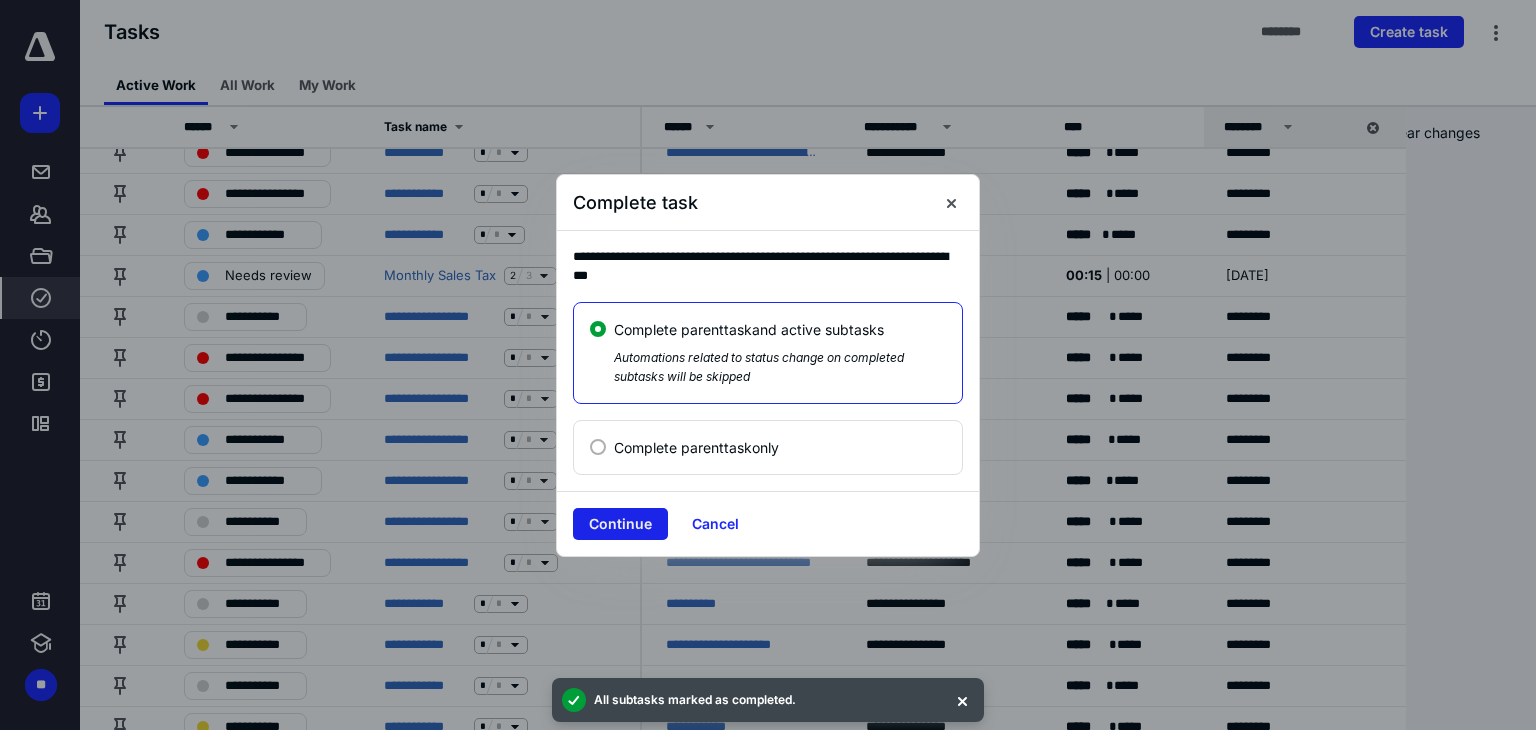 click on "Continue" at bounding box center (620, 524) 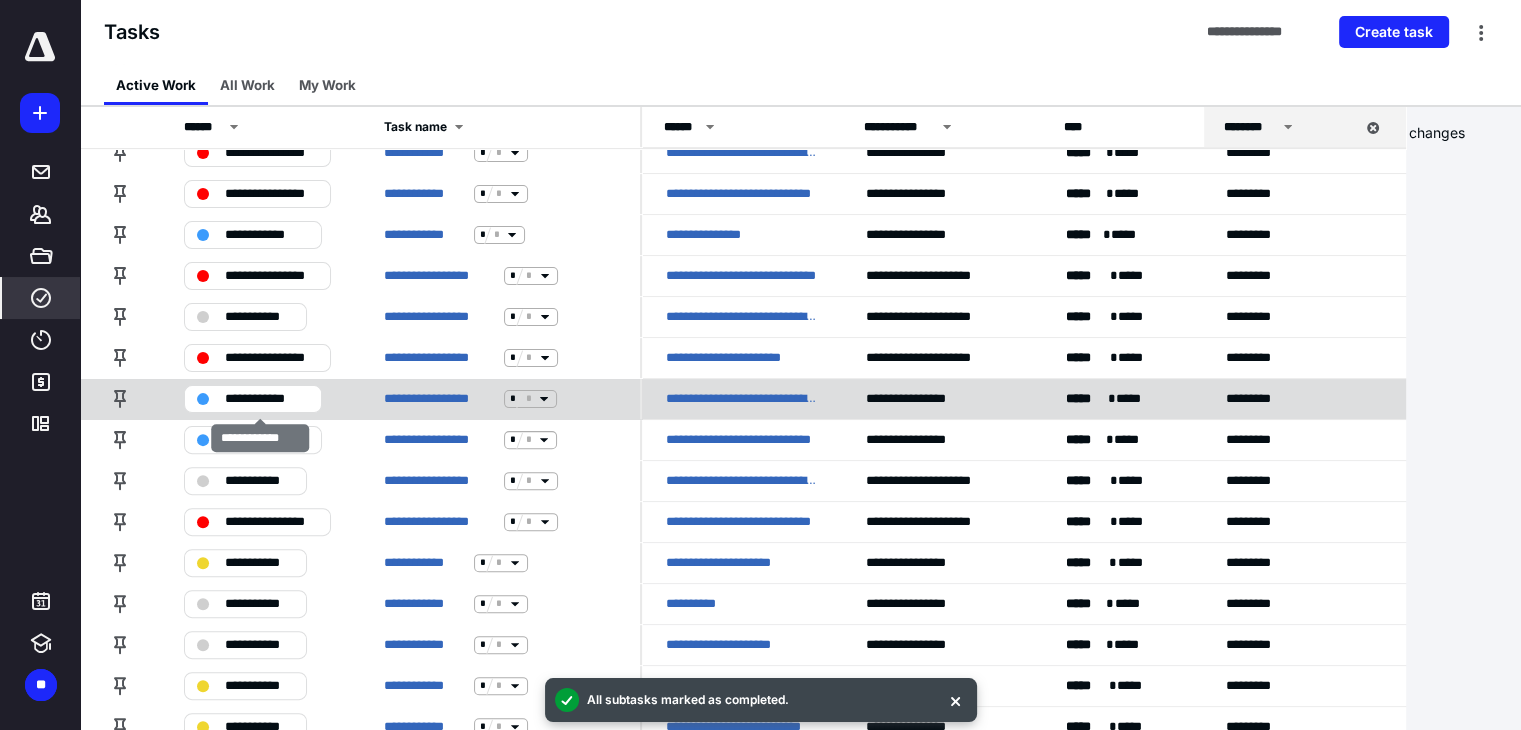 click on "**********" at bounding box center (267, 399) 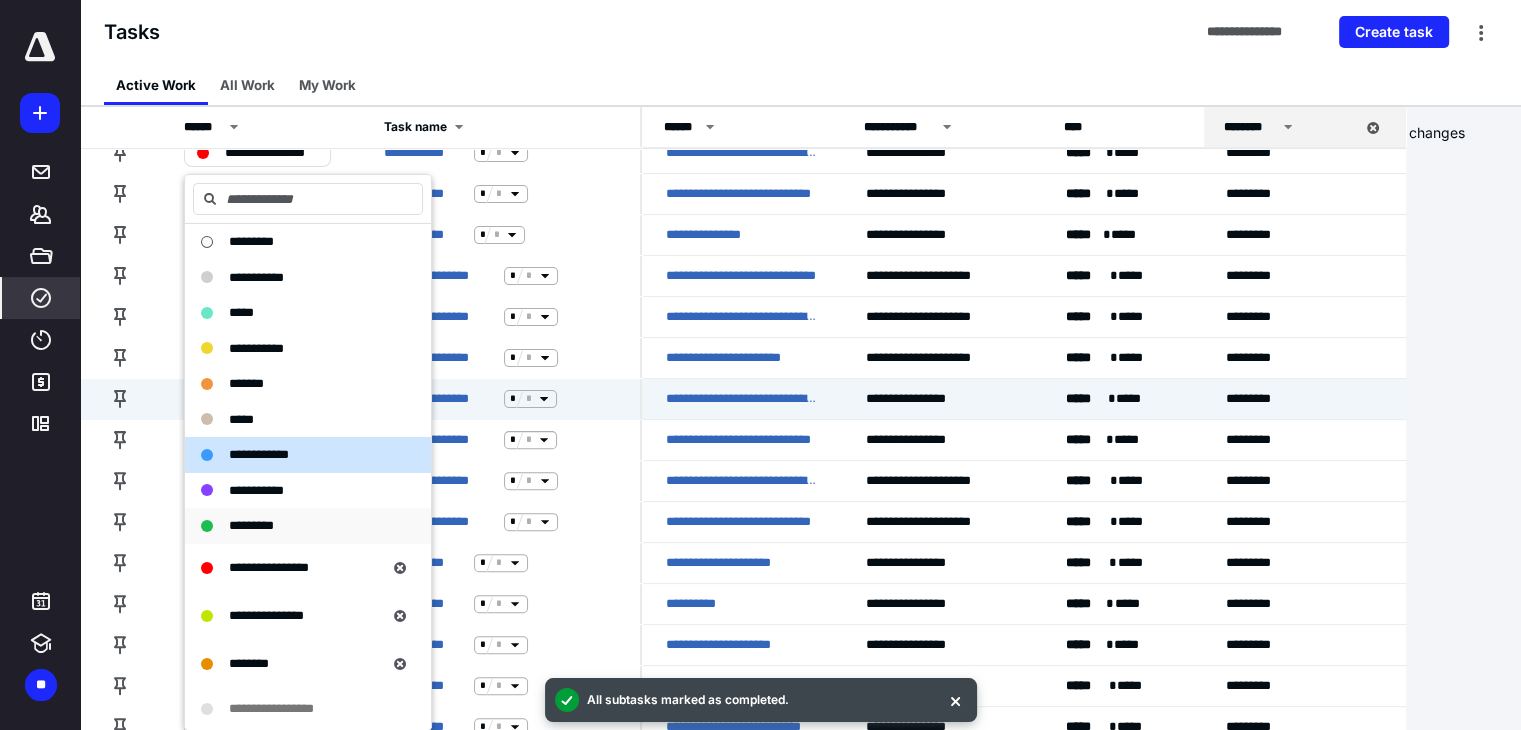 click on "*********" at bounding box center (251, 525) 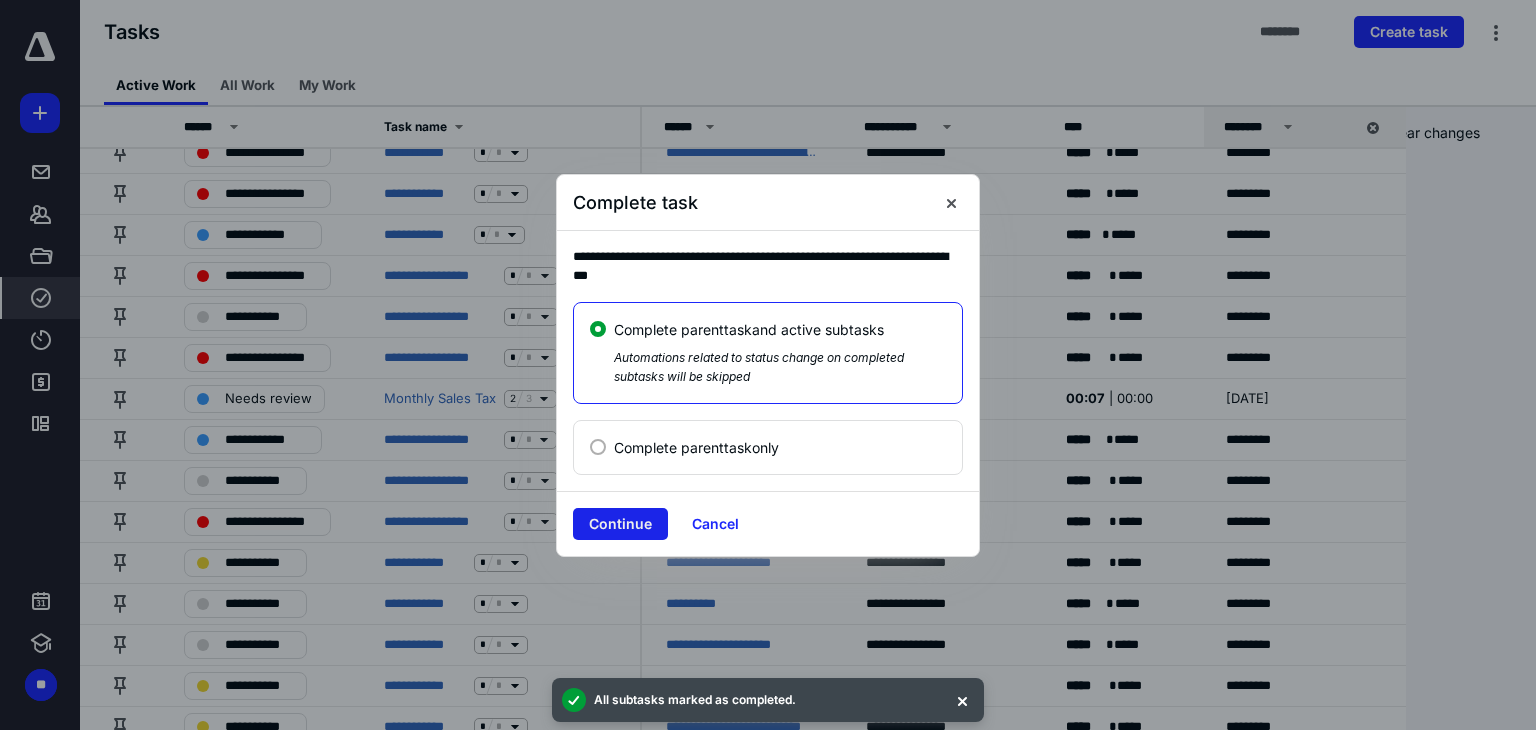 click on "Continue" at bounding box center [620, 524] 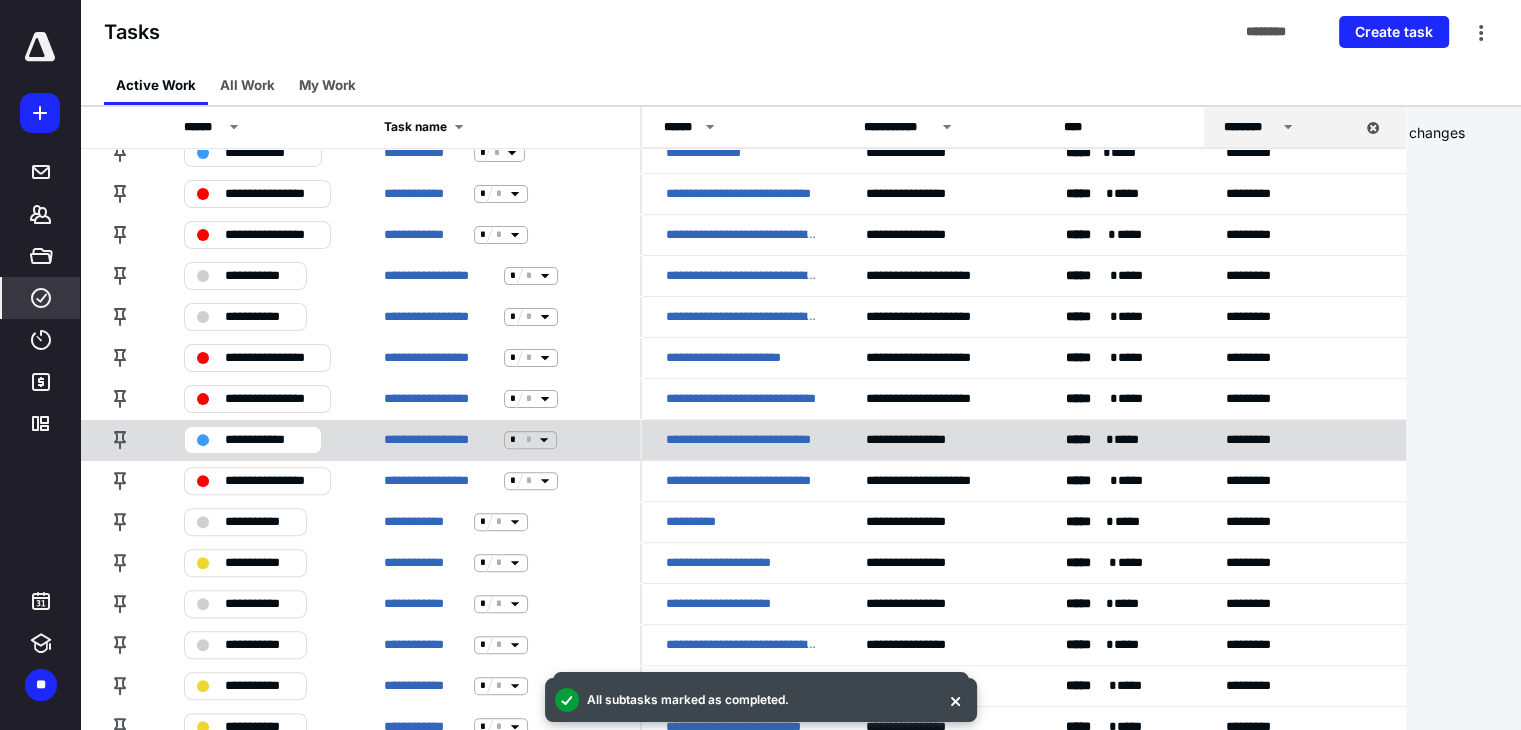 click on "**********" at bounding box center (267, 440) 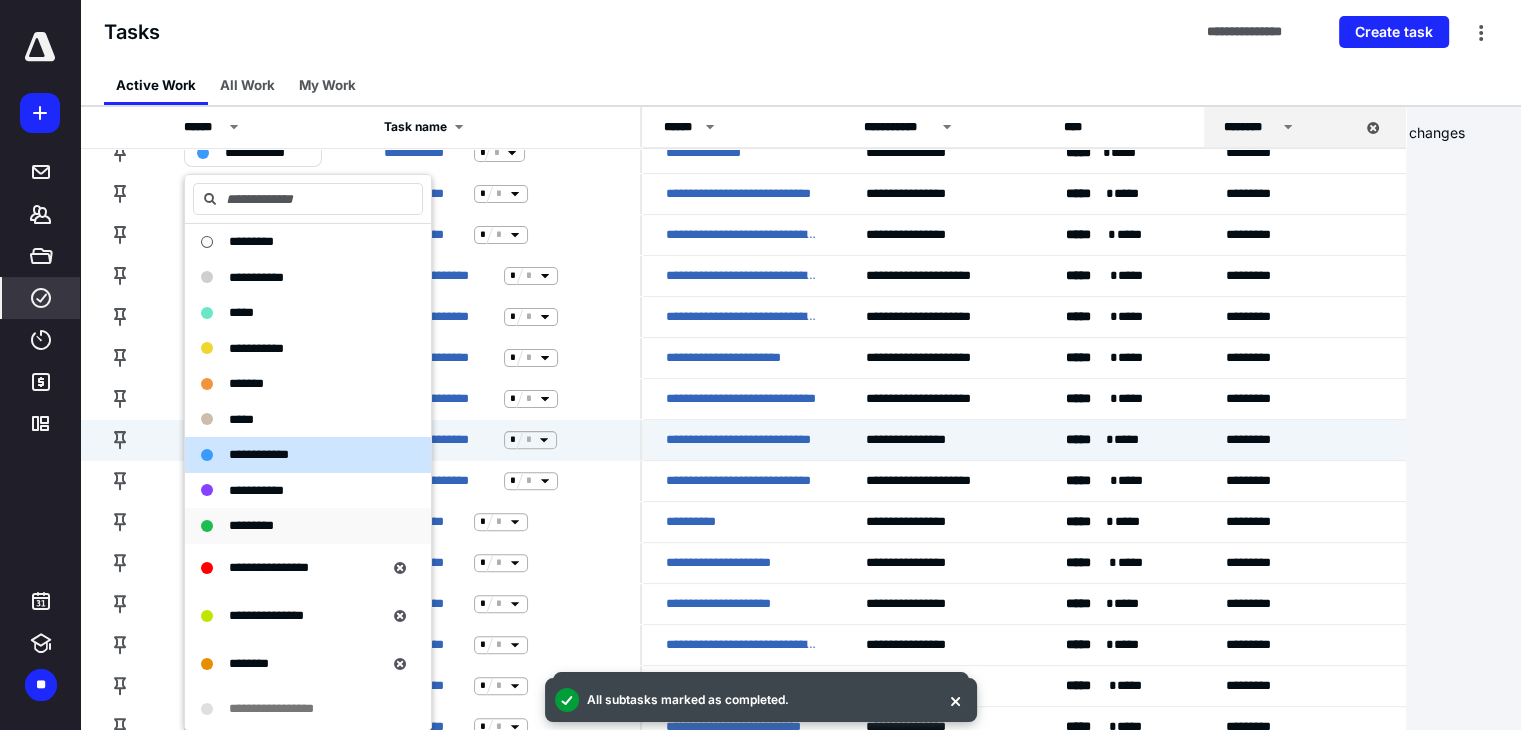 click on "*********" at bounding box center (251, 525) 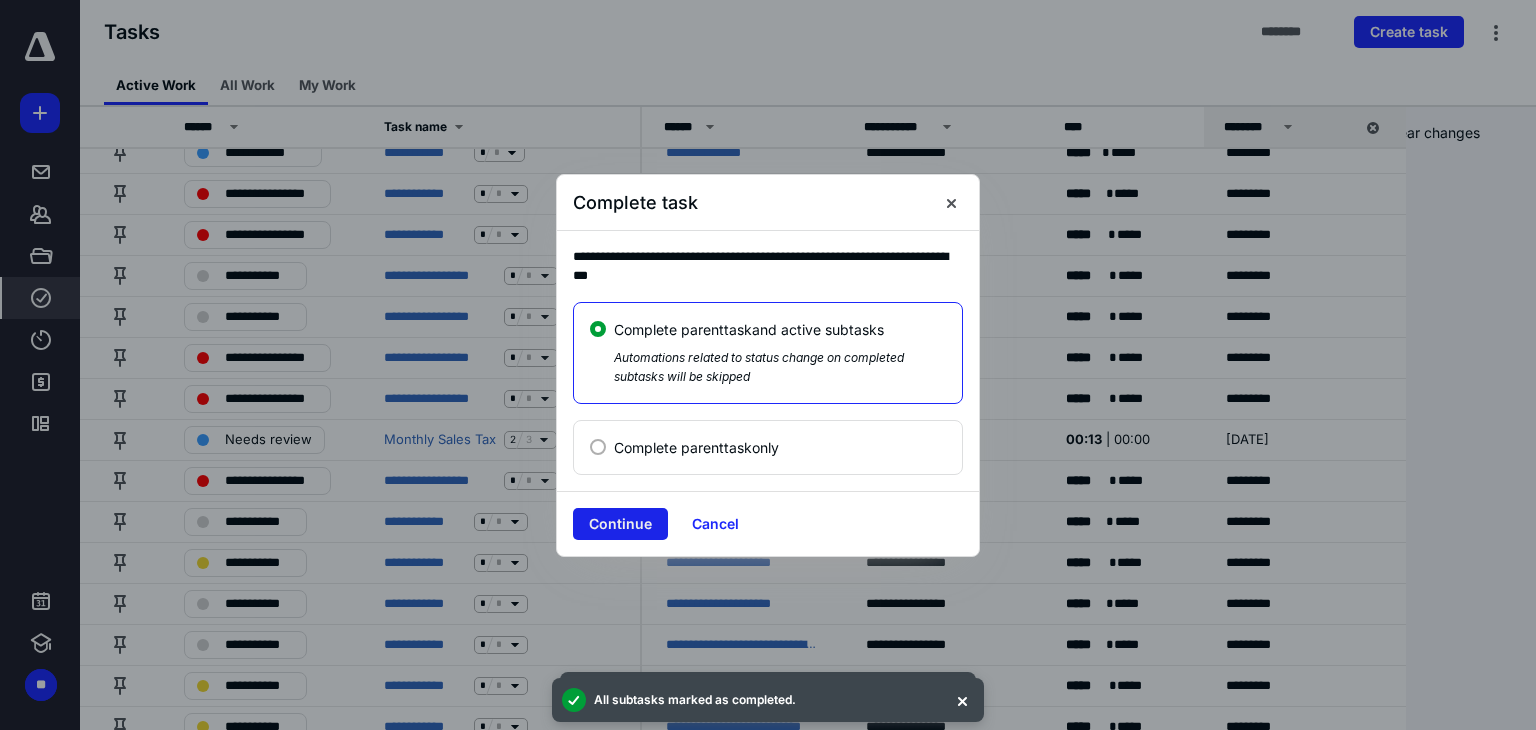 click on "Continue" at bounding box center [620, 524] 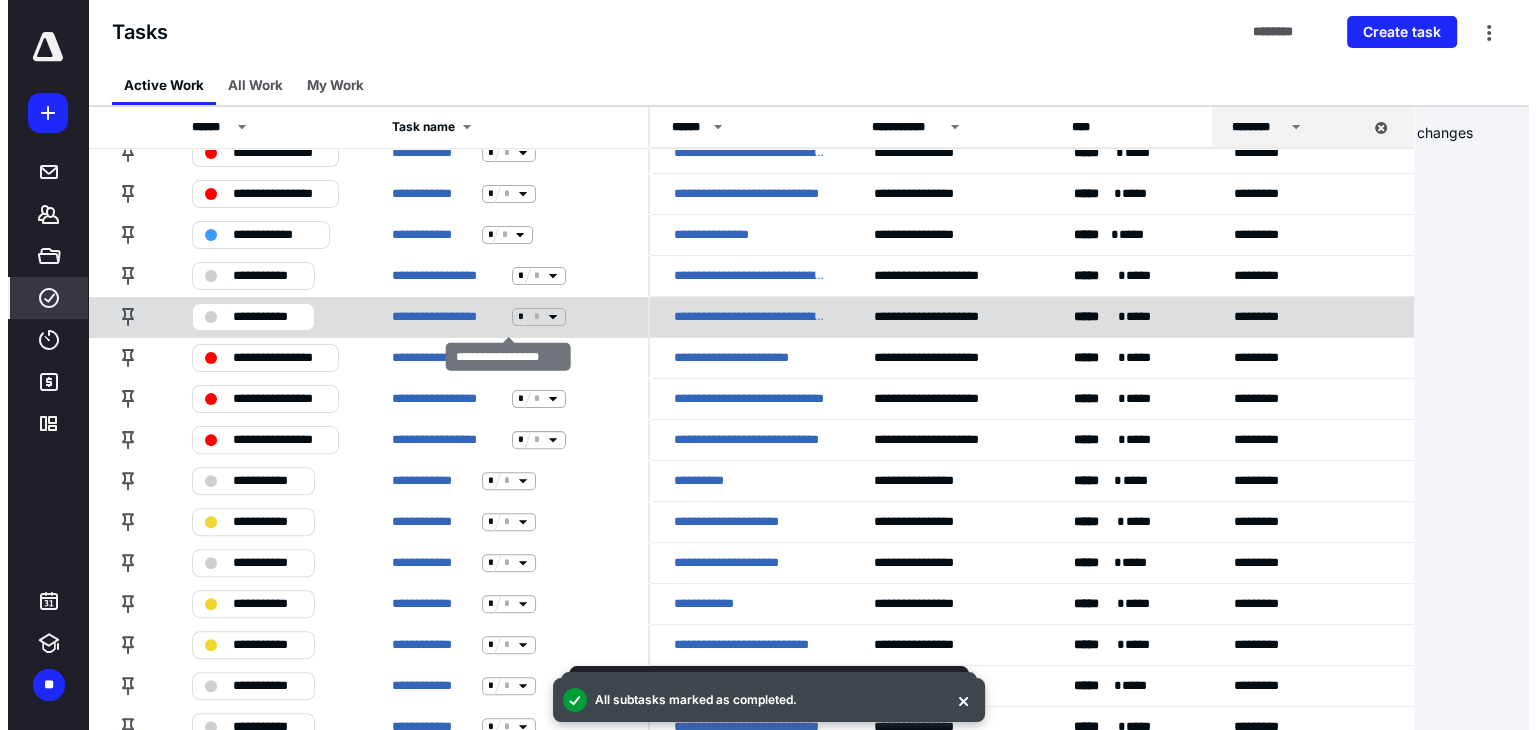 scroll, scrollTop: 447, scrollLeft: 0, axis: vertical 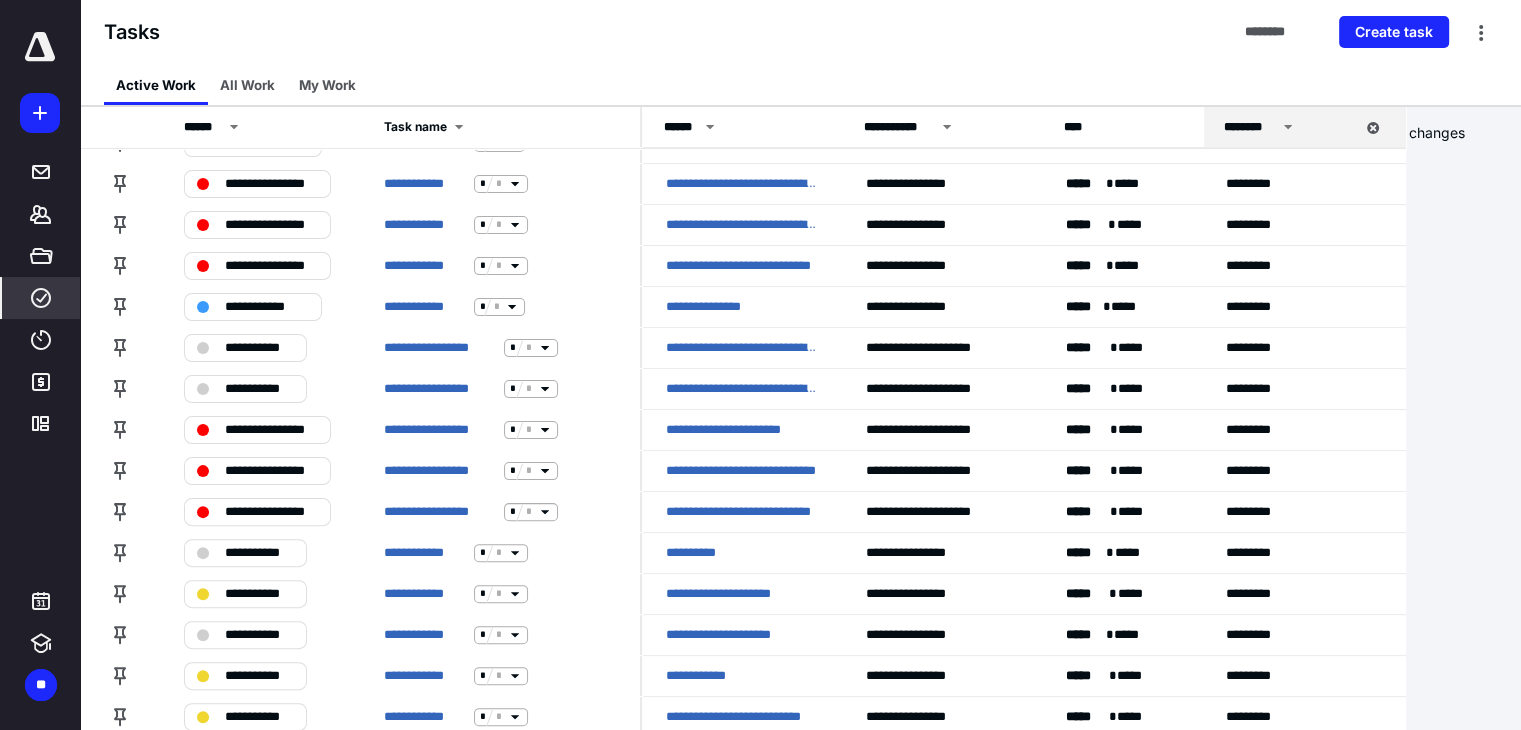 click 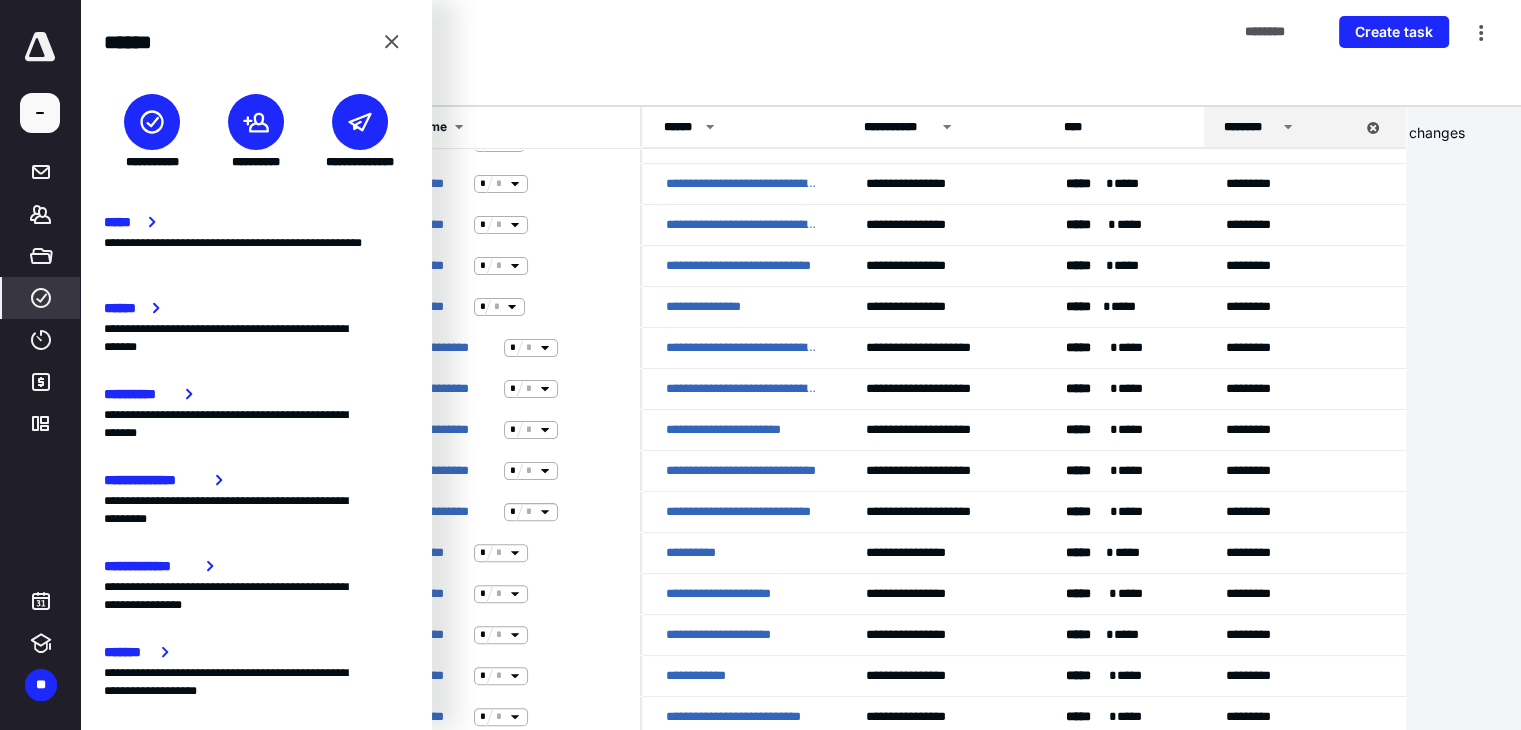click 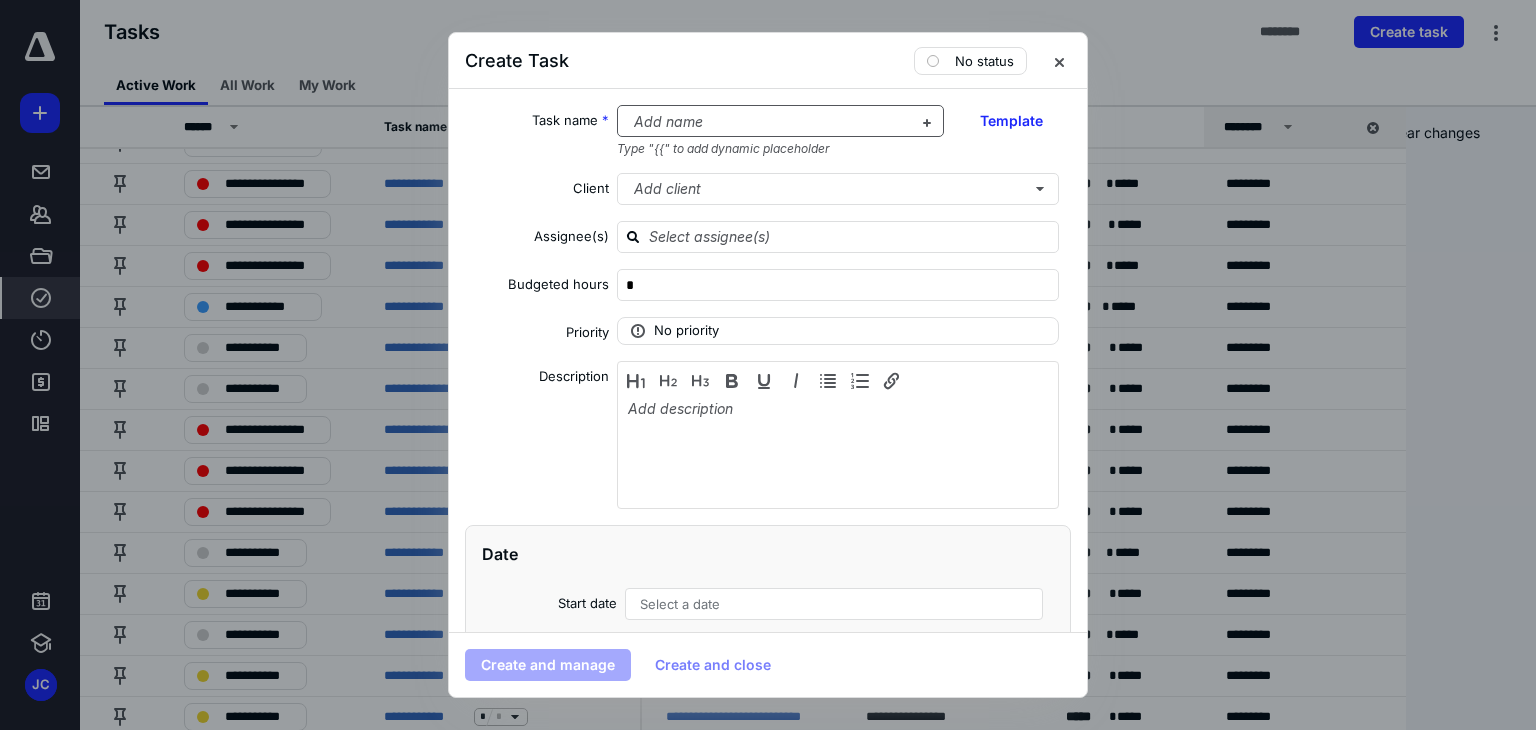 click at bounding box center [769, 122] 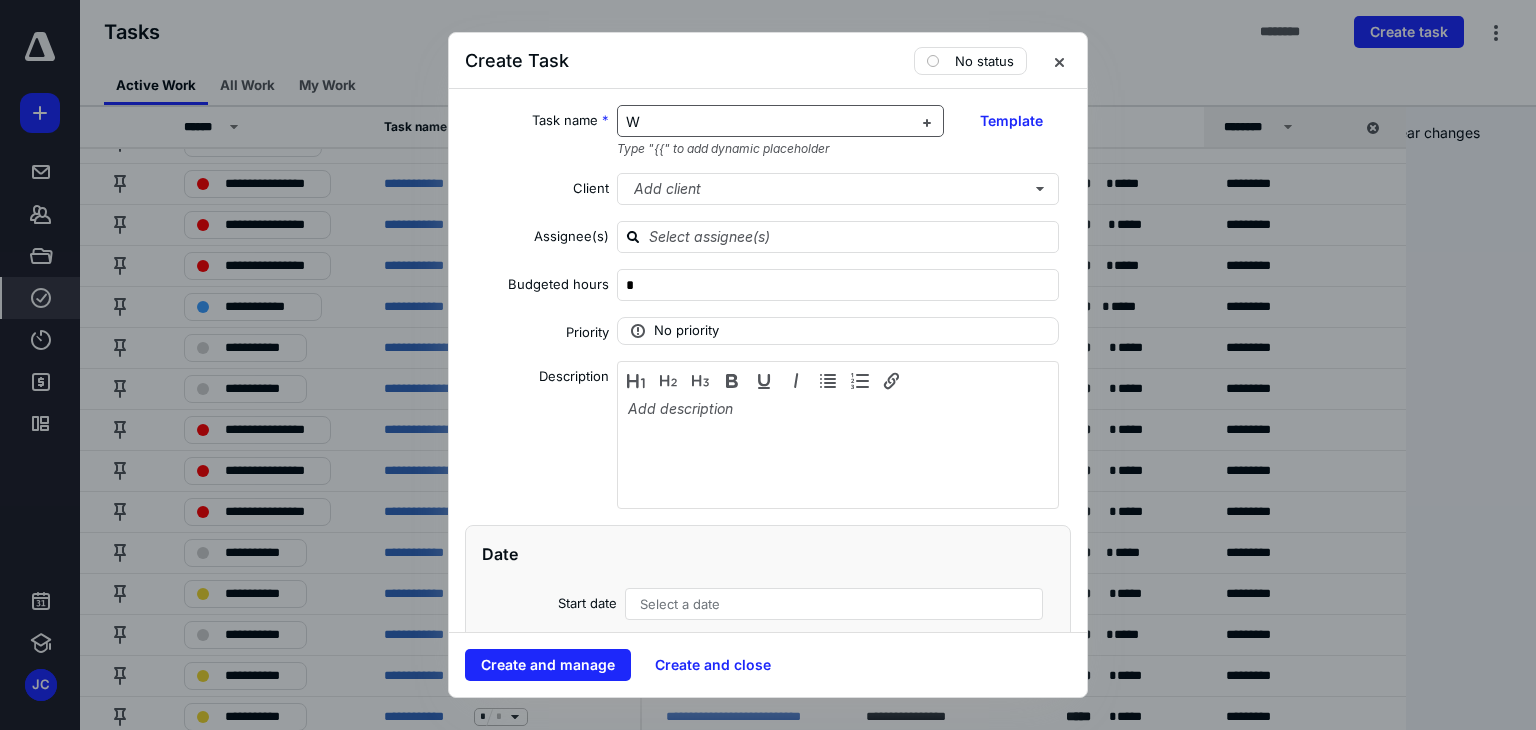 type 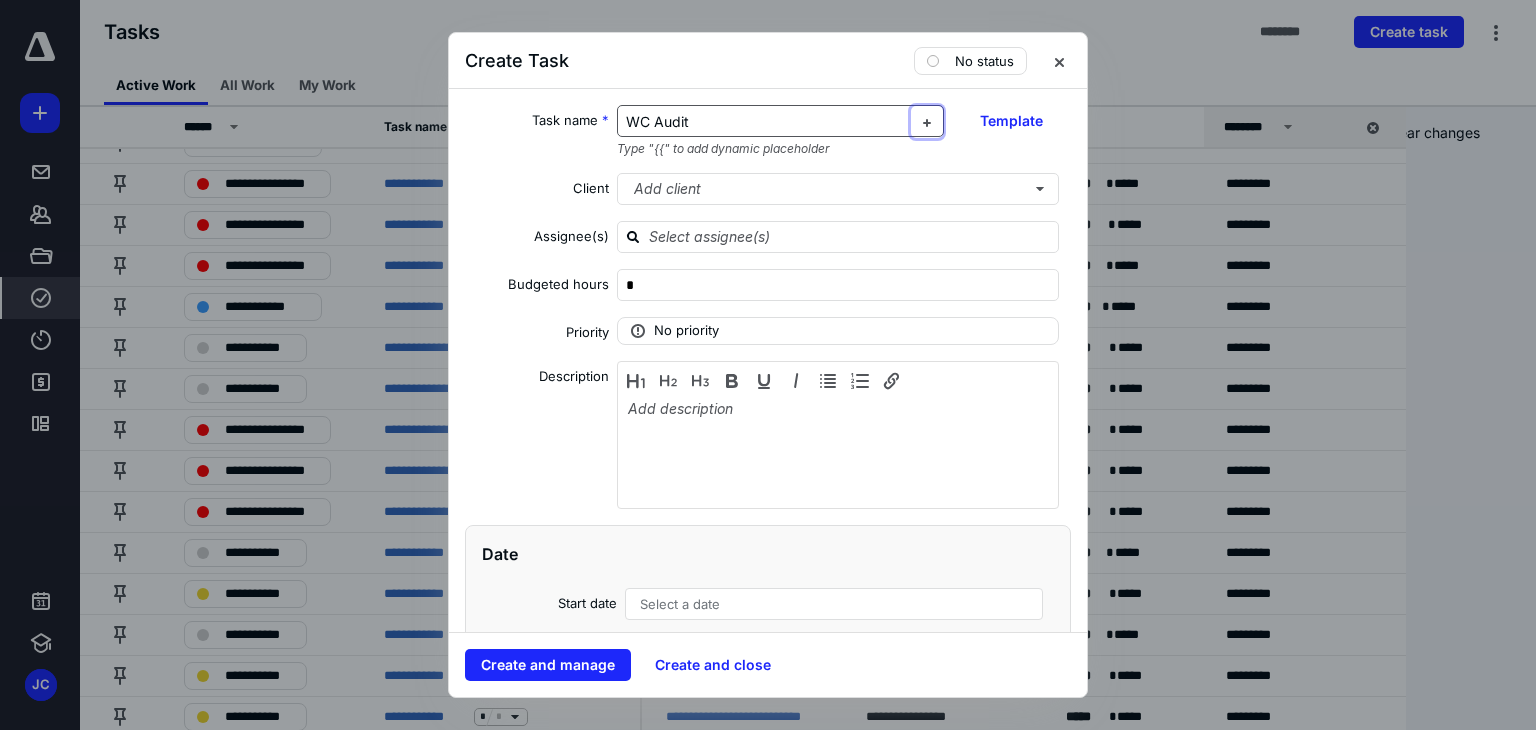 type 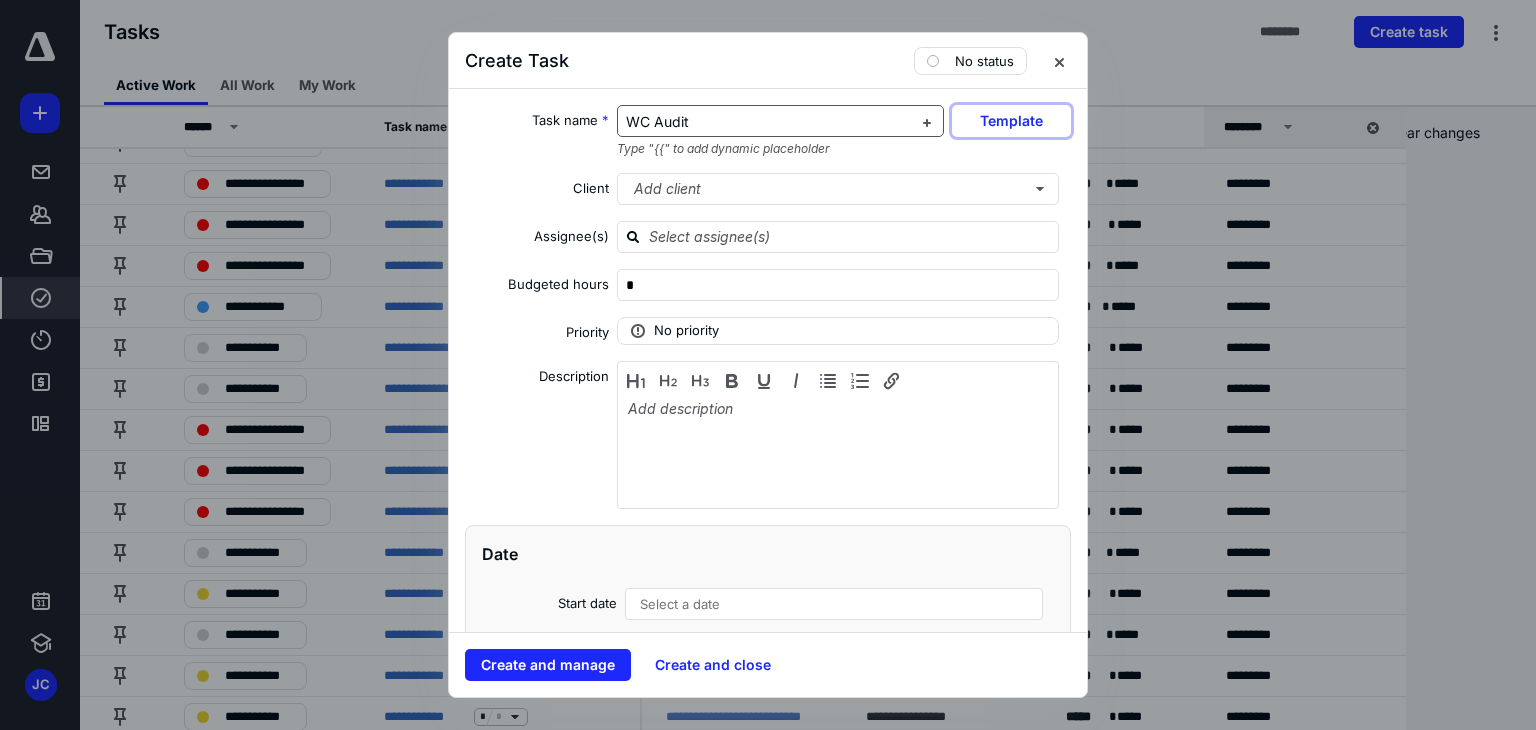 type 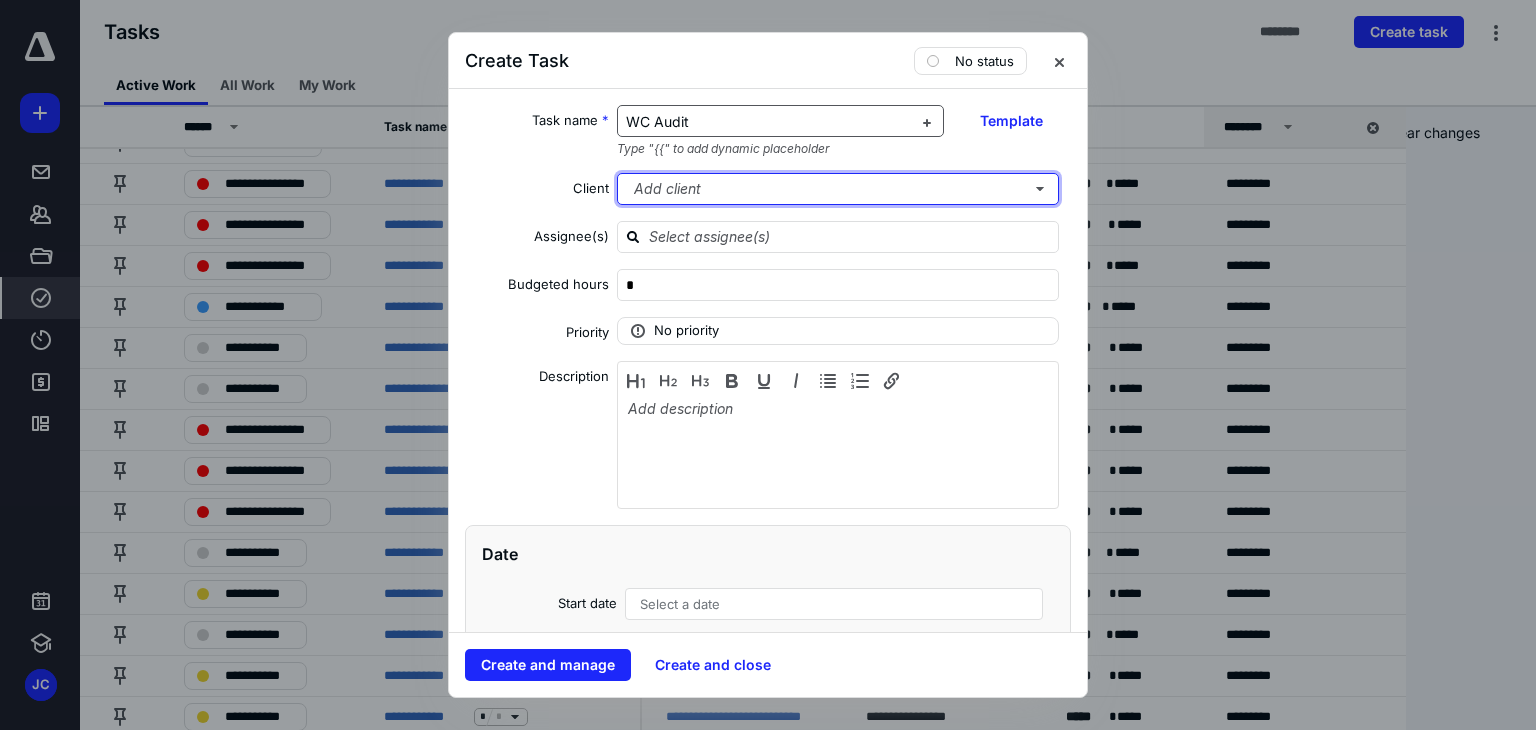 type 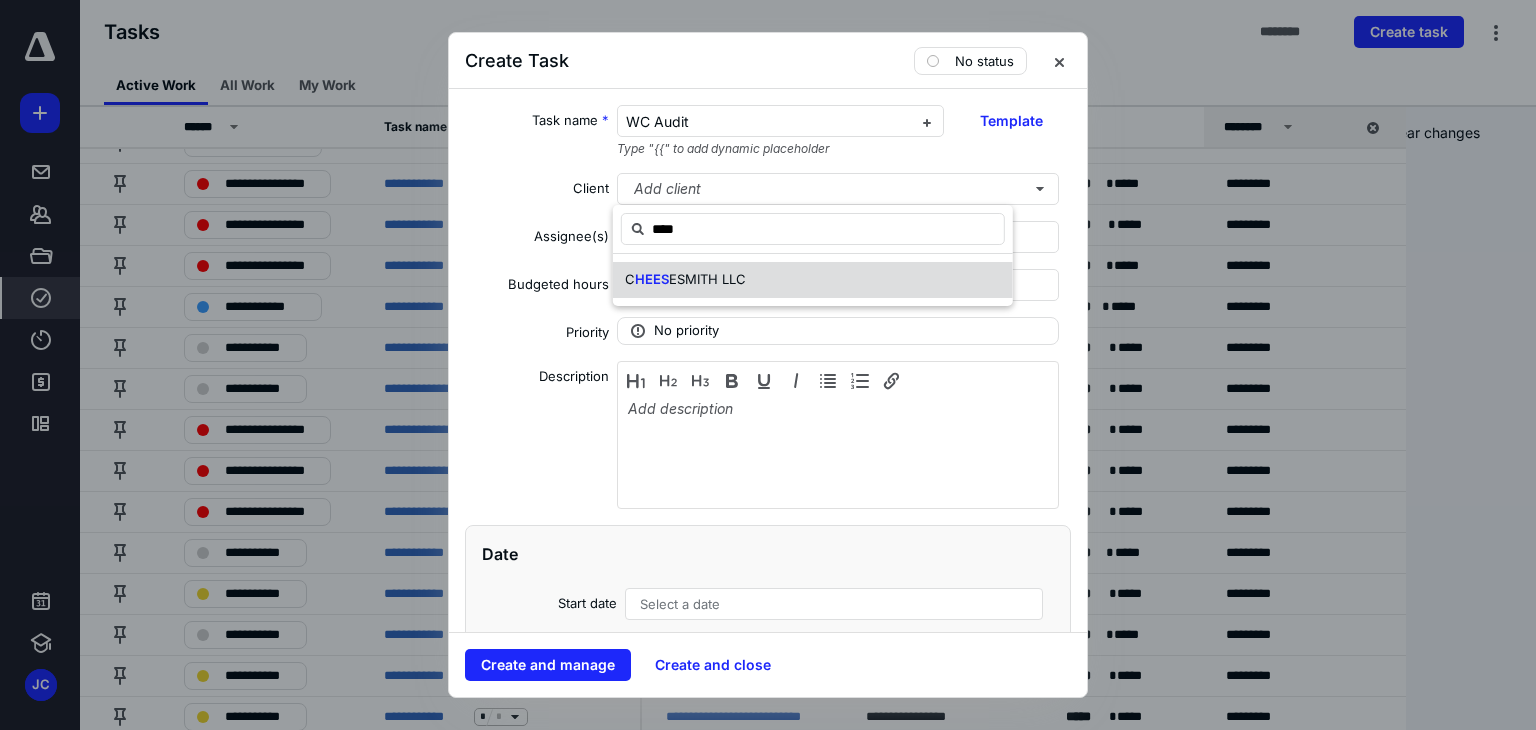 click on "C HEES ESMITH LLC" at bounding box center (813, 280) 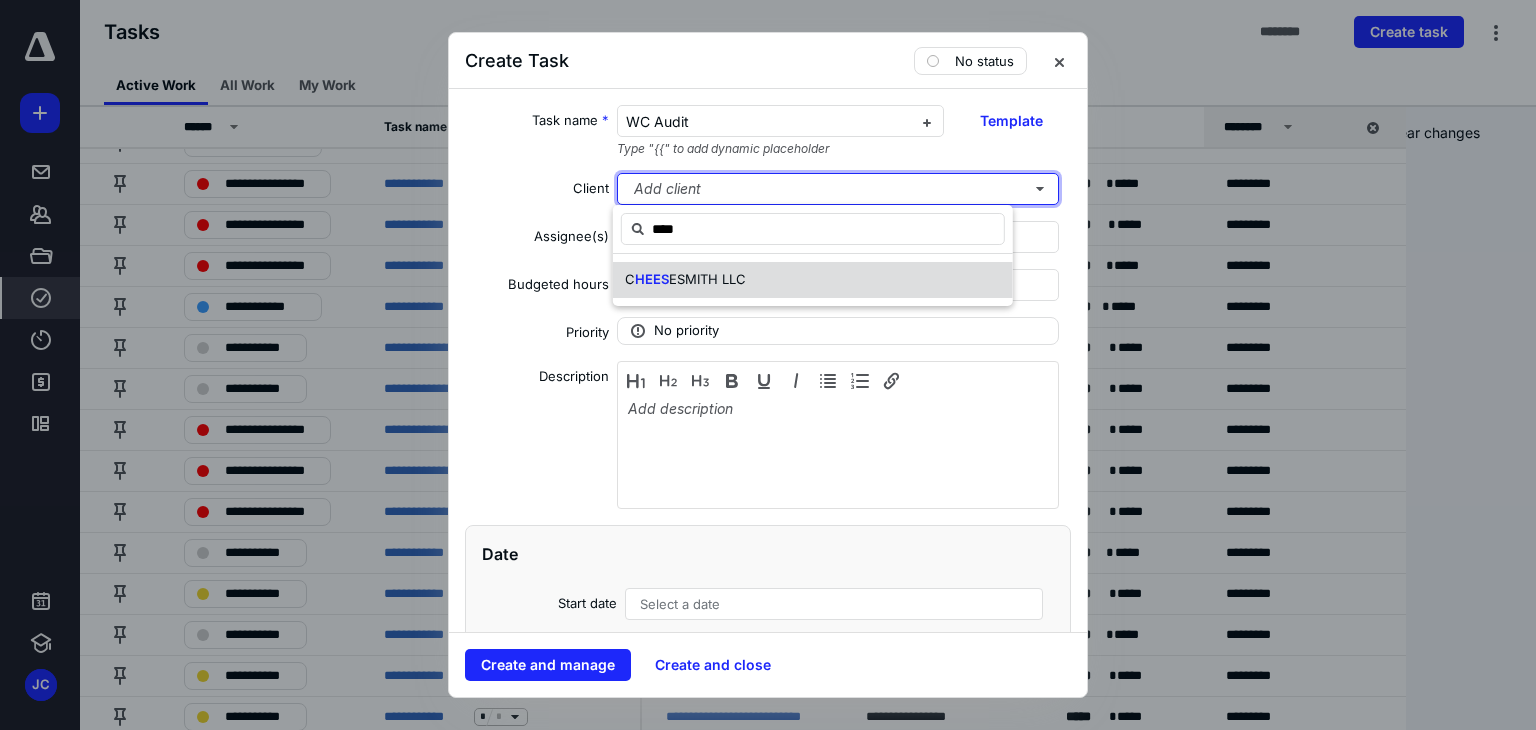 type 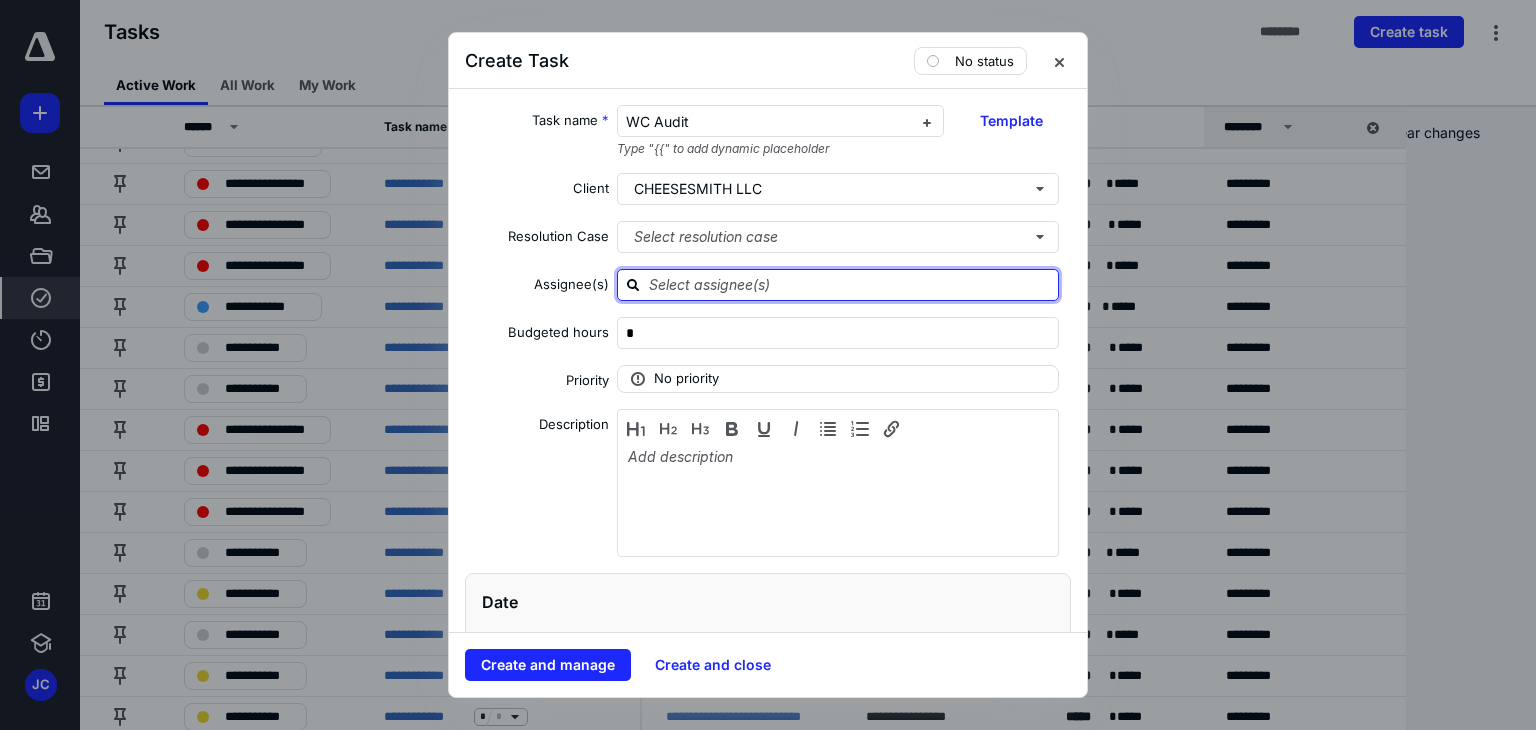 click at bounding box center [850, 284] 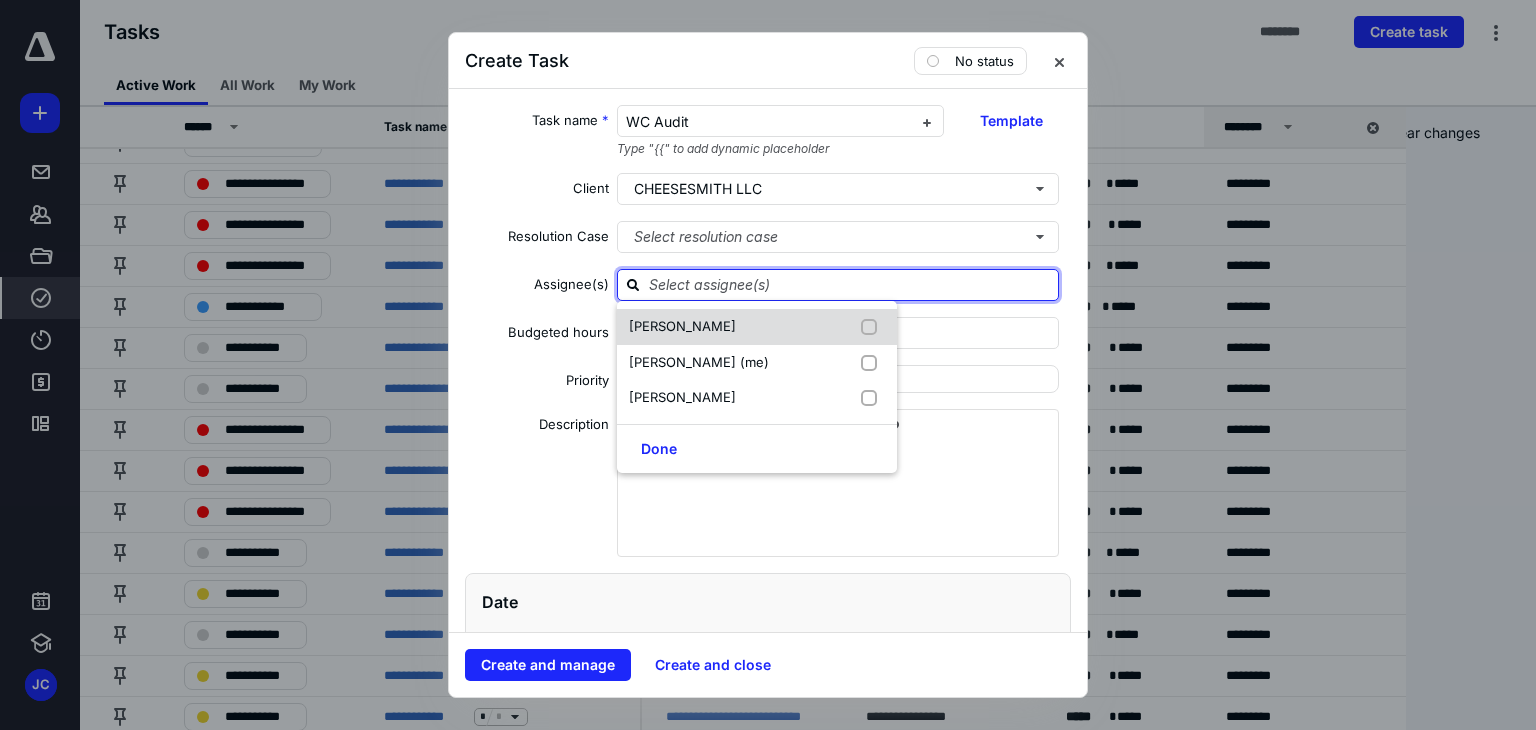 click on "[PERSON_NAME]" at bounding box center (757, 327) 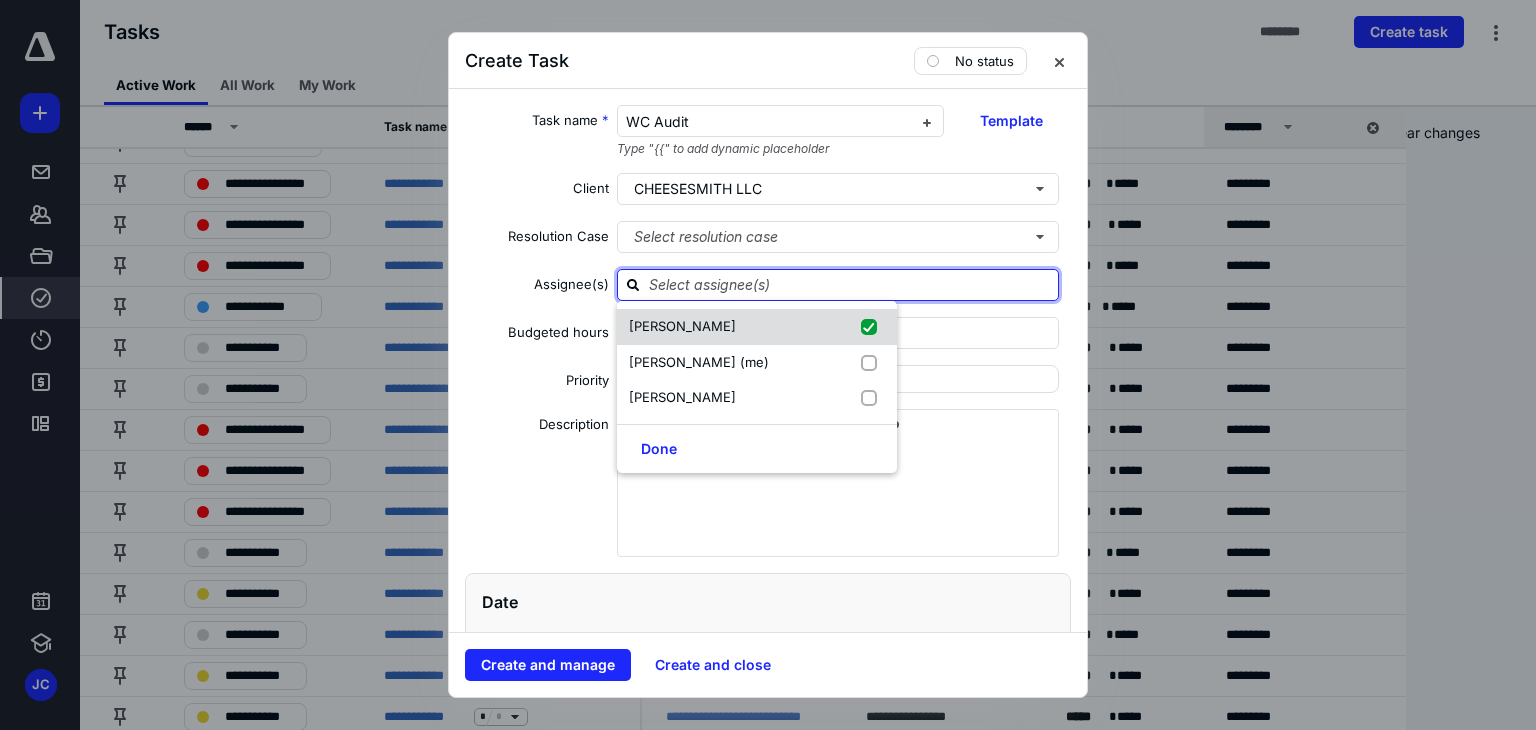 checkbox on "true" 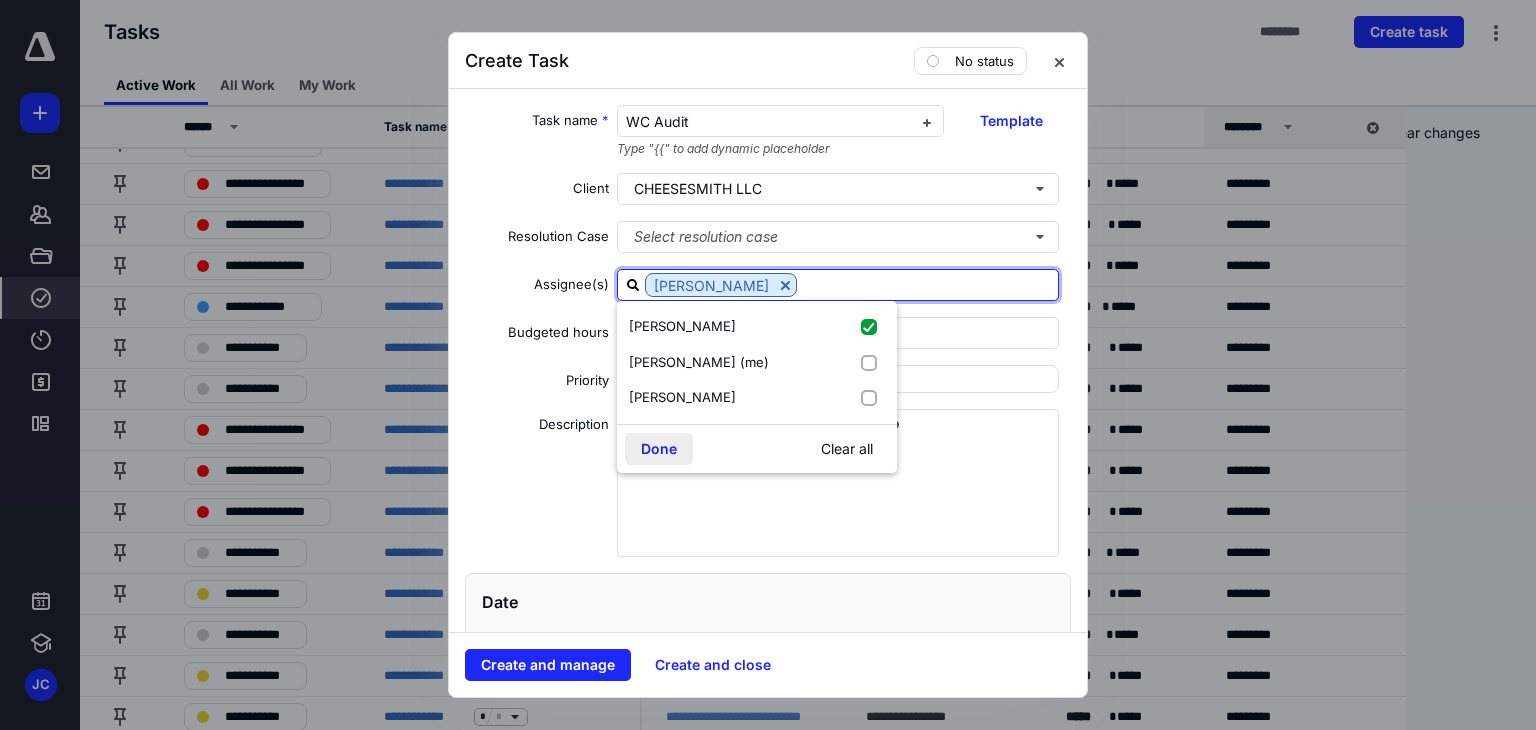 click on "Done" at bounding box center [659, 449] 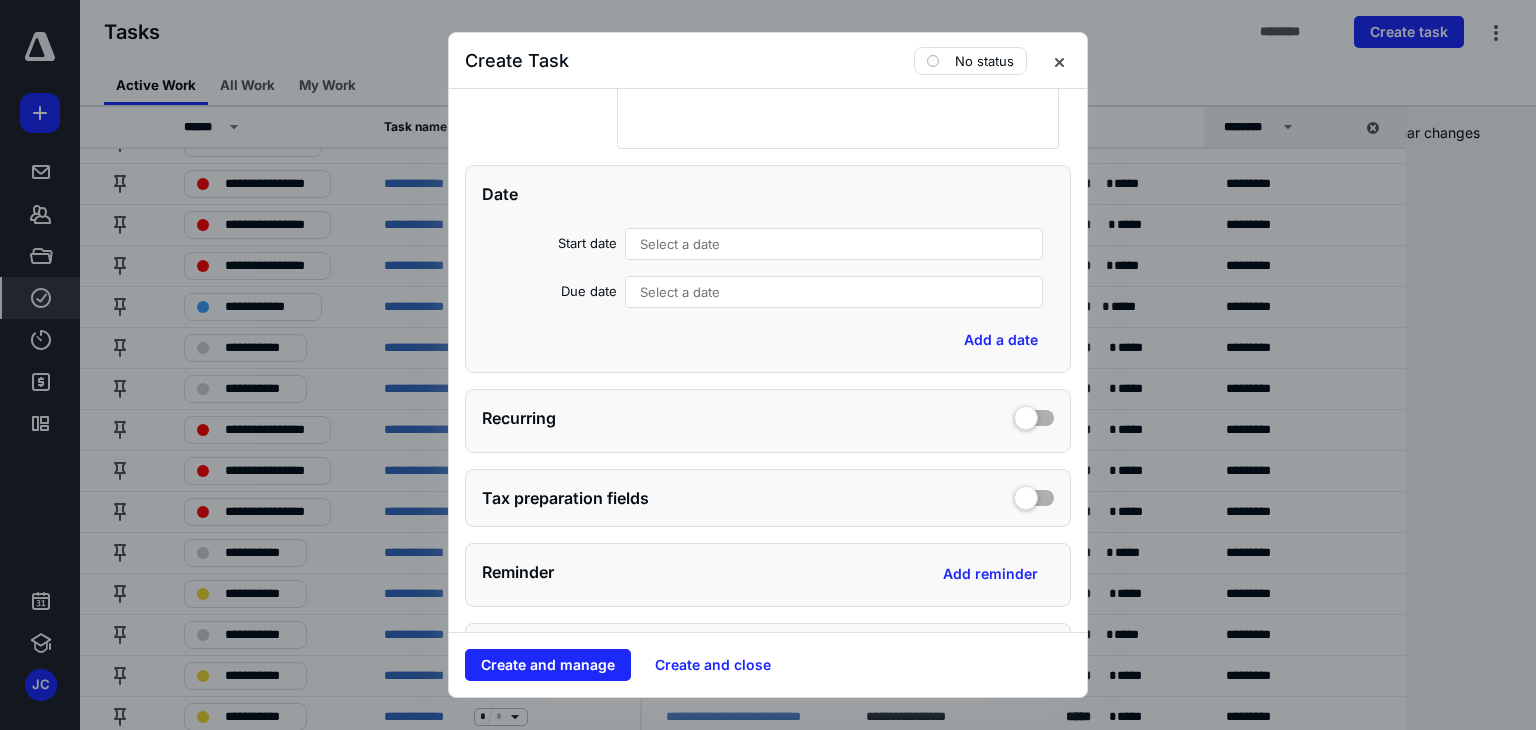 scroll, scrollTop: 408, scrollLeft: 0, axis: vertical 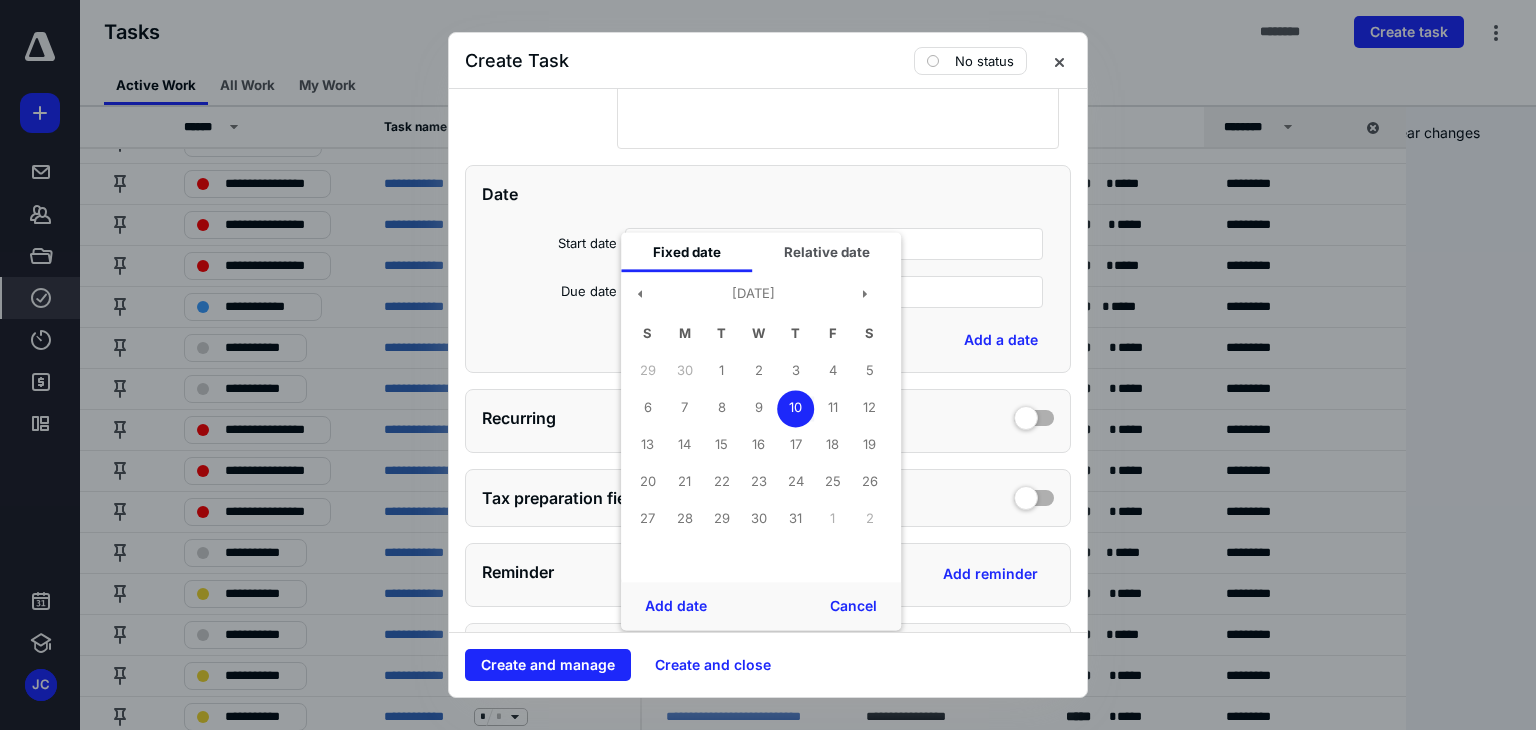 click on "[DATE] S M T W T F S 29 30 1 2 3 4 5 6 7 8 9 10 11 12 13 14 15 16 17 18 19 20 21 22 23 24 25 26 27 28 29 30 31 1 2" at bounding box center [753, 427] 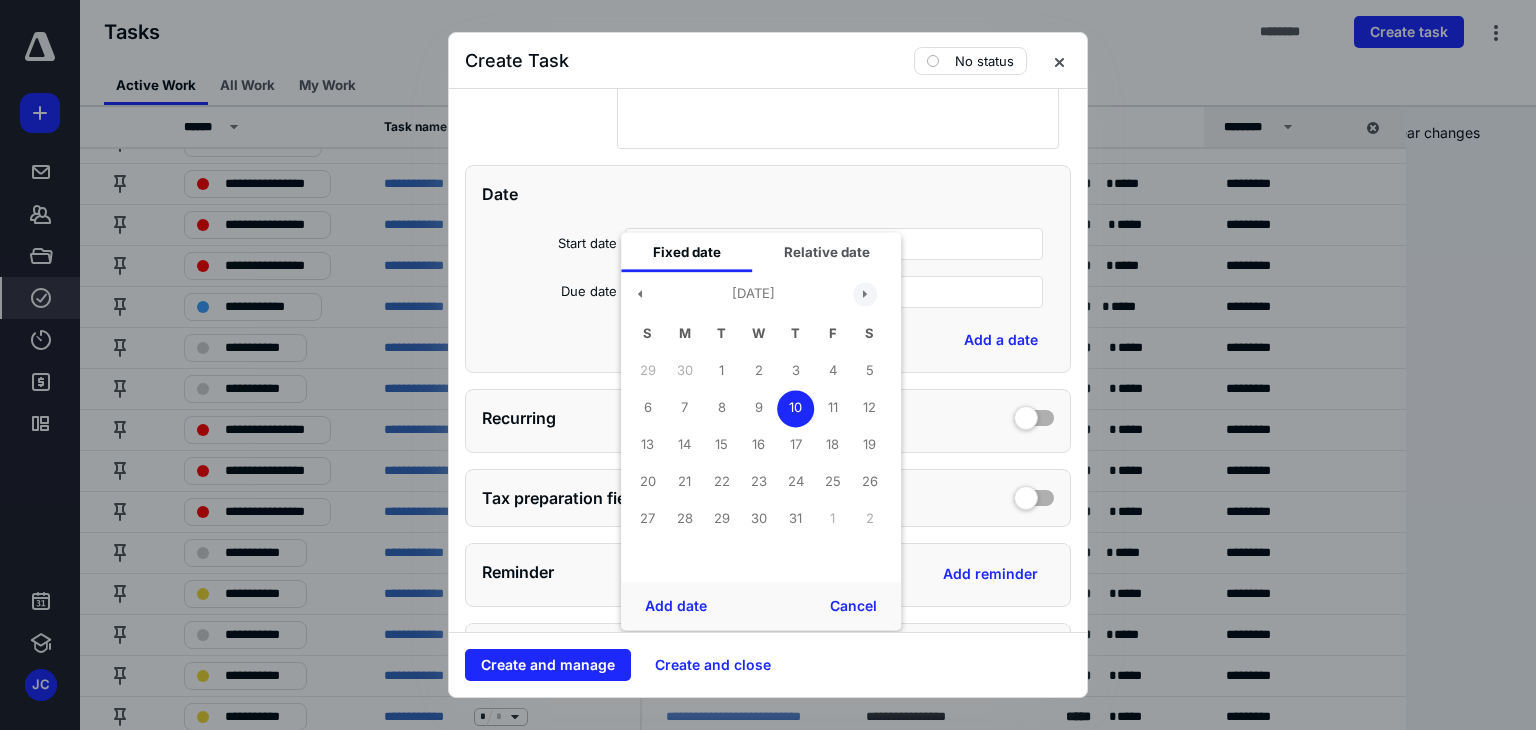 click at bounding box center (865, 294) 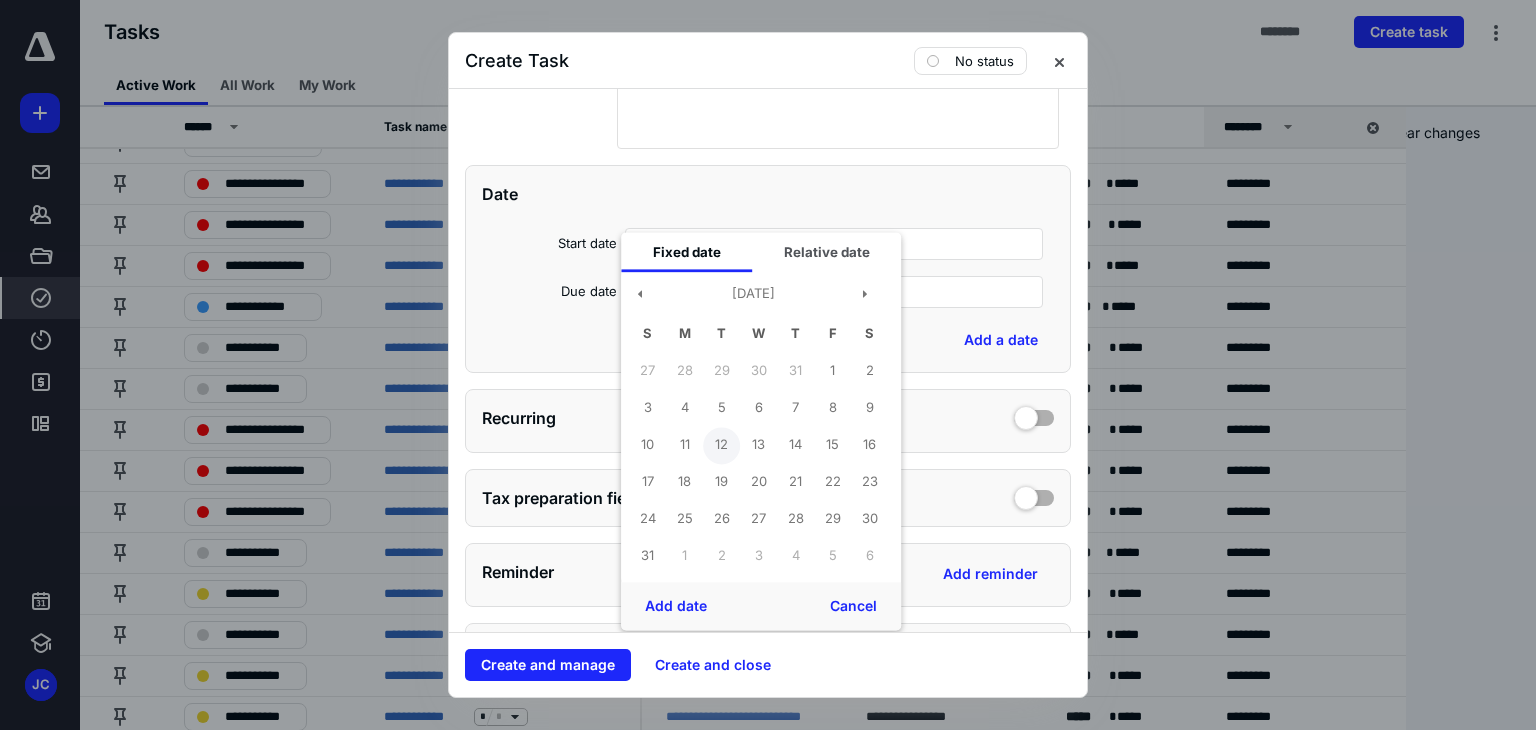 click on "12" at bounding box center [721, 445] 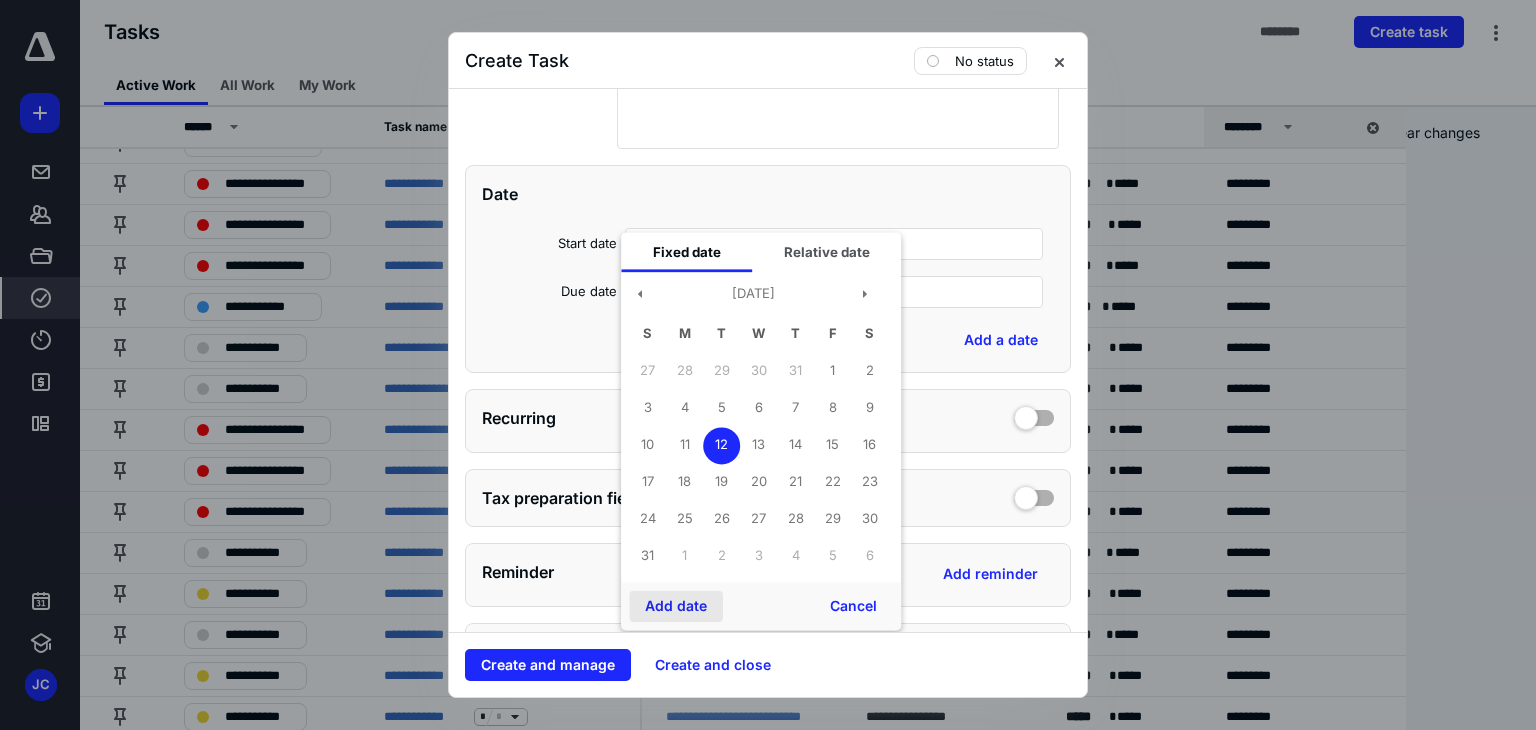 click on "Add date" at bounding box center [676, 606] 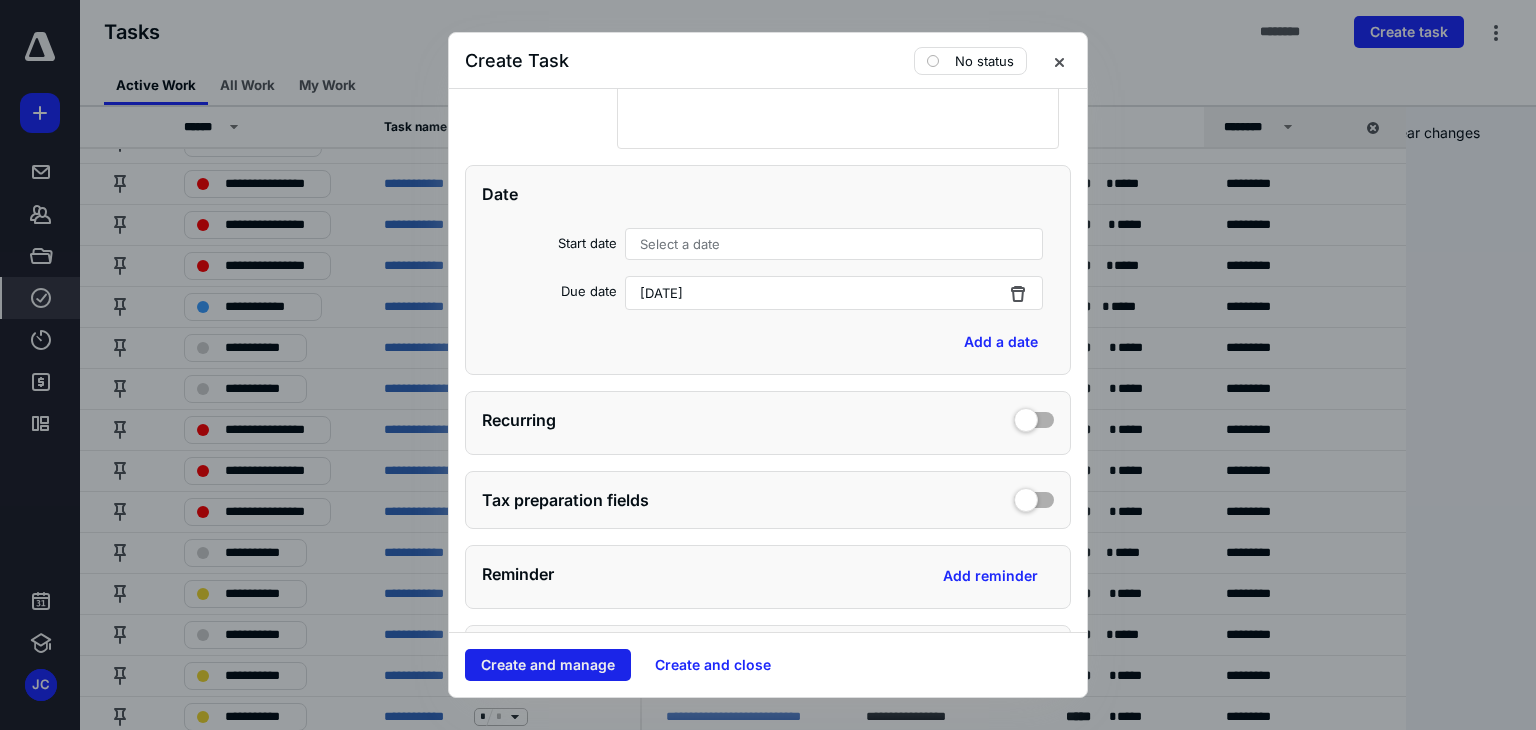 click on "Create and manage" at bounding box center [548, 665] 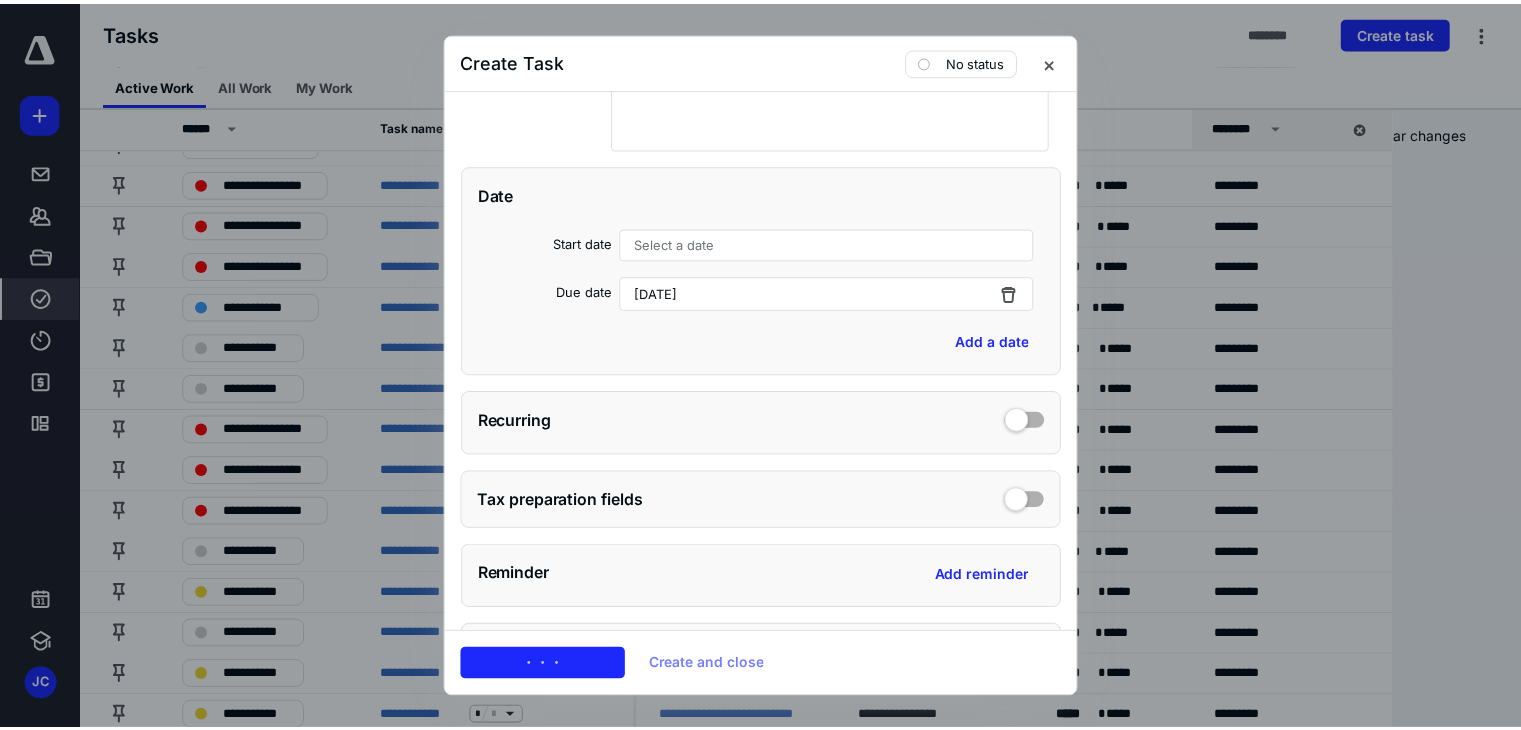 scroll, scrollTop: 0, scrollLeft: 0, axis: both 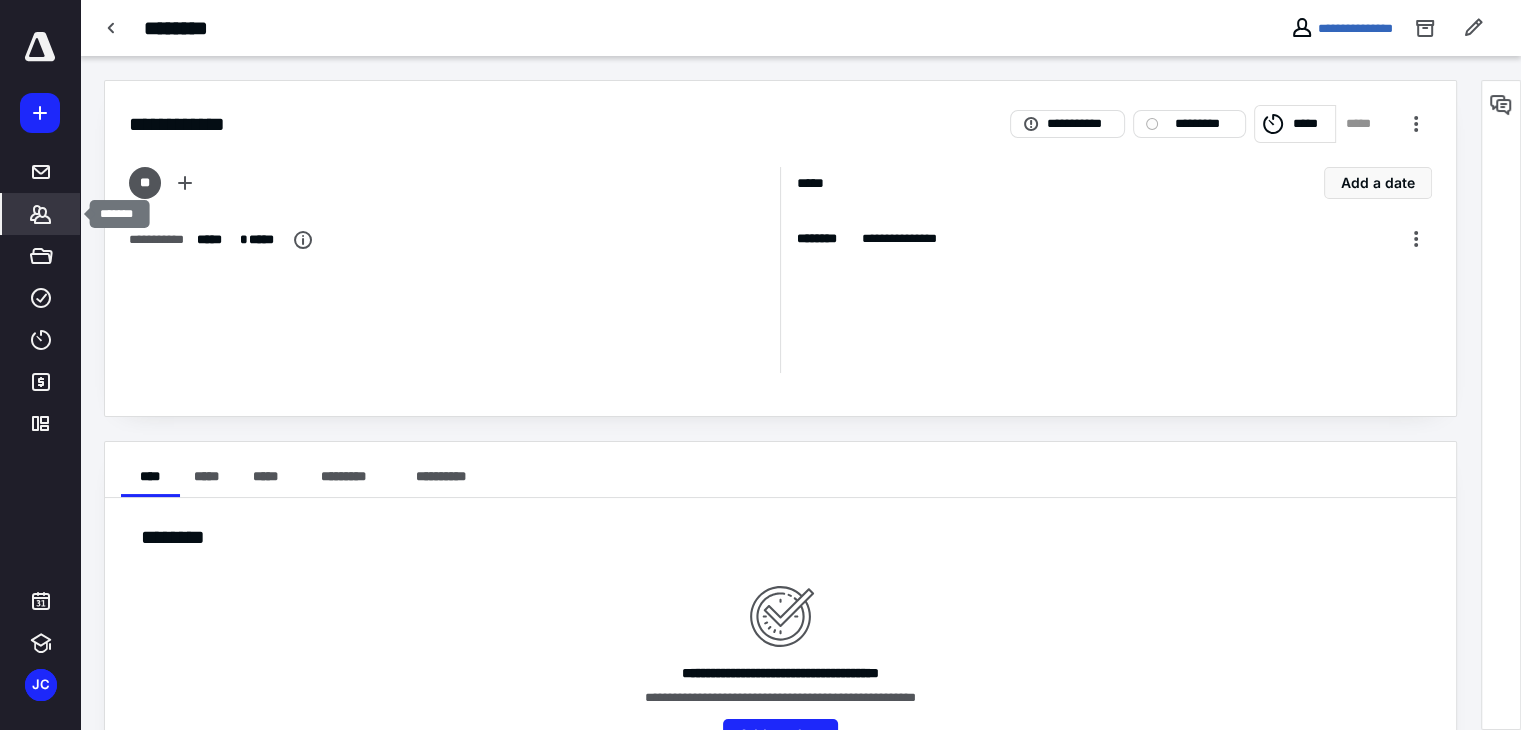 click 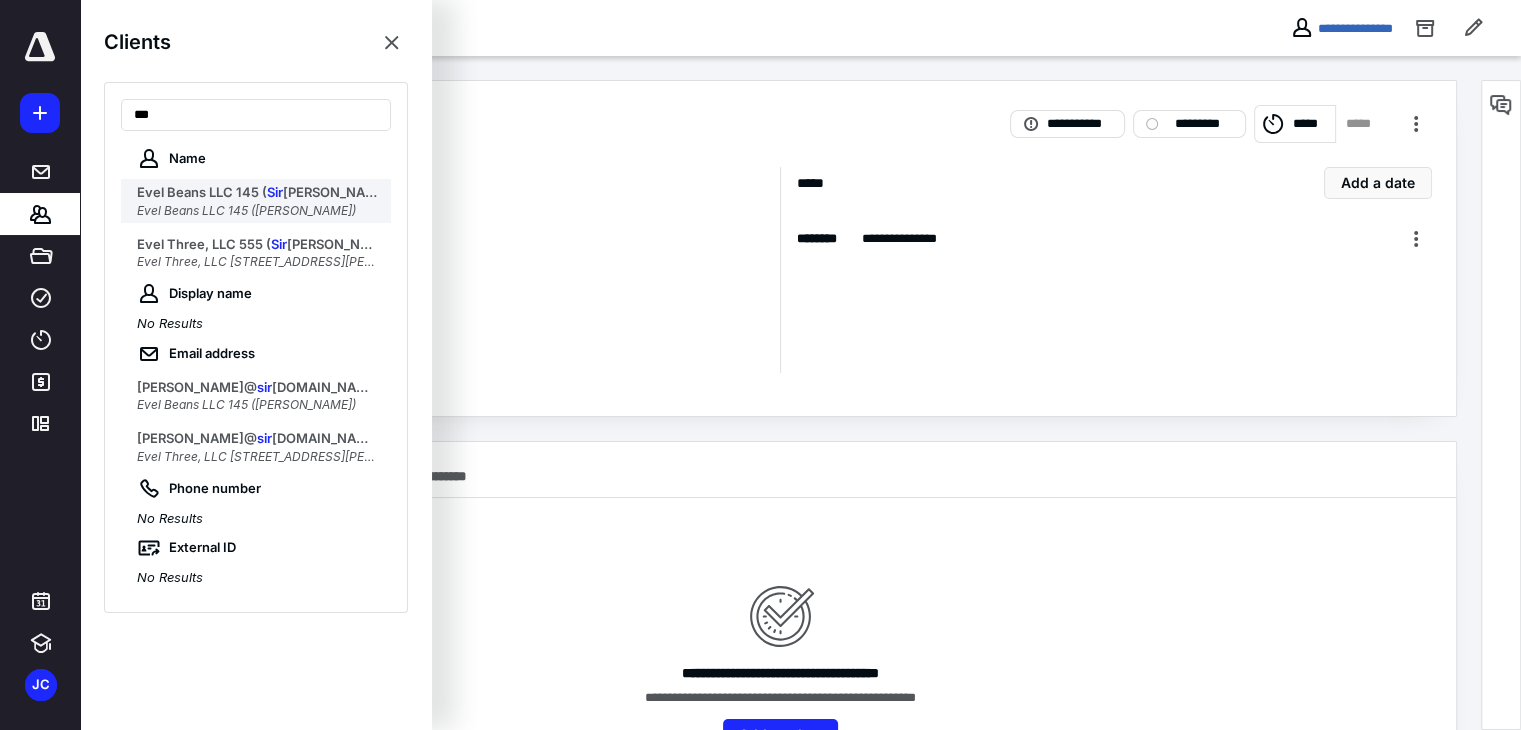 type on "***" 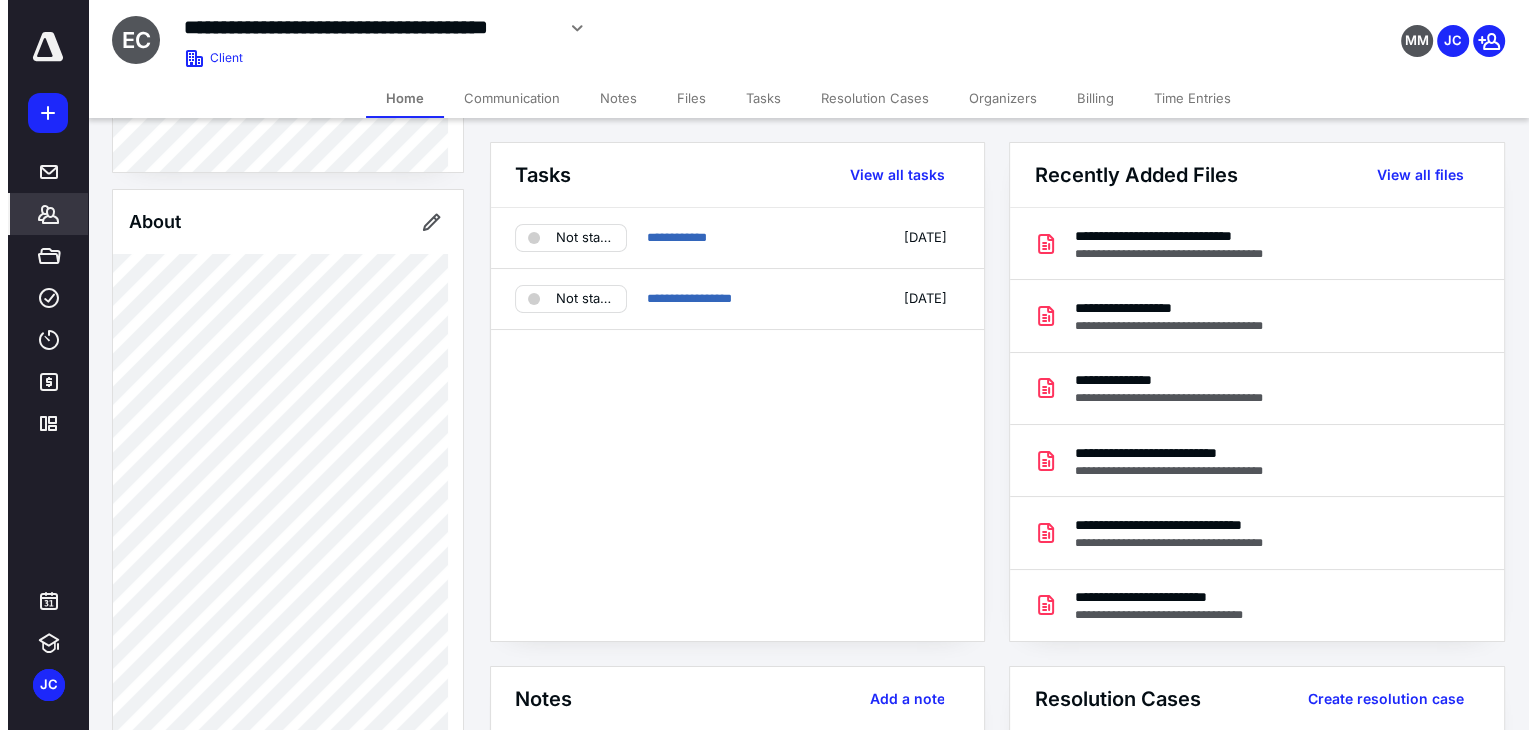 scroll, scrollTop: 0, scrollLeft: 0, axis: both 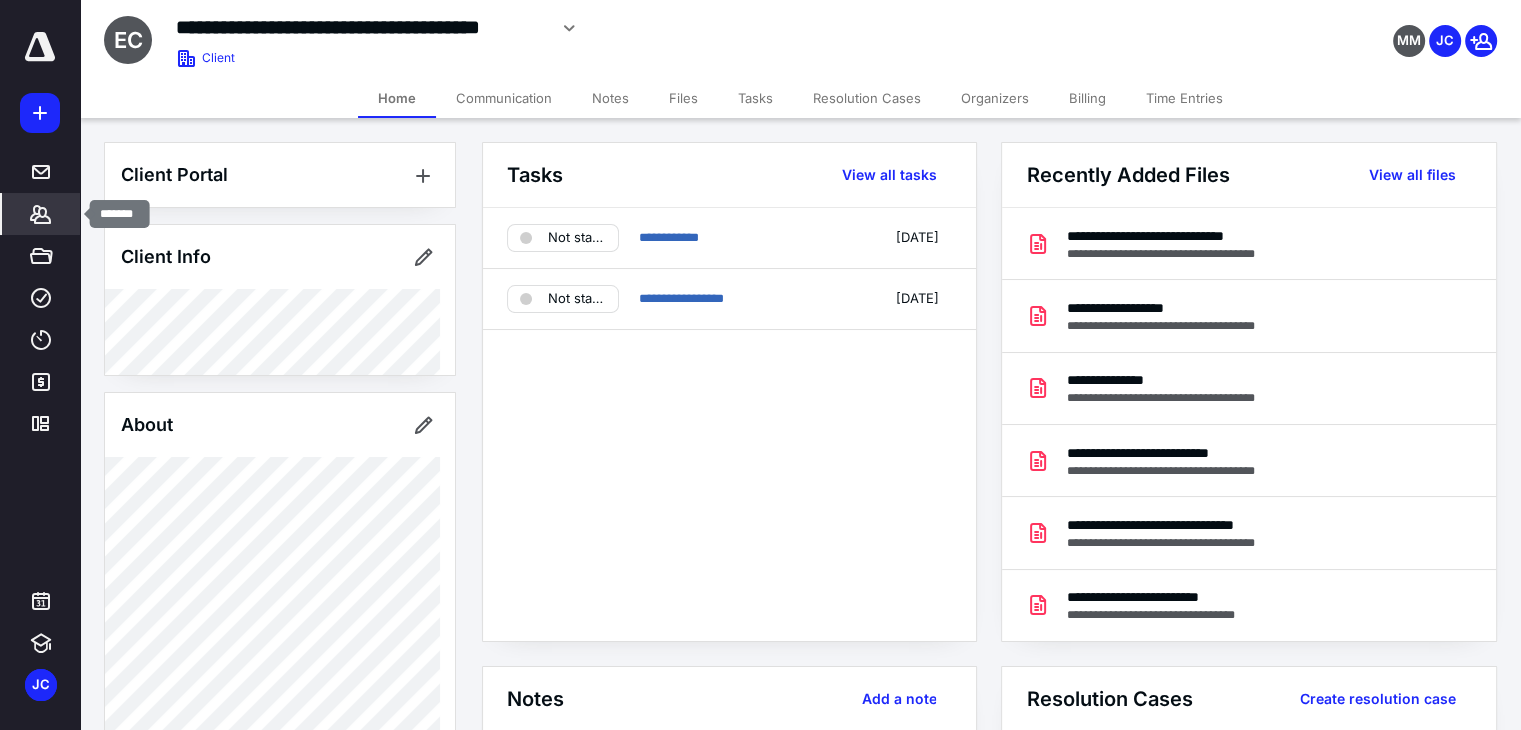 click 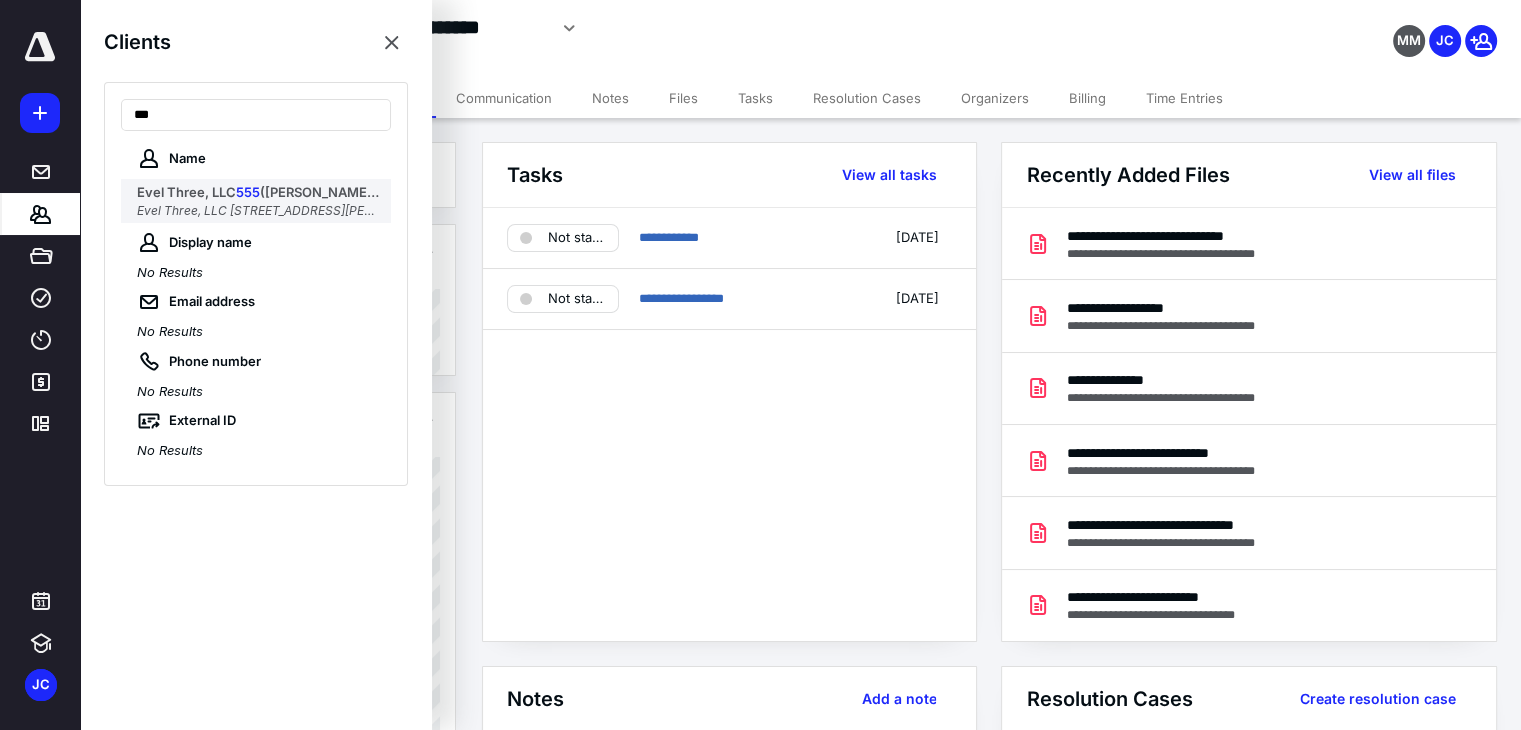 type on "***" 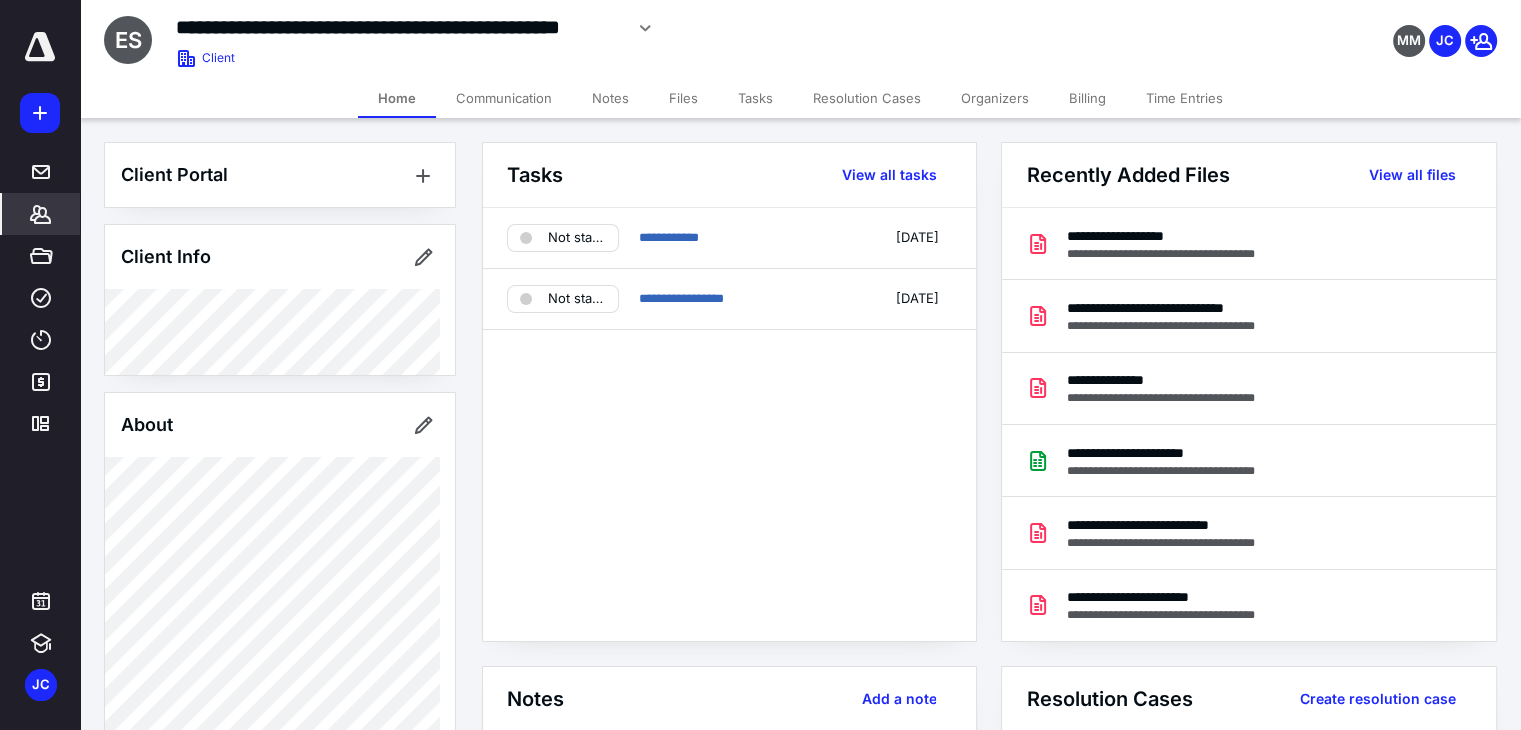 click on "Files" at bounding box center (683, 98) 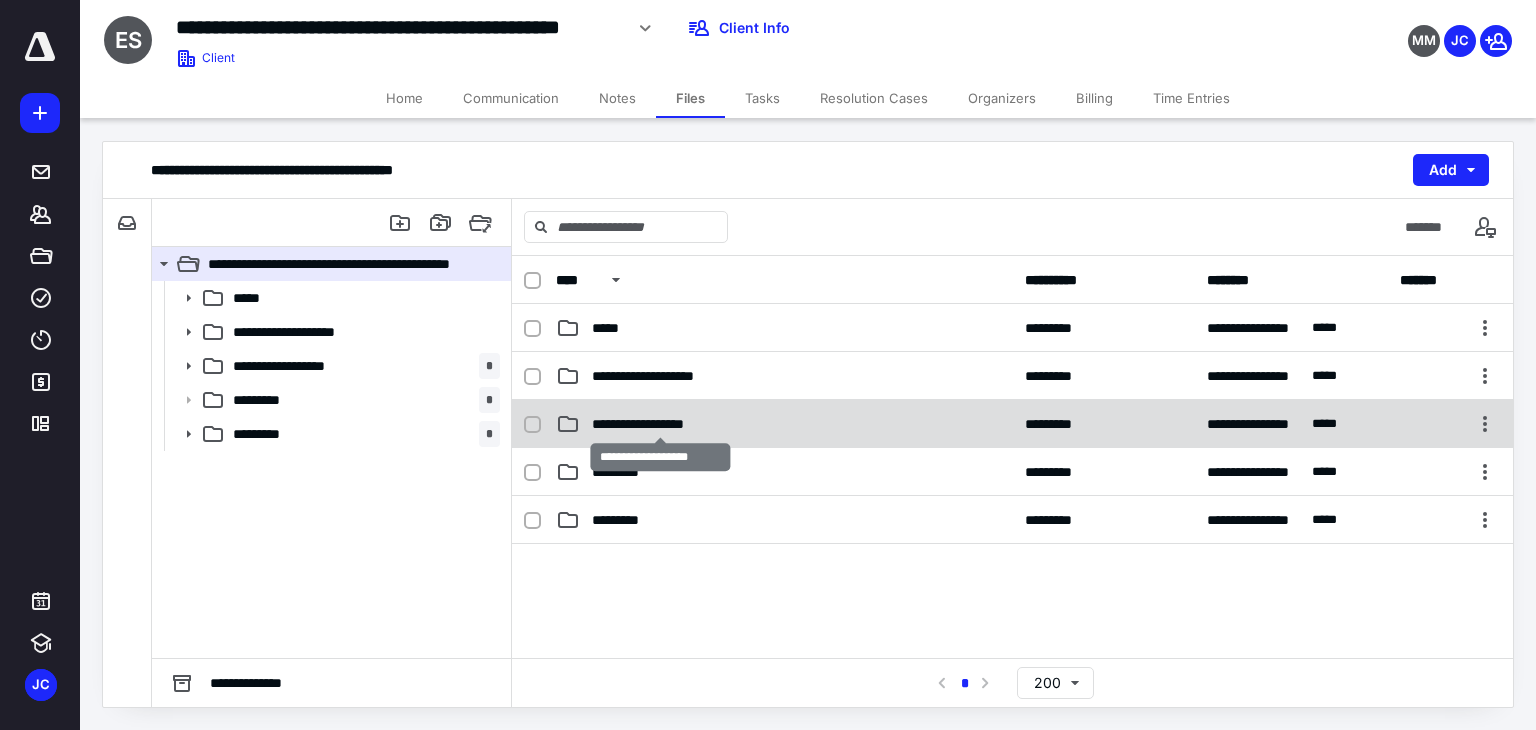 click on "**********" at bounding box center (661, 424) 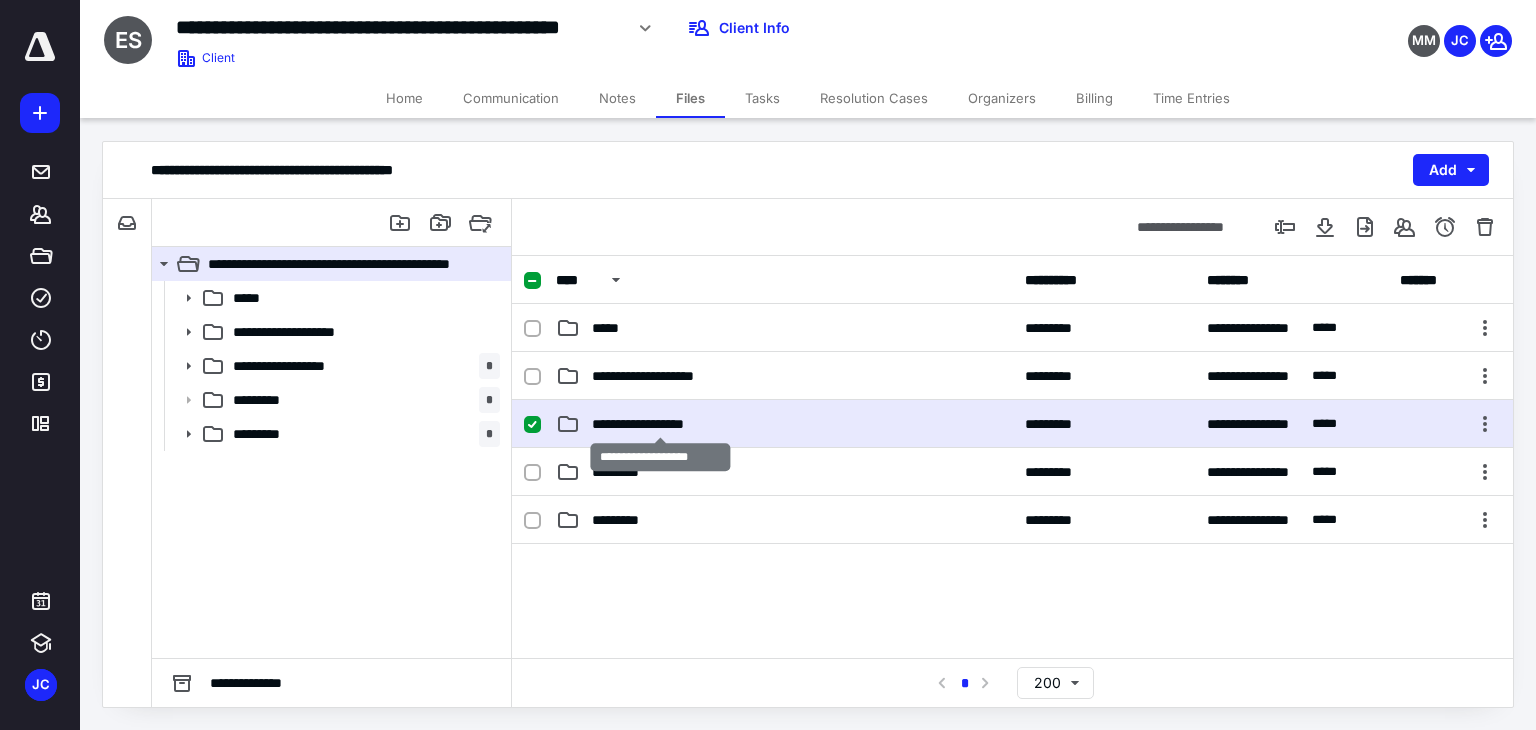 click on "**********" at bounding box center [661, 424] 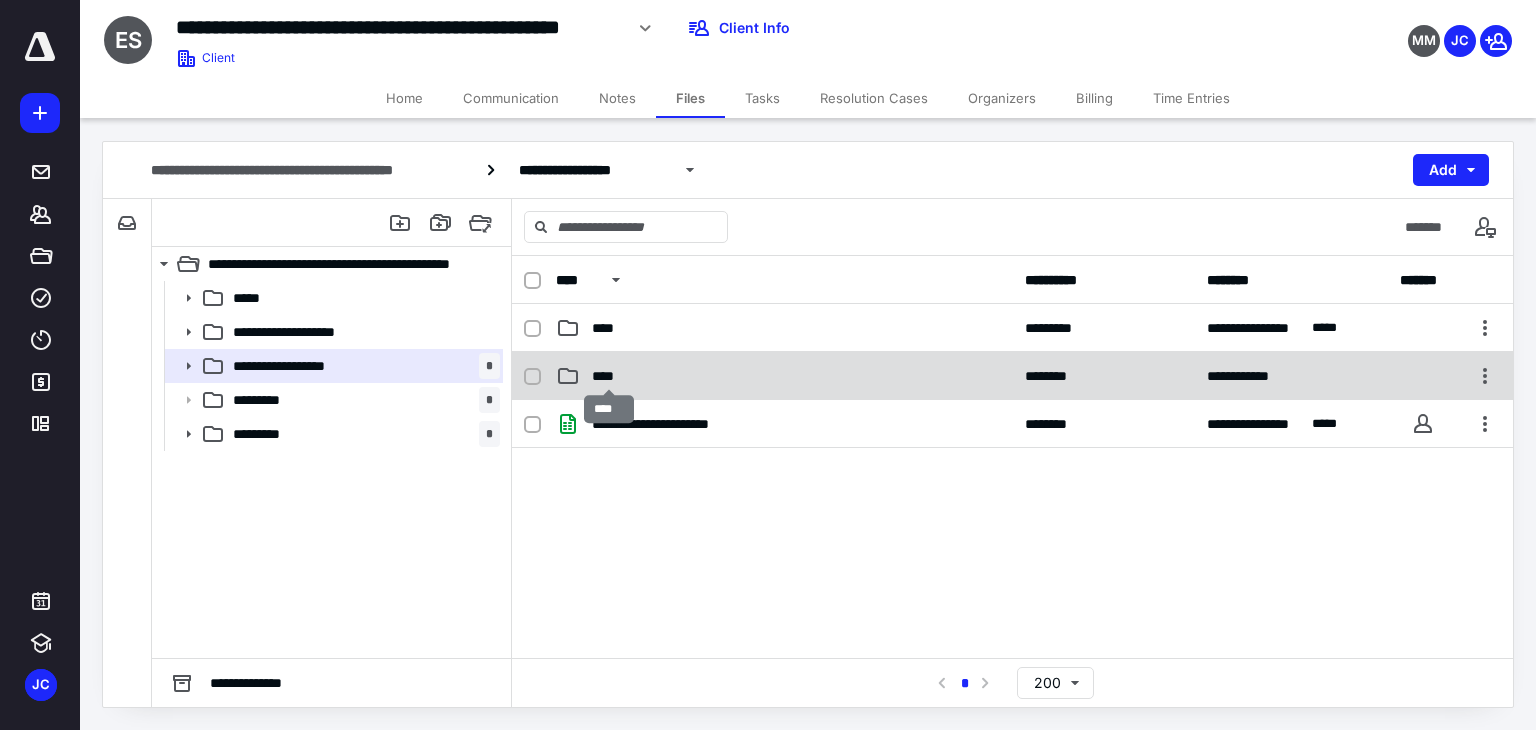 click on "****" at bounding box center [609, 376] 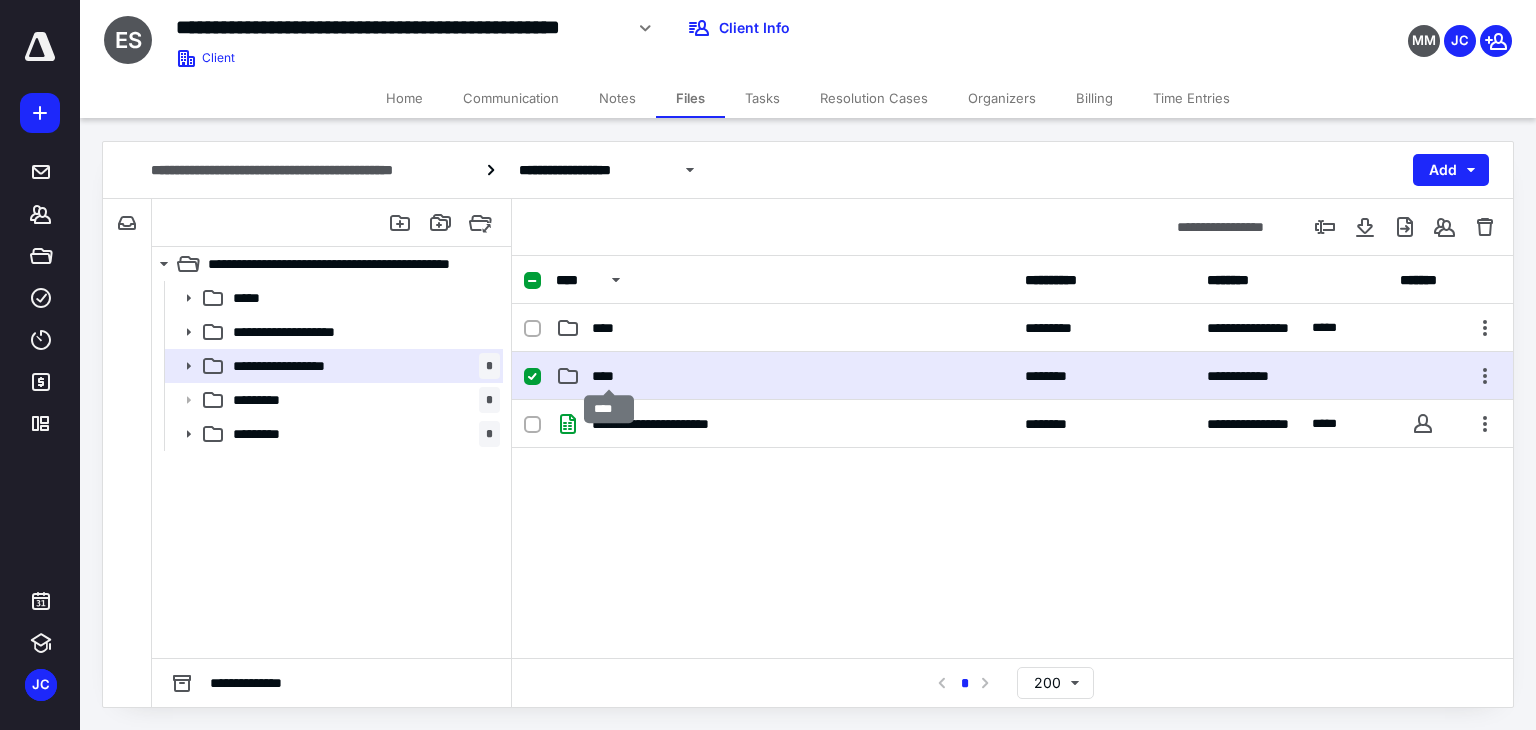 click on "****" at bounding box center [609, 376] 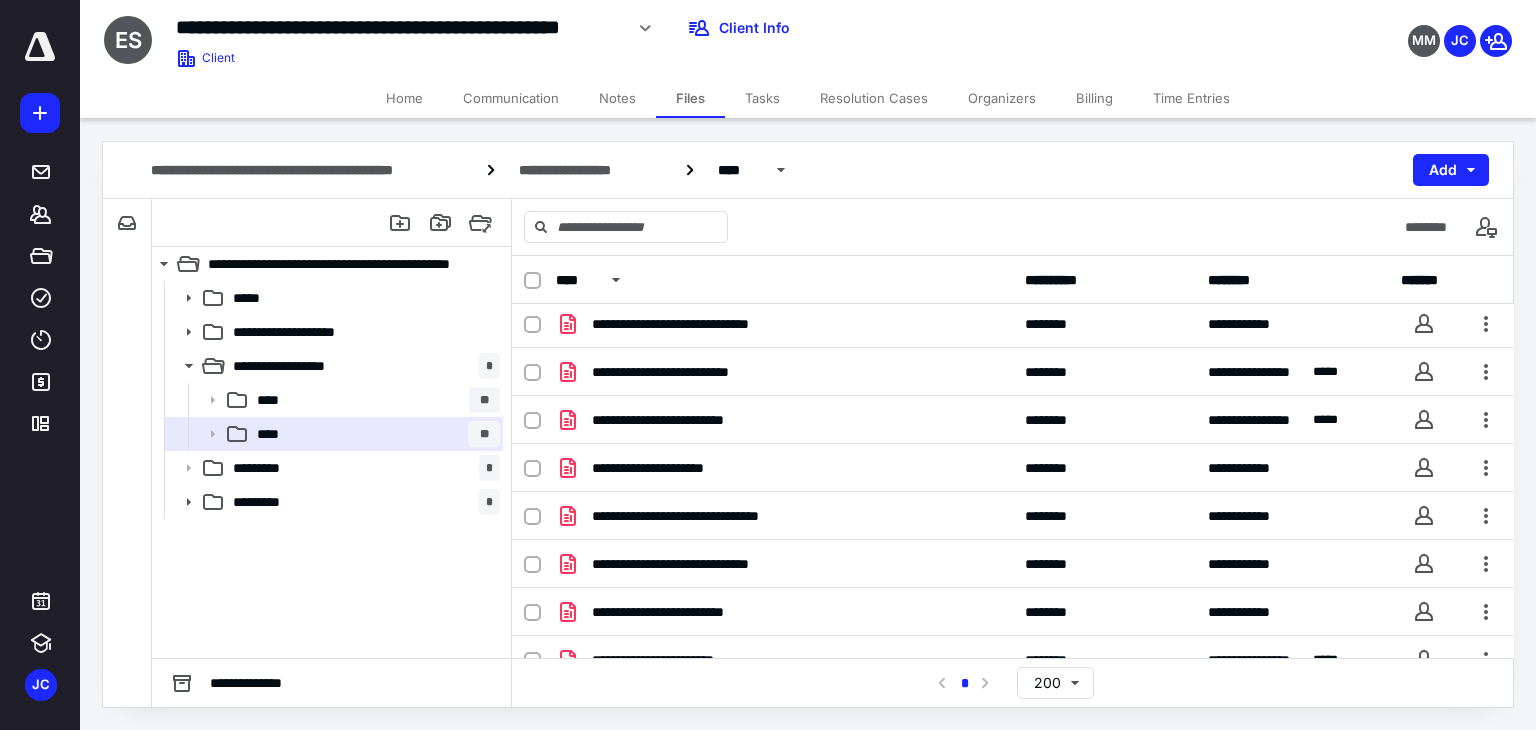 scroll, scrollTop: 1080, scrollLeft: 0, axis: vertical 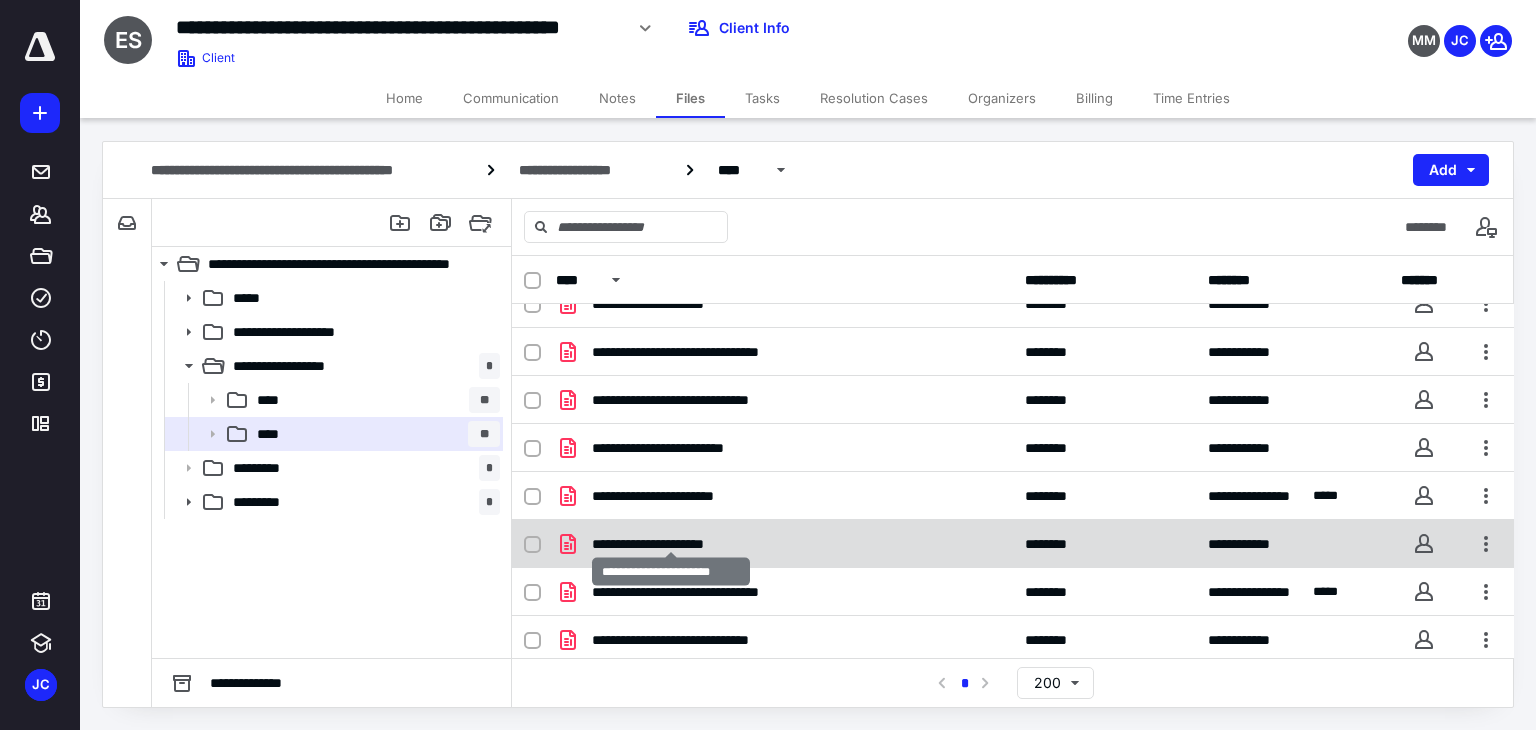 click on "**********" at bounding box center (672, 544) 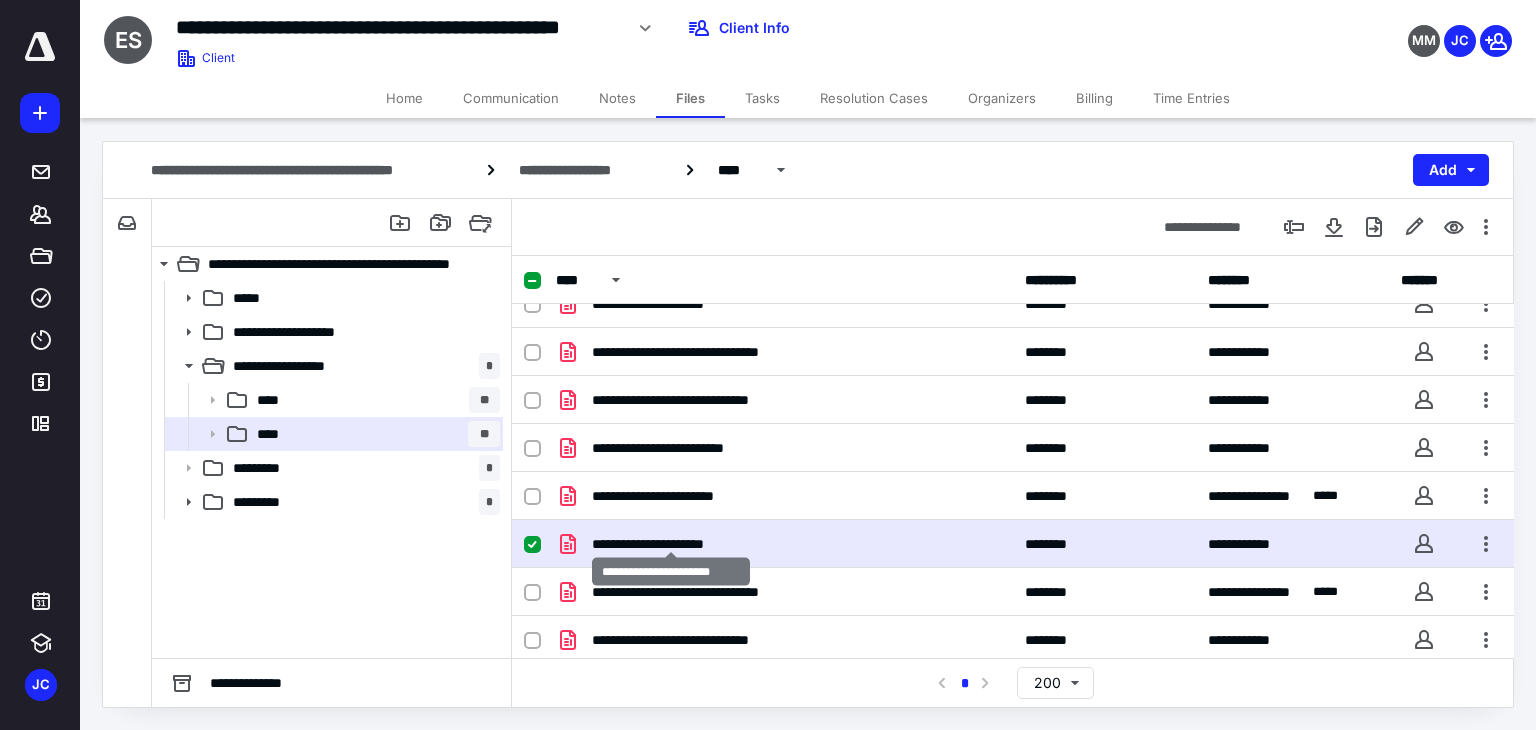 click on "**********" at bounding box center [672, 544] 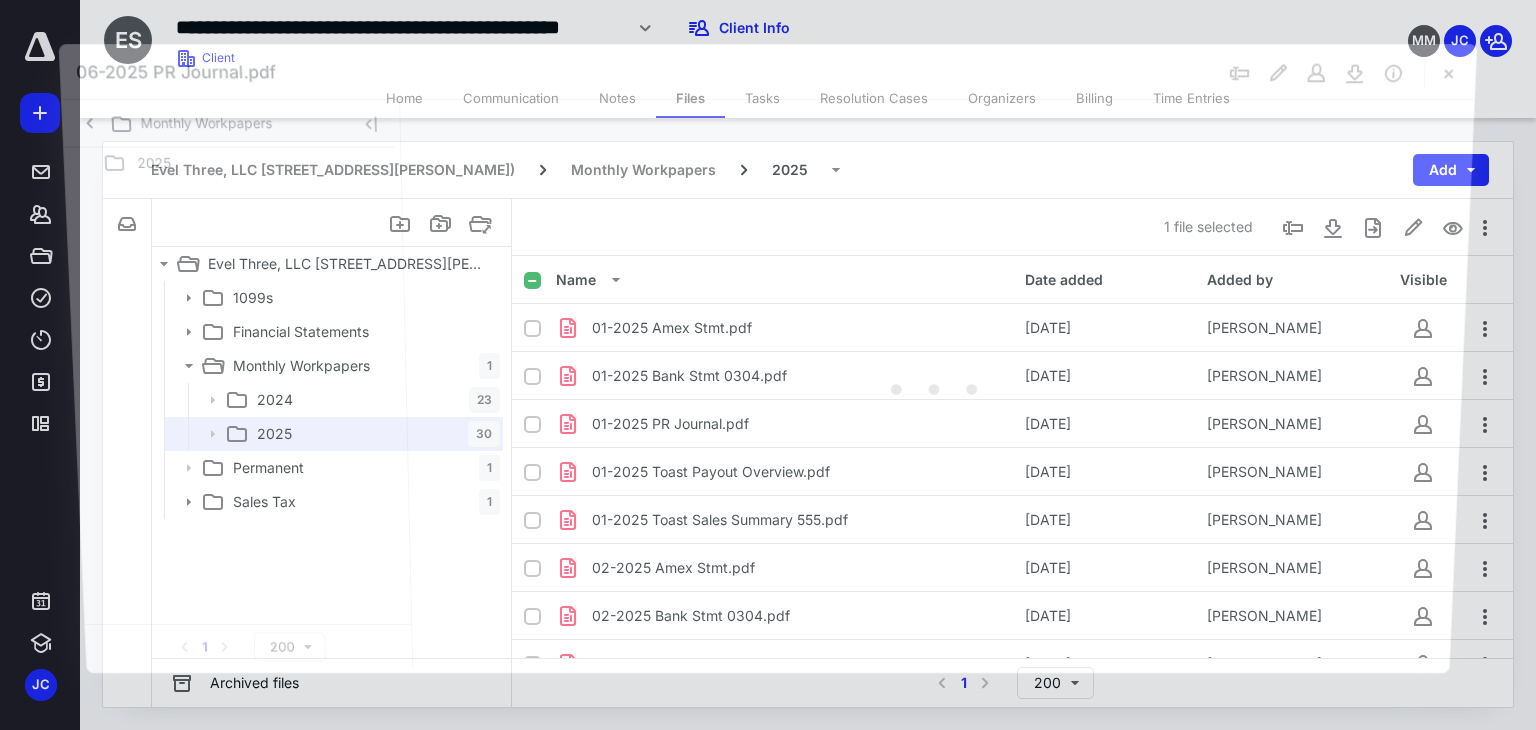 scroll, scrollTop: 1080, scrollLeft: 0, axis: vertical 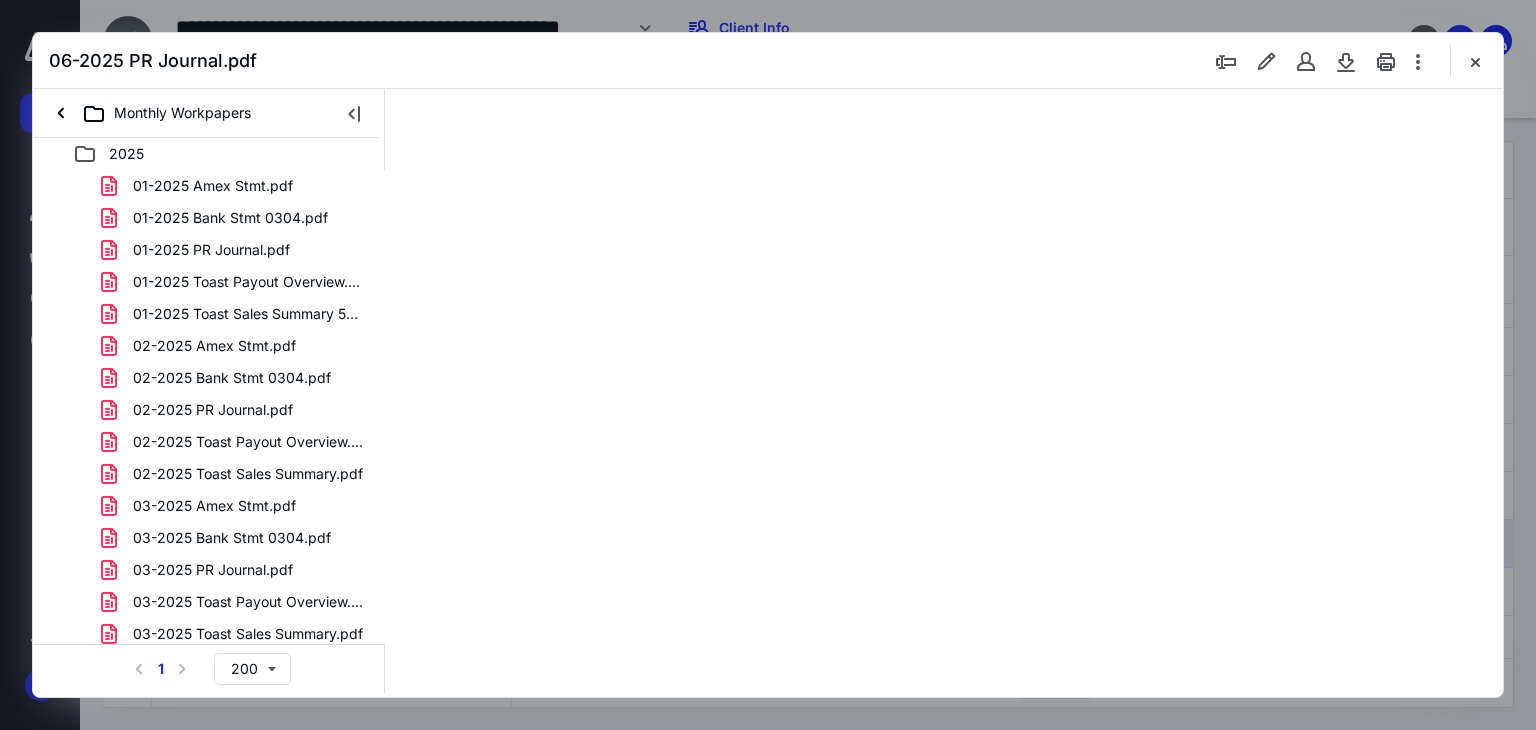 type on "139" 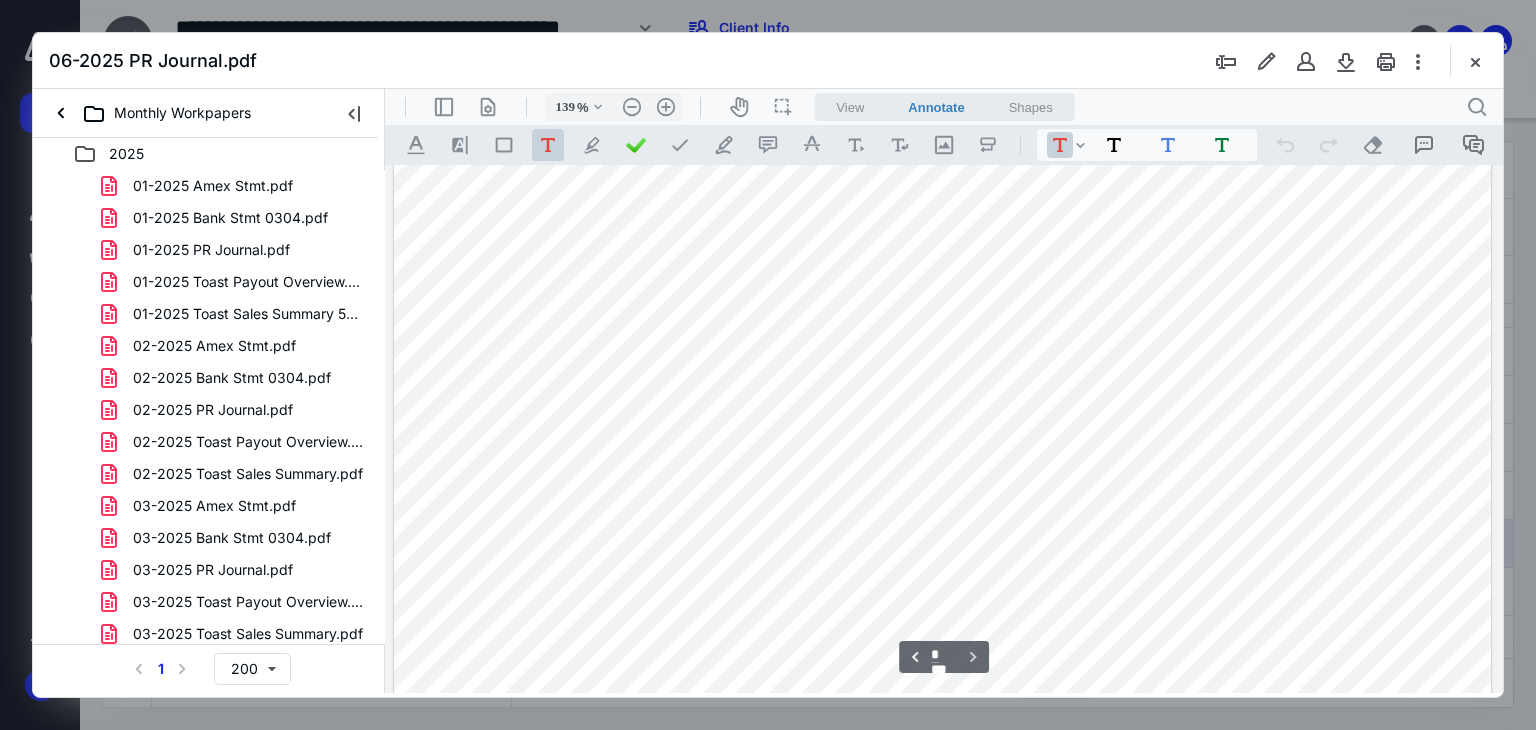 scroll, scrollTop: 6224, scrollLeft: 0, axis: vertical 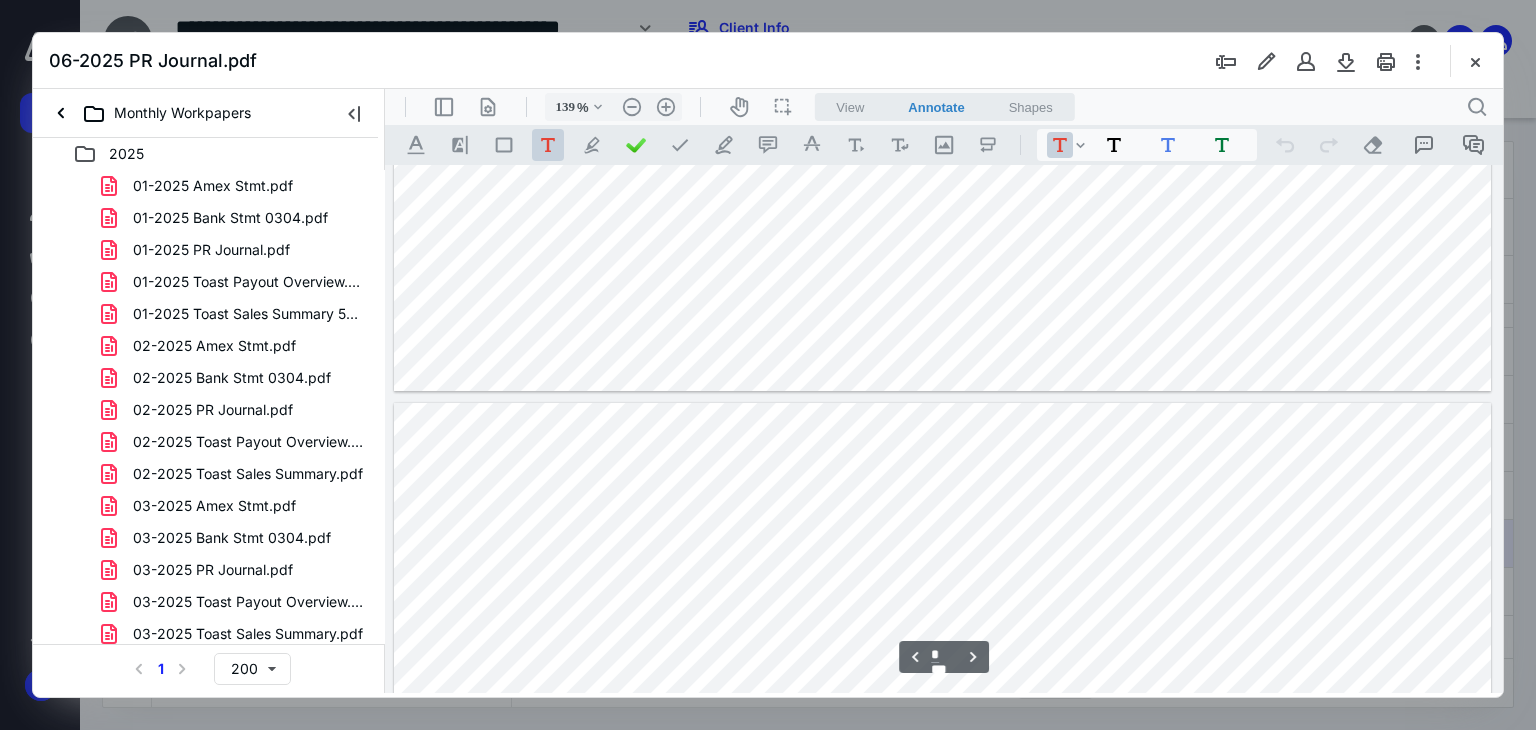 type on "*" 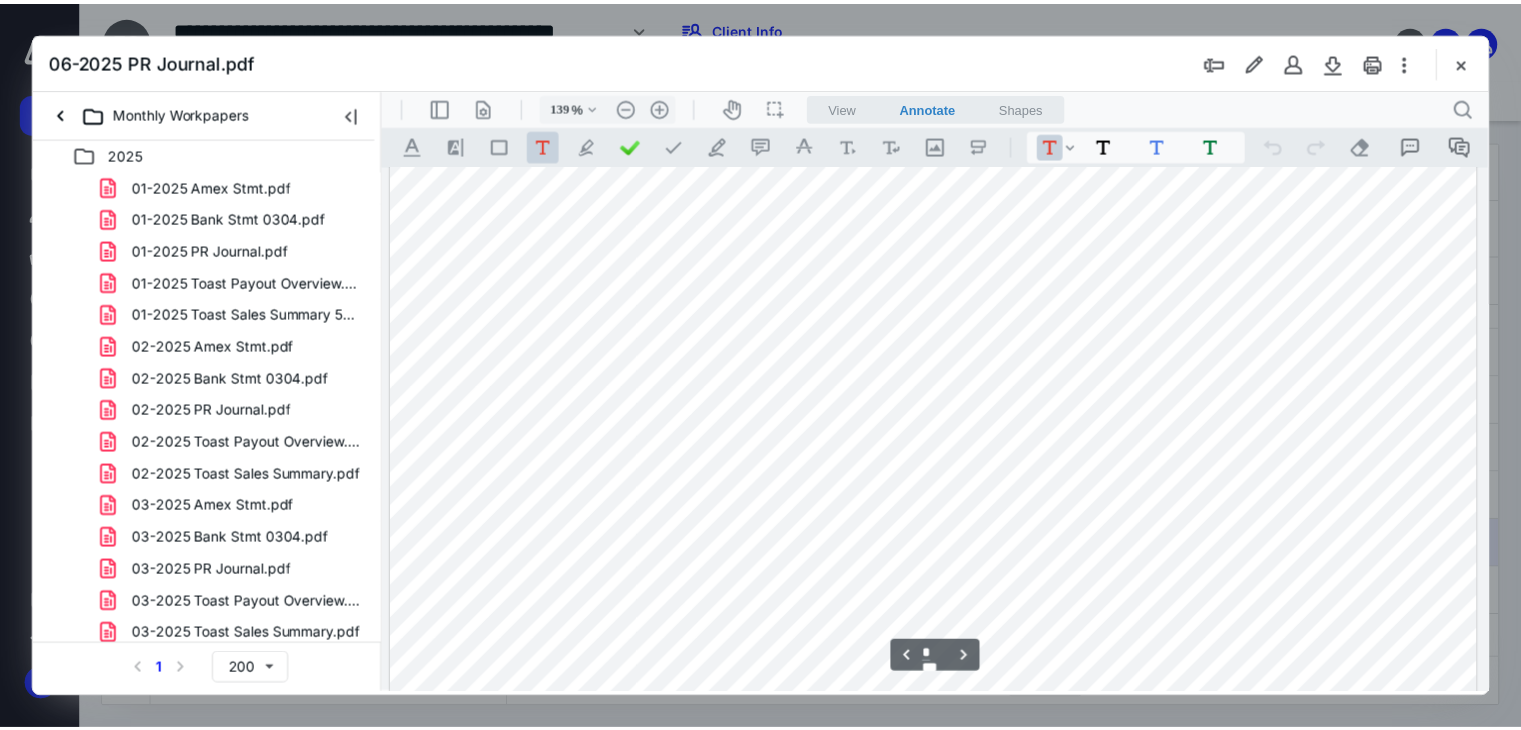 scroll, scrollTop: 2780, scrollLeft: 0, axis: vertical 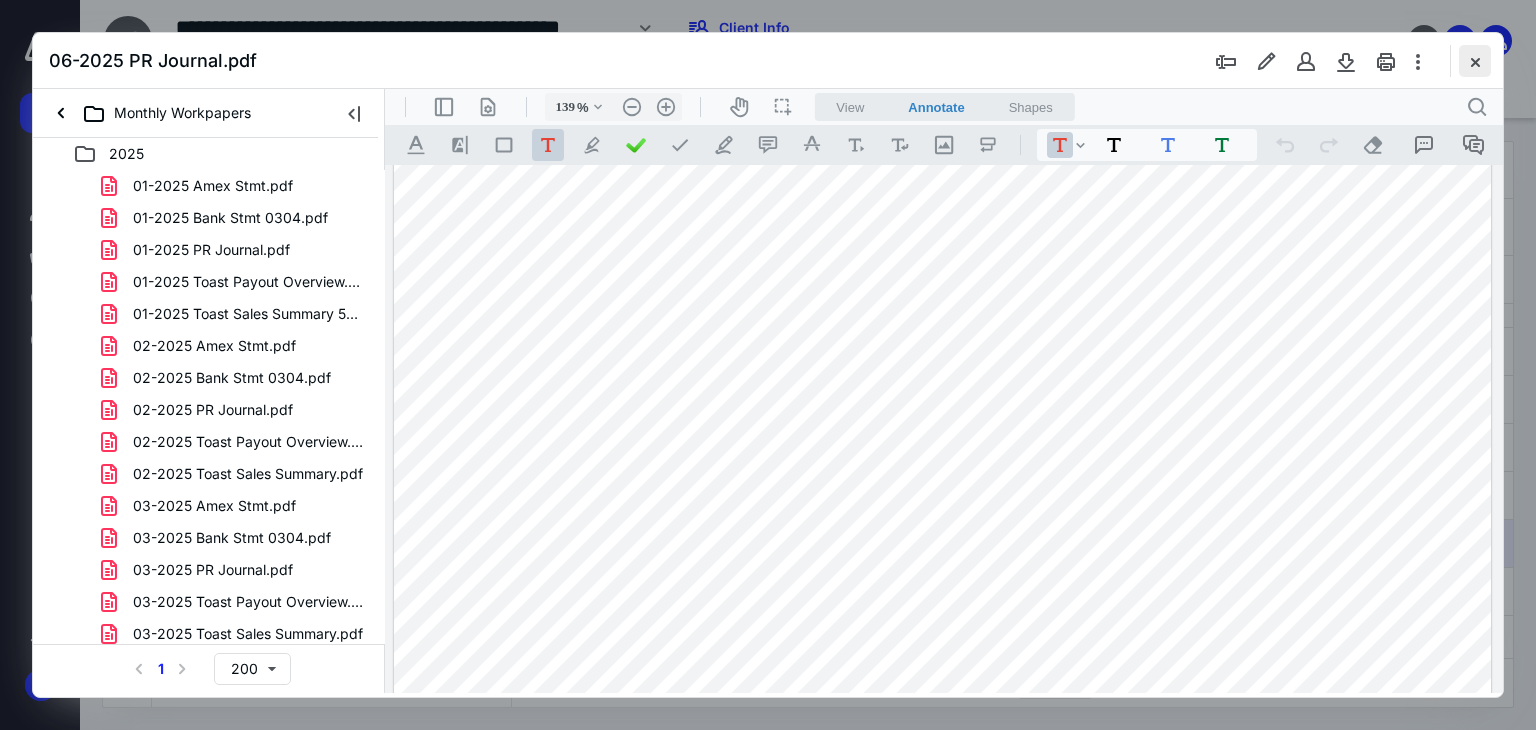 click at bounding box center [1475, 61] 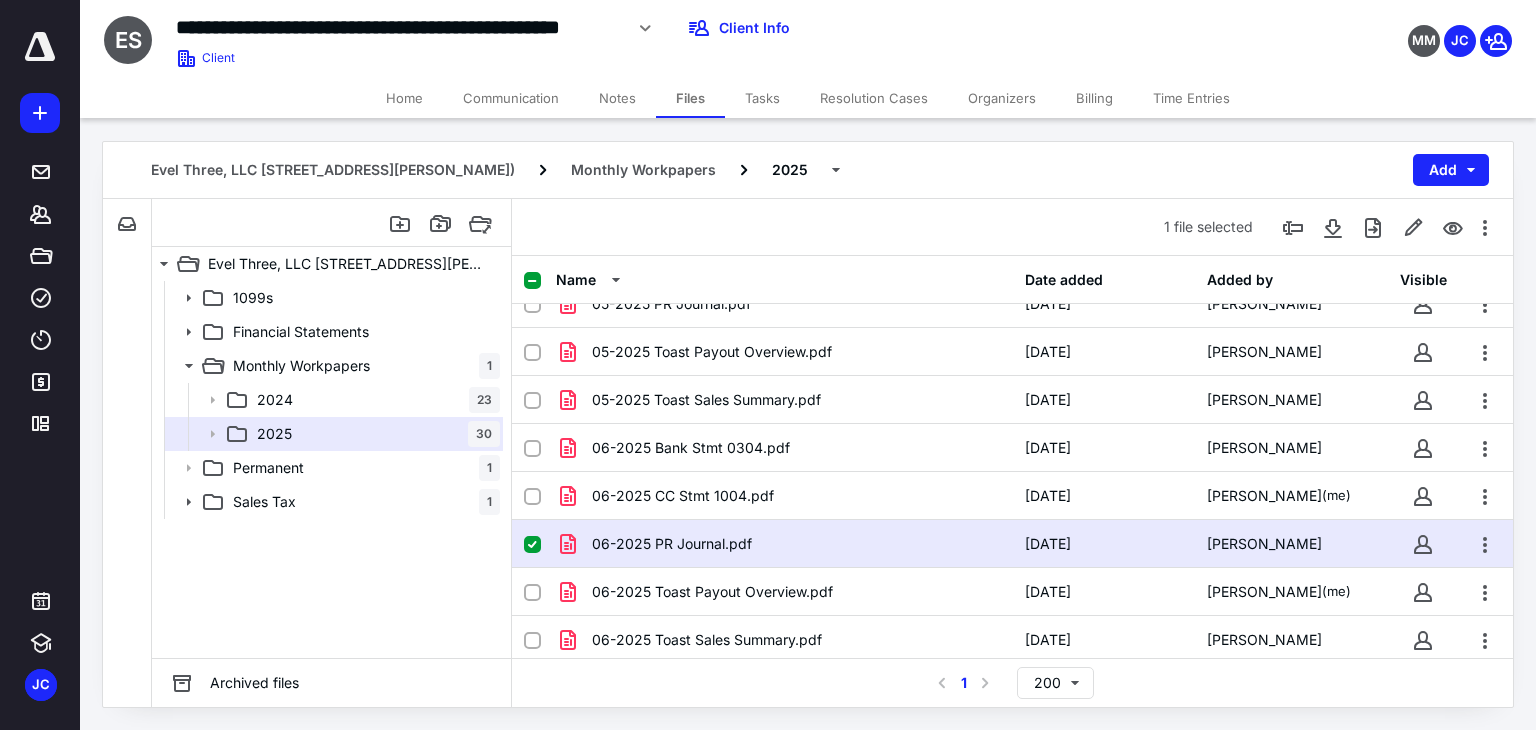 click on "Home" at bounding box center (404, 98) 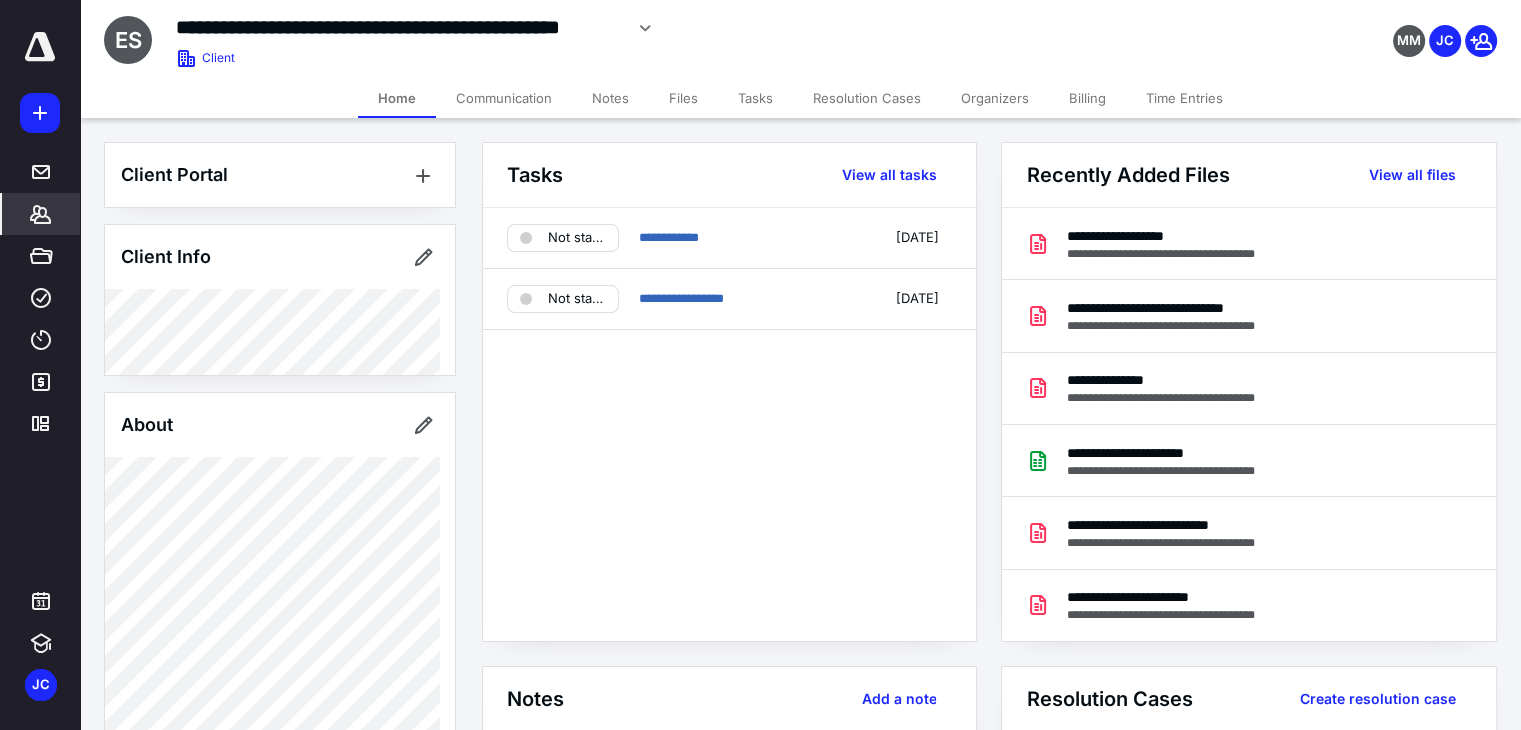 click 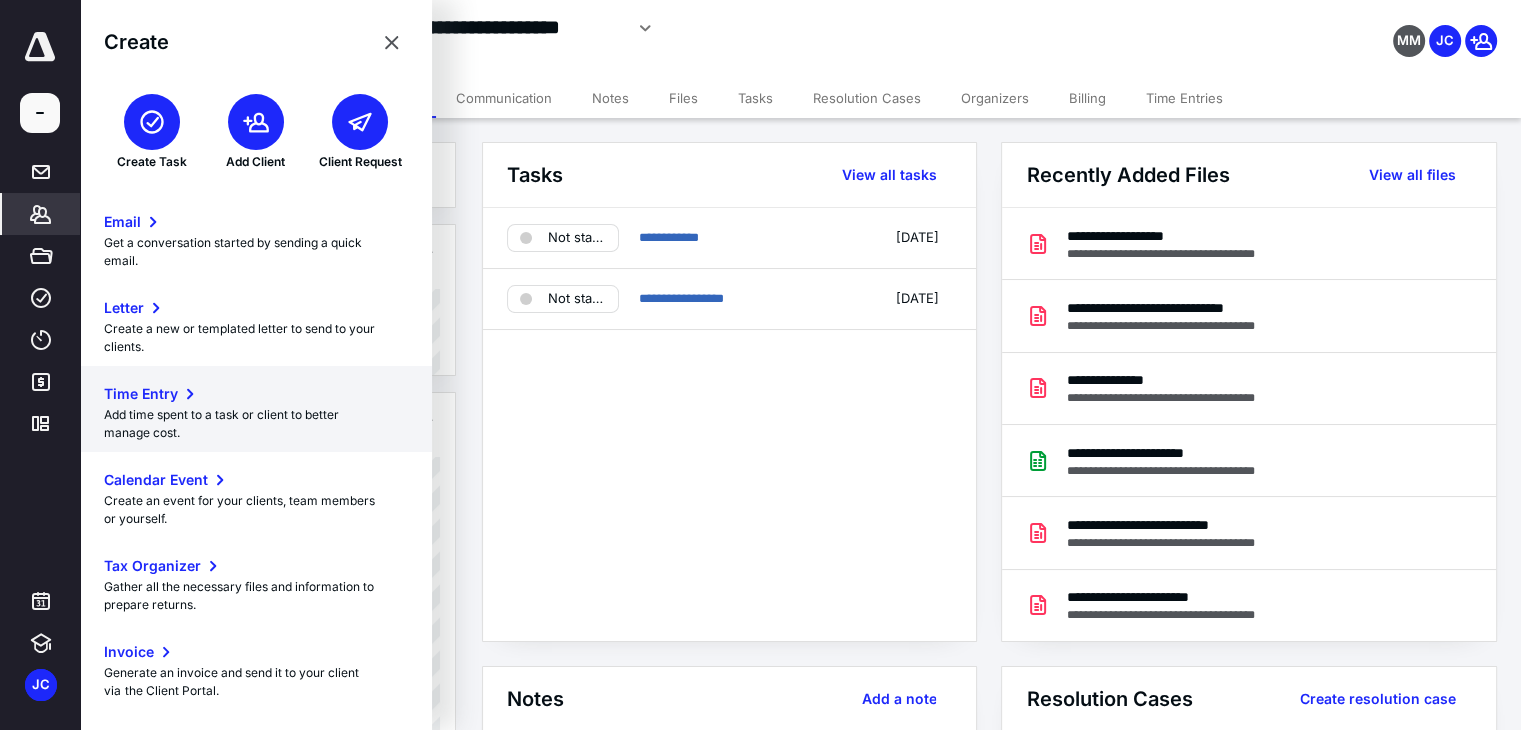 click on "Time Entry" at bounding box center [141, 394] 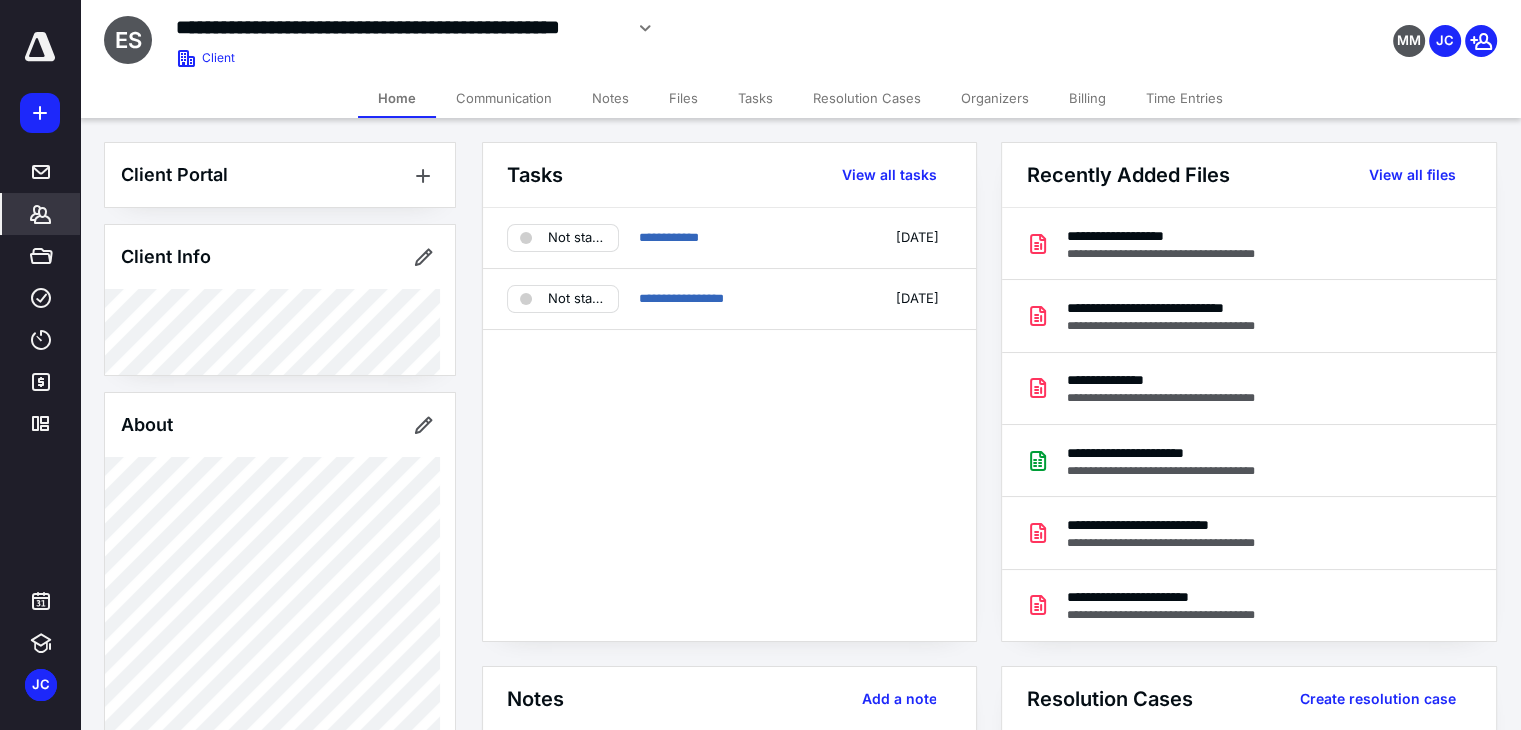 type on "**********" 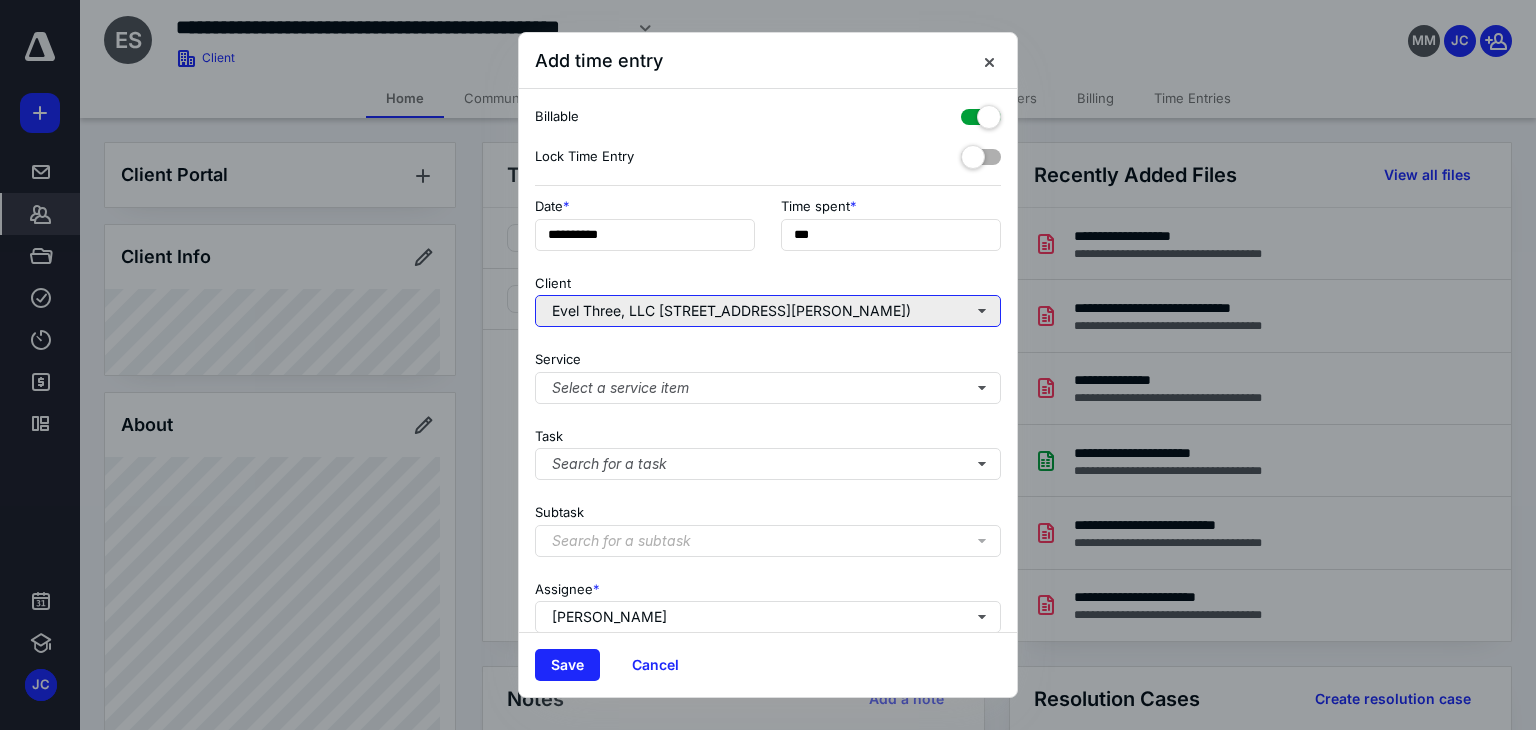 click on "Evel Three, LLC [STREET_ADDRESS][PERSON_NAME])" at bounding box center (768, 311) 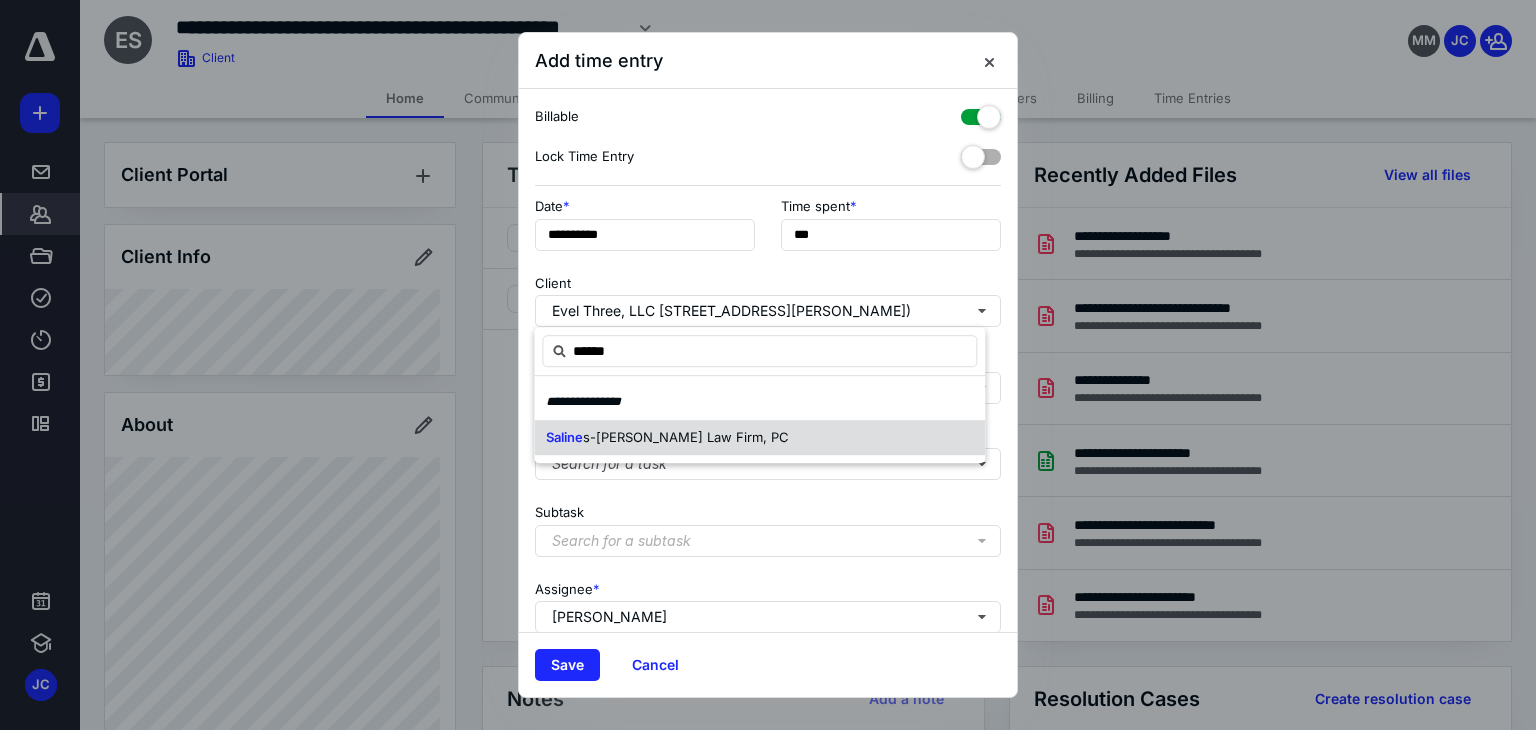 click on "s-[PERSON_NAME] Law Firm, PC" at bounding box center (686, 437) 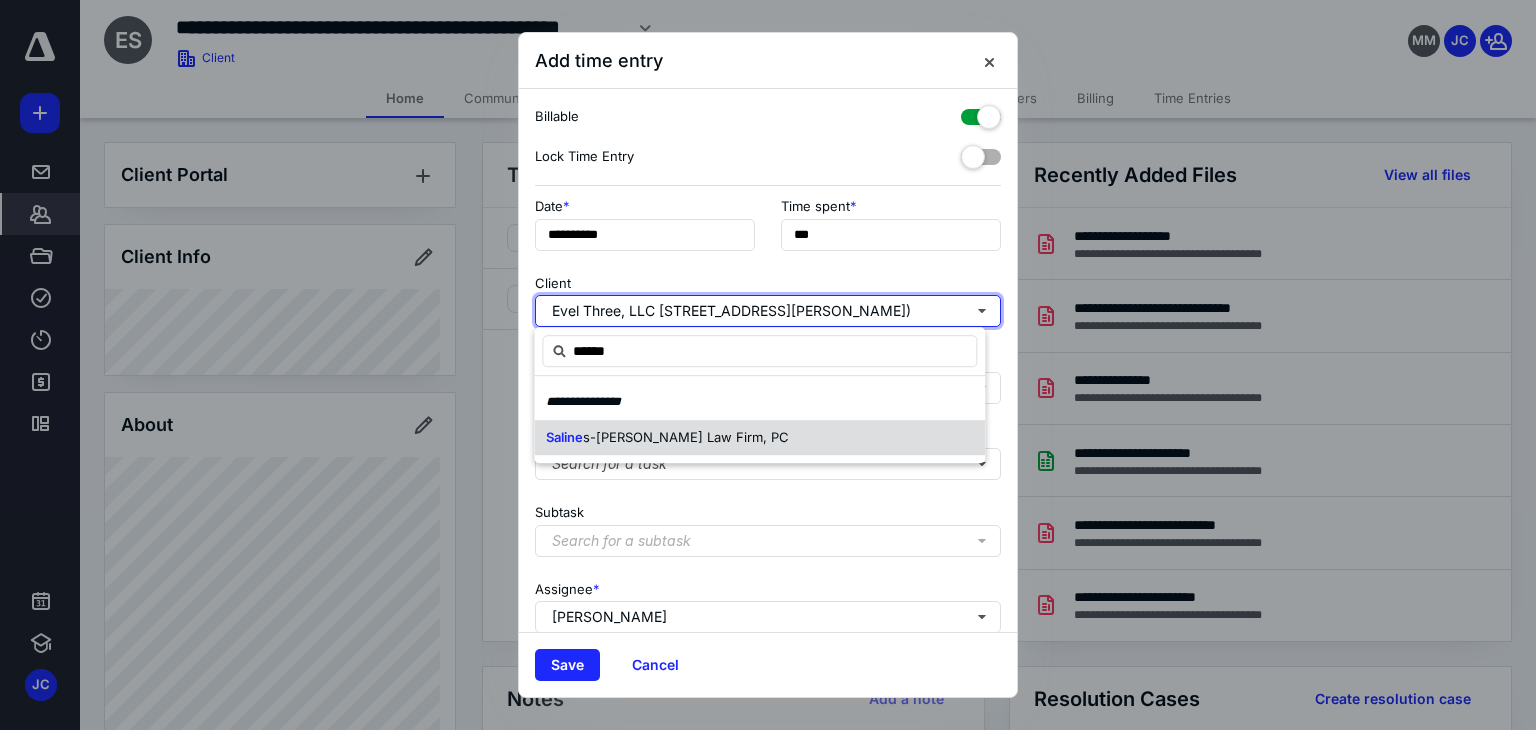 type 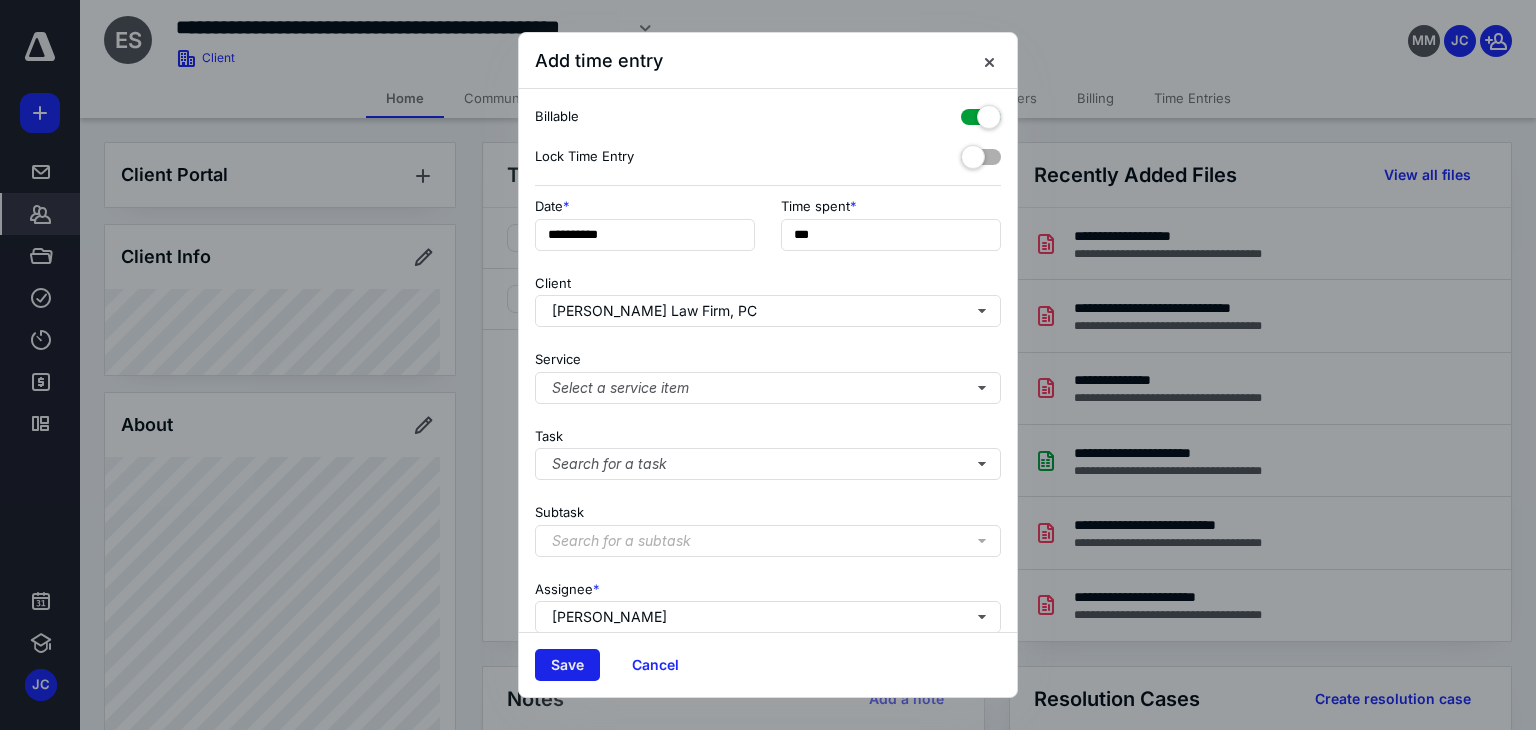 click on "Save" at bounding box center [567, 665] 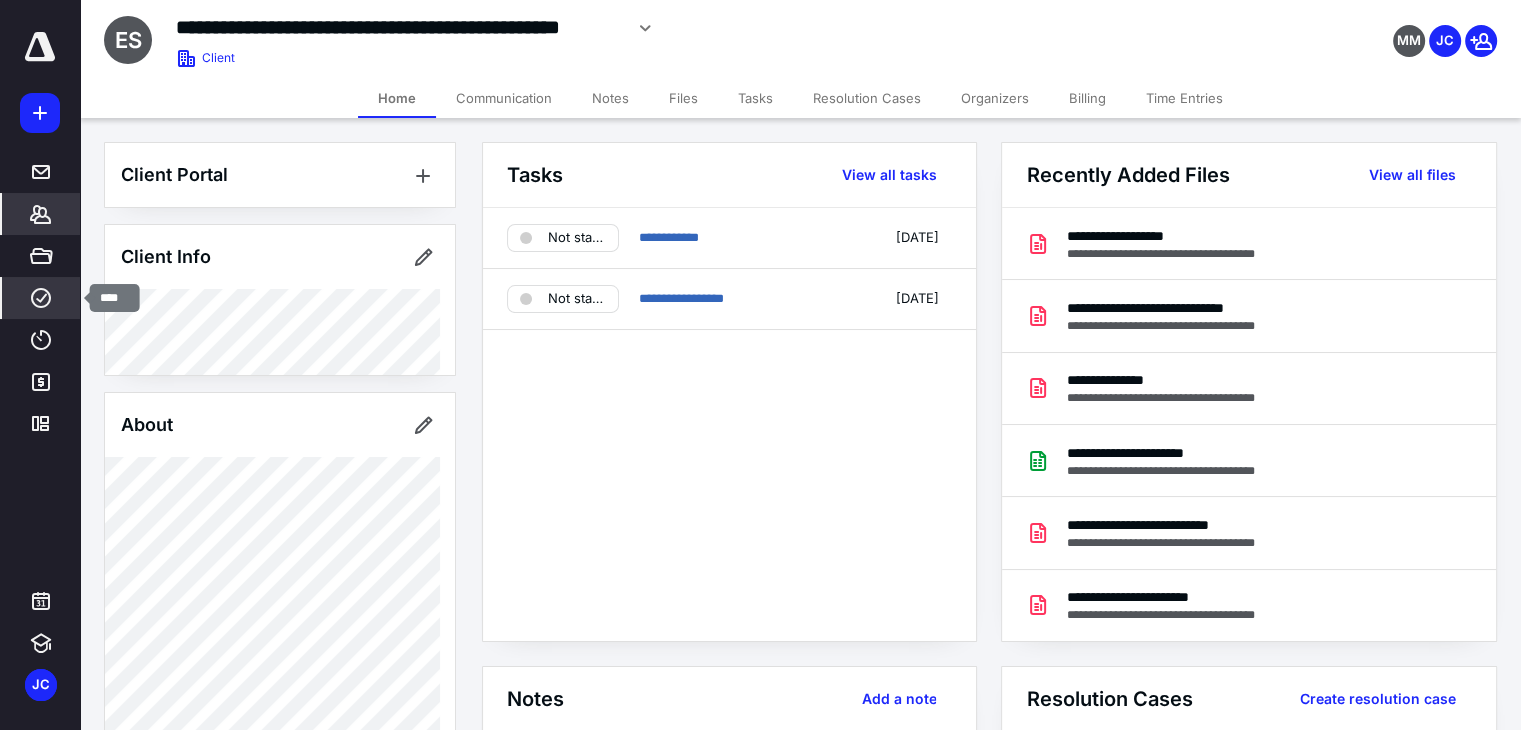 click 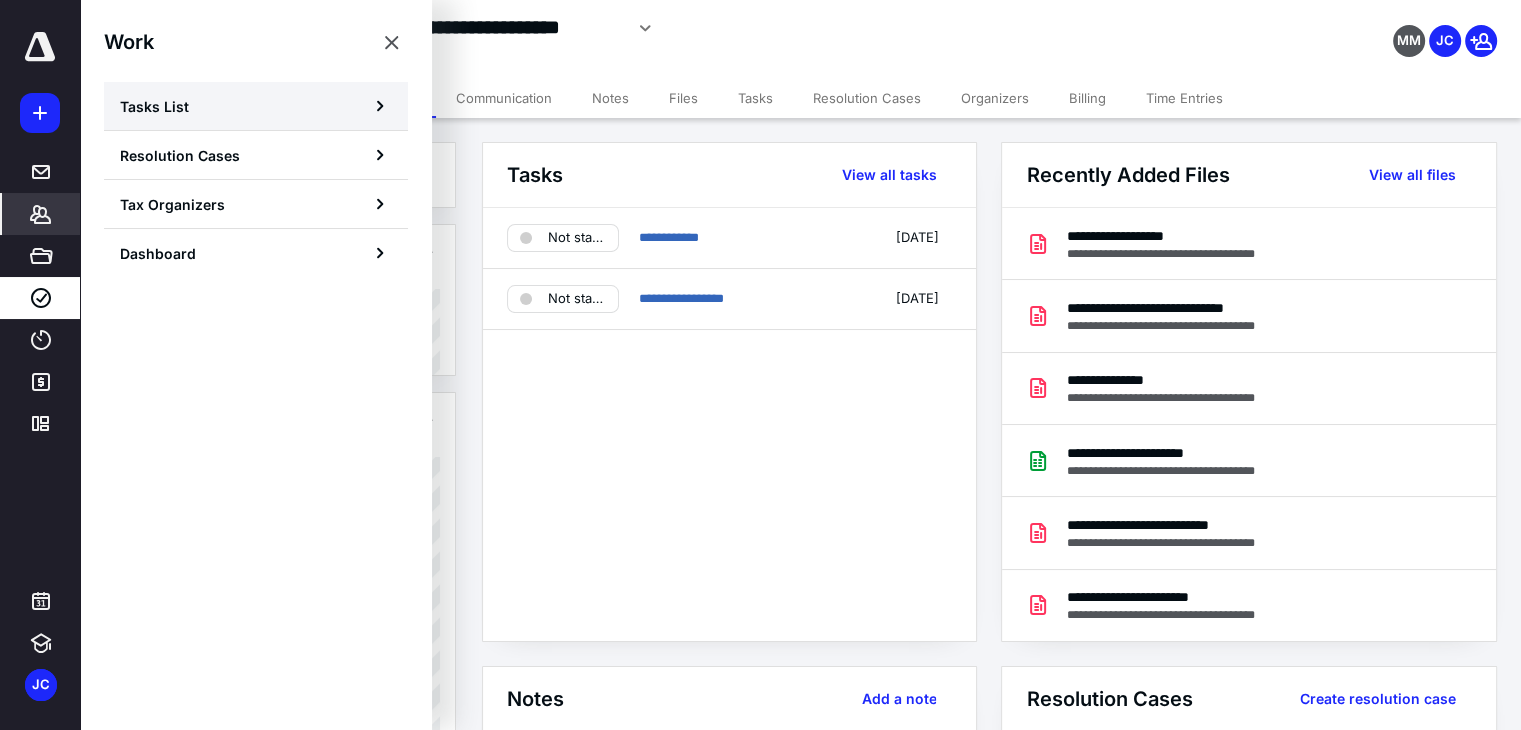 click on "Tasks List" at bounding box center (154, 106) 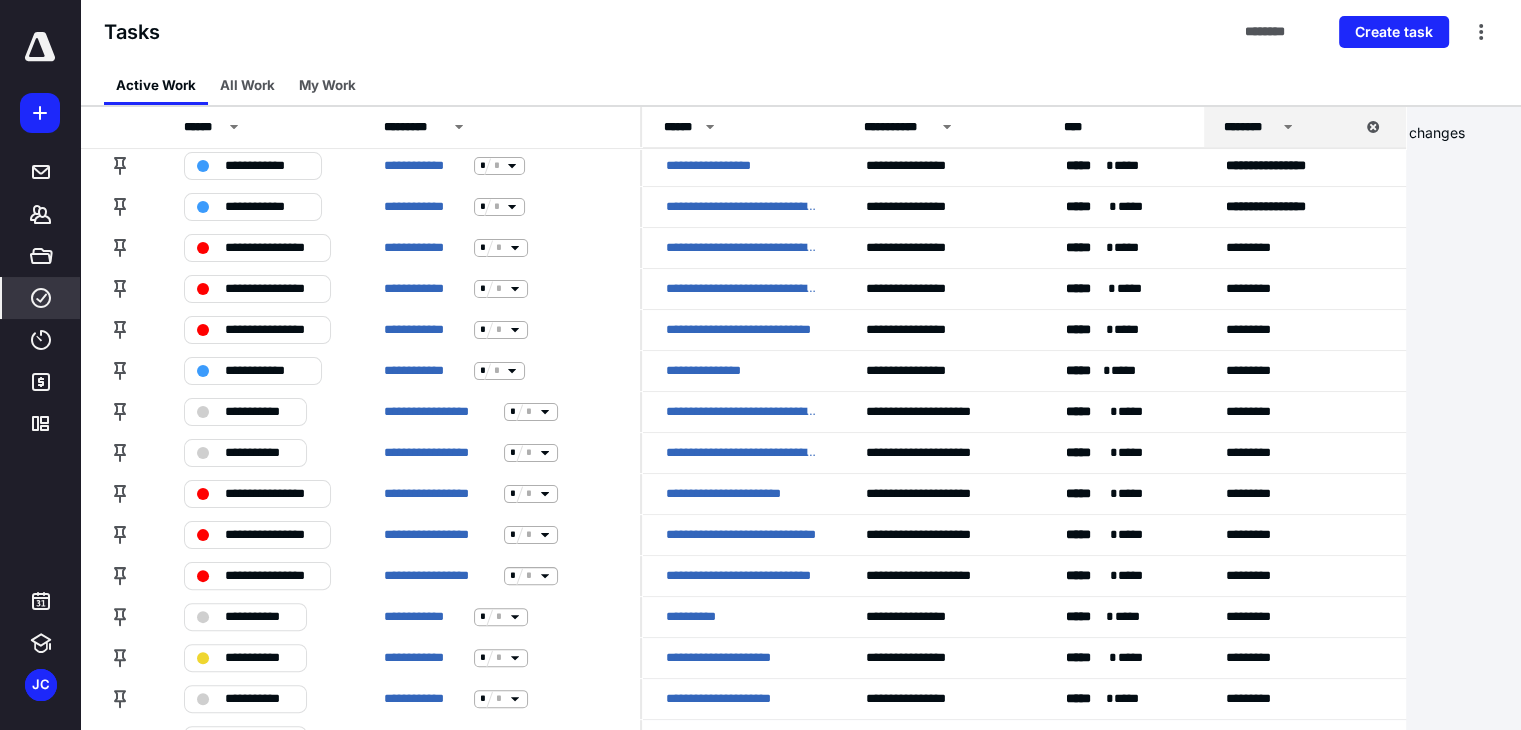 scroll, scrollTop: 384, scrollLeft: 0, axis: vertical 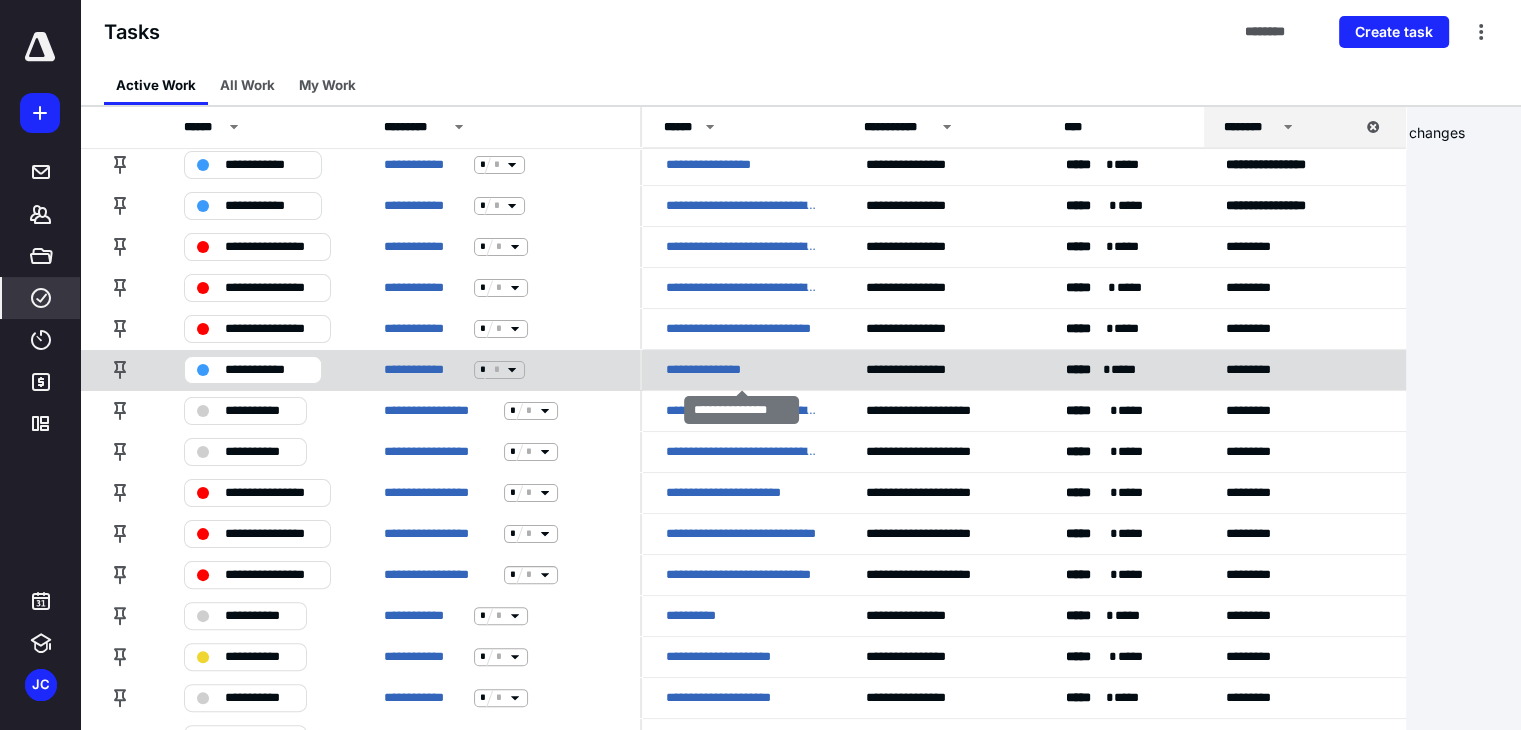 click on "**********" at bounding box center (717, 370) 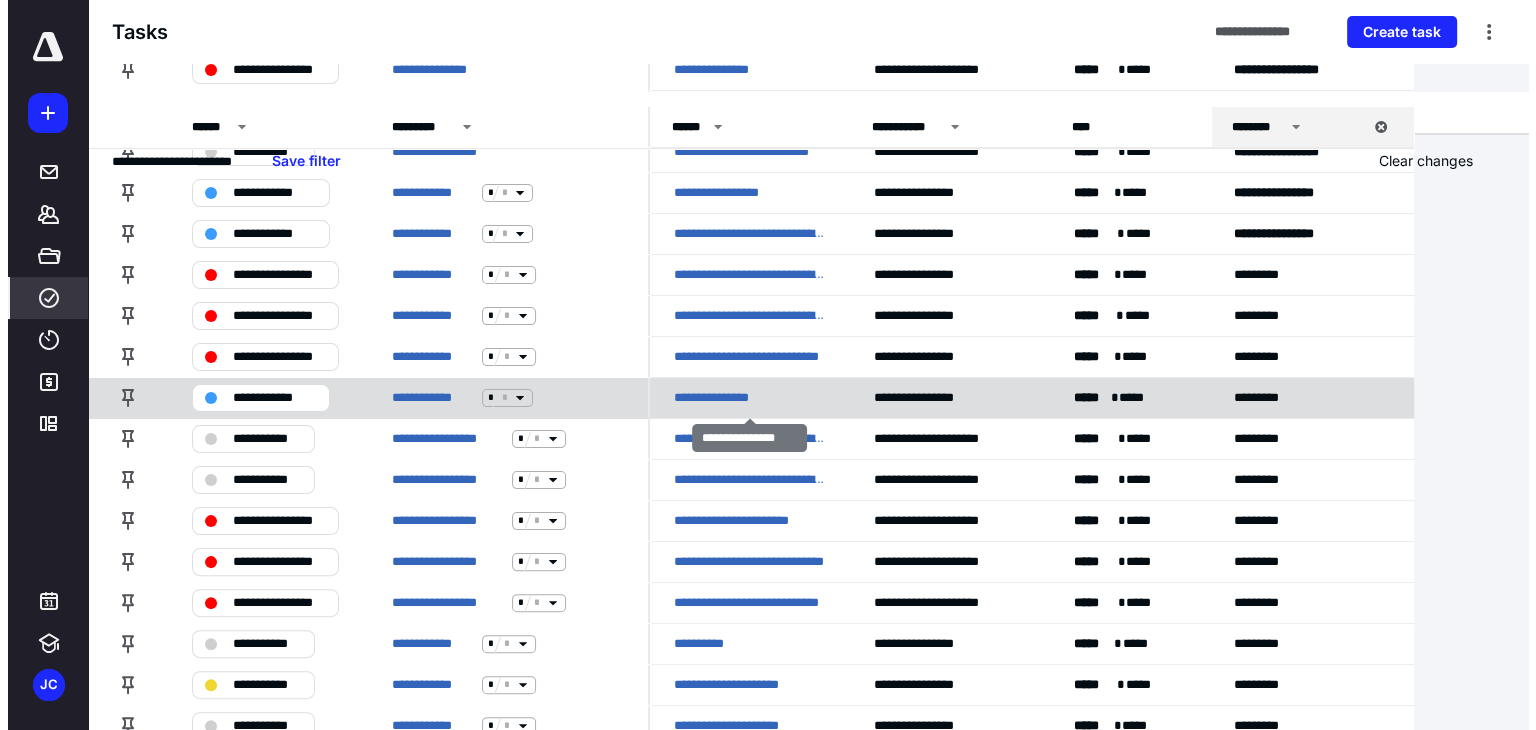 scroll, scrollTop: 0, scrollLeft: 0, axis: both 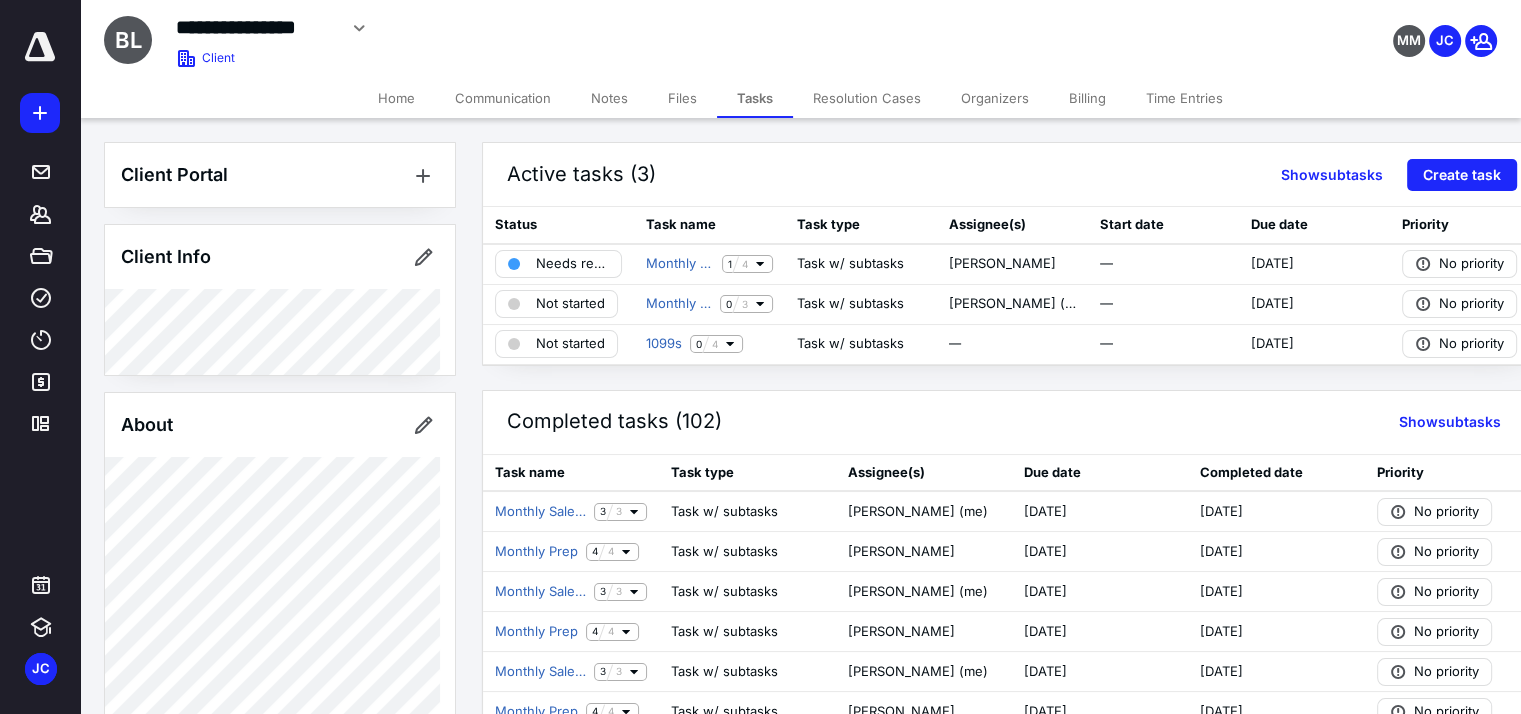 click on "Files" at bounding box center [682, 98] 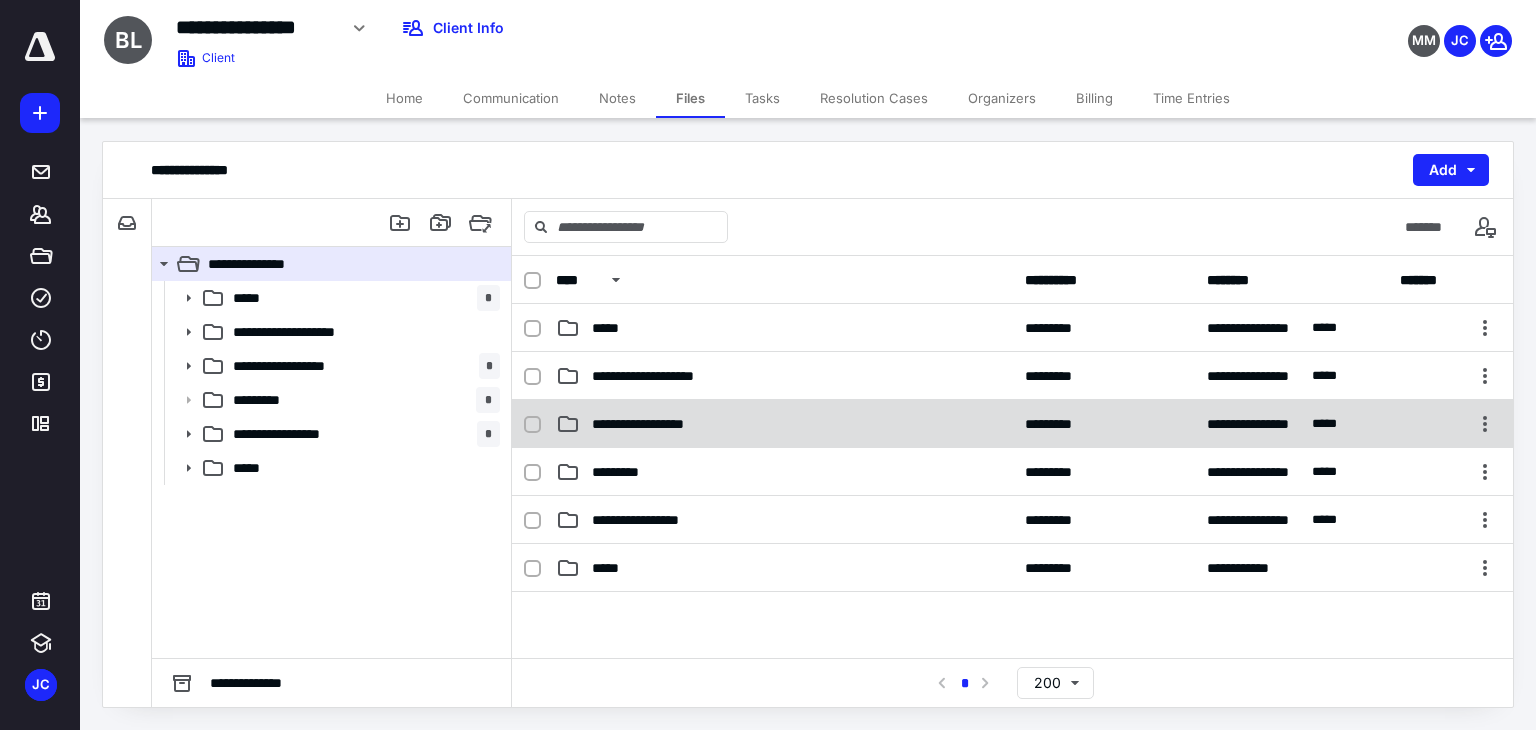 click on "**********" at bounding box center (784, 424) 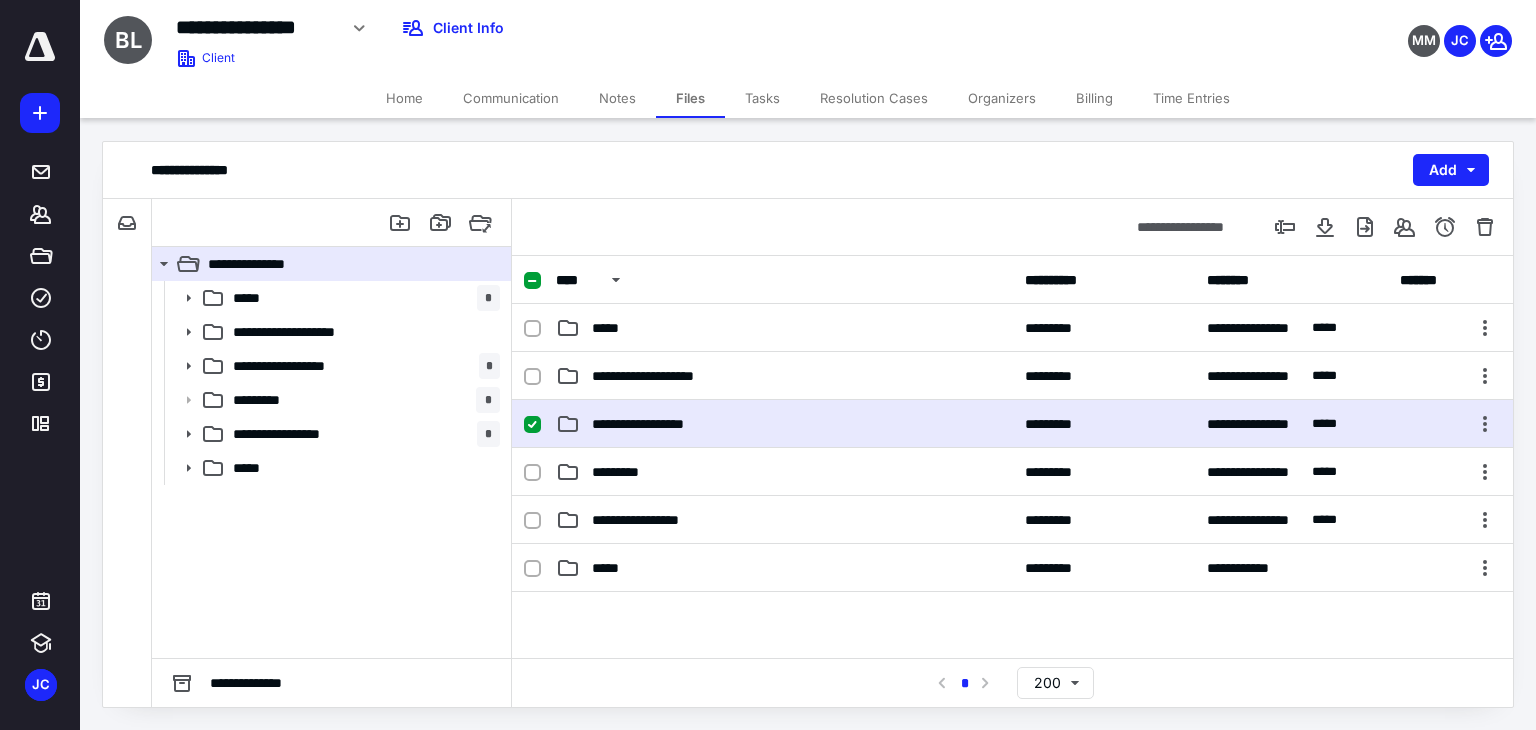 click on "**********" at bounding box center (784, 424) 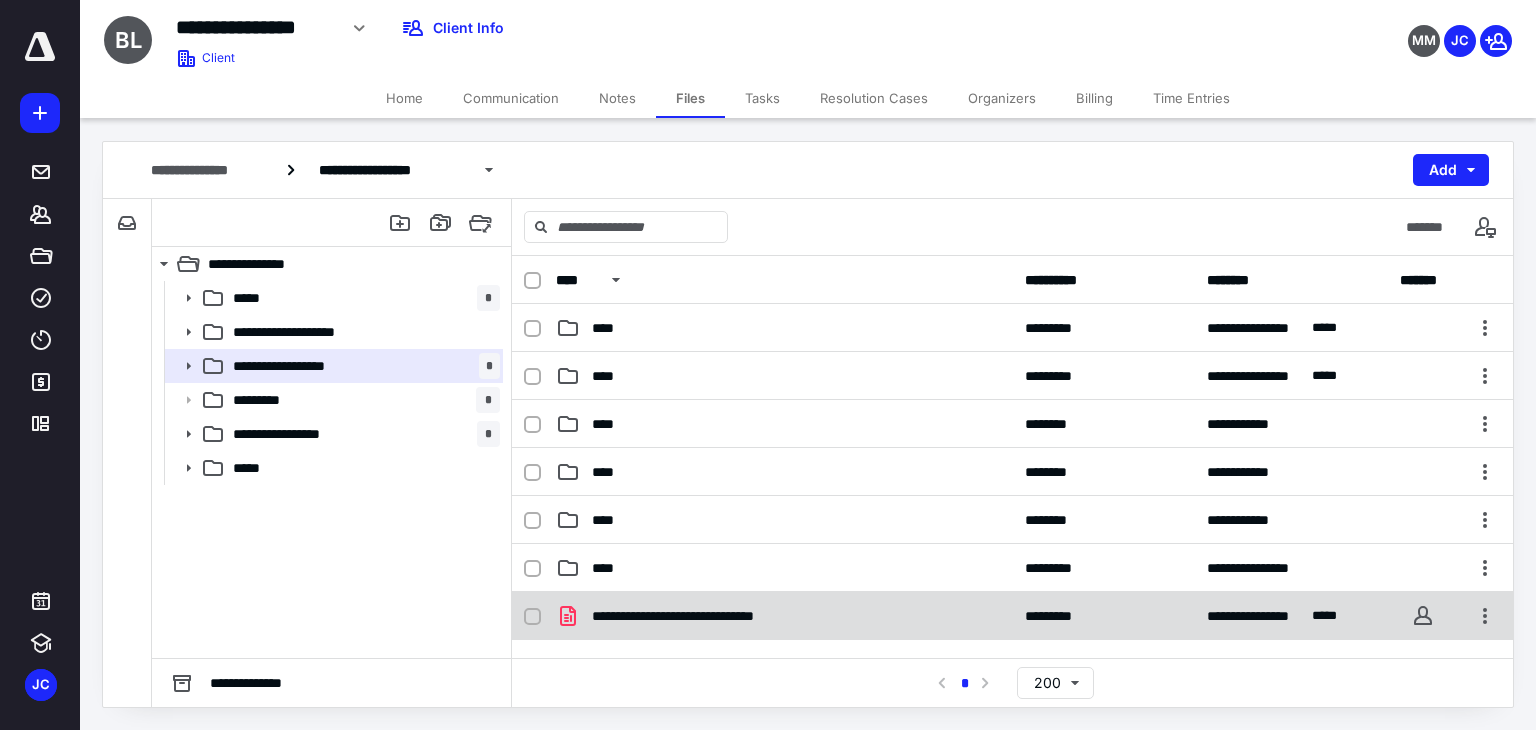 click on "**********" at bounding box center [1012, 616] 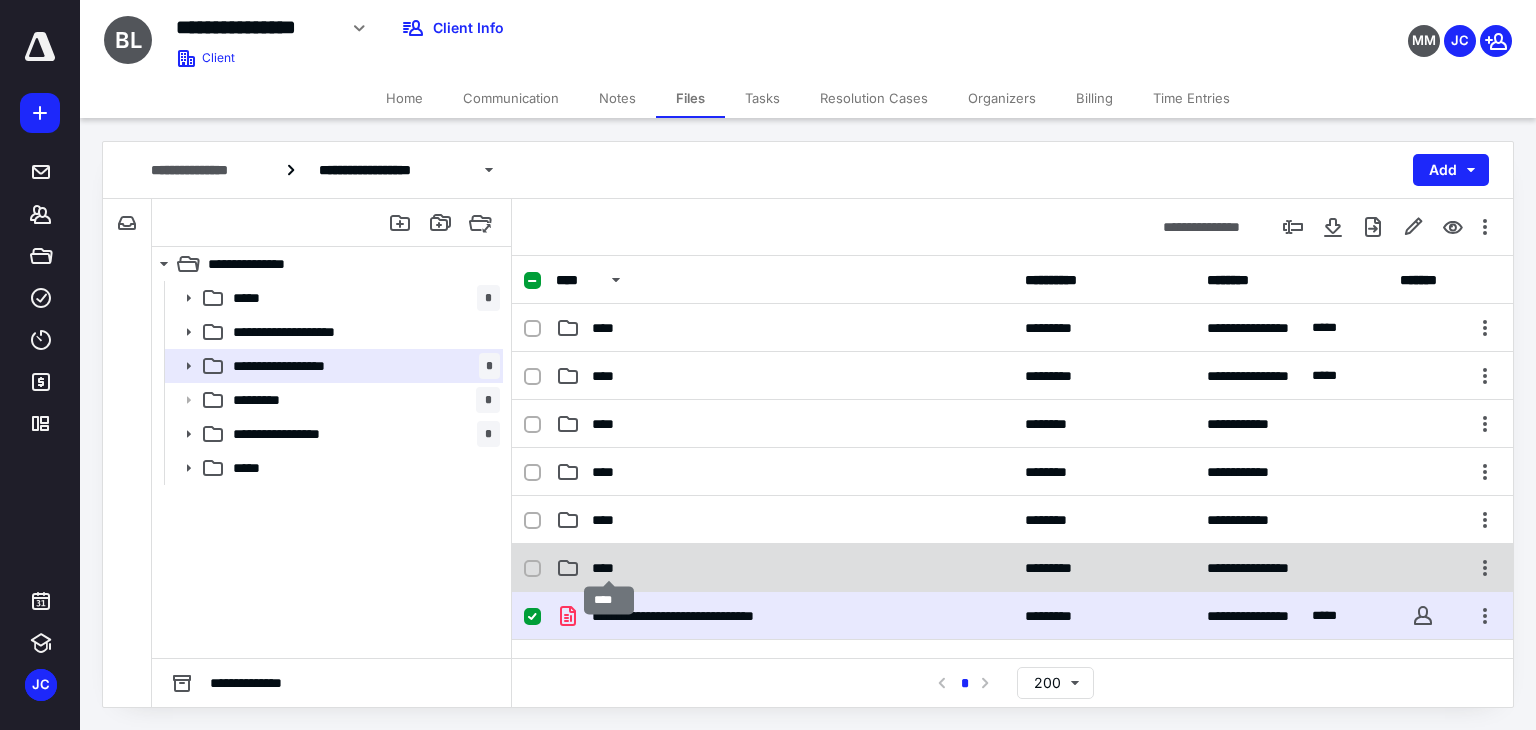 click on "****" at bounding box center [609, 568] 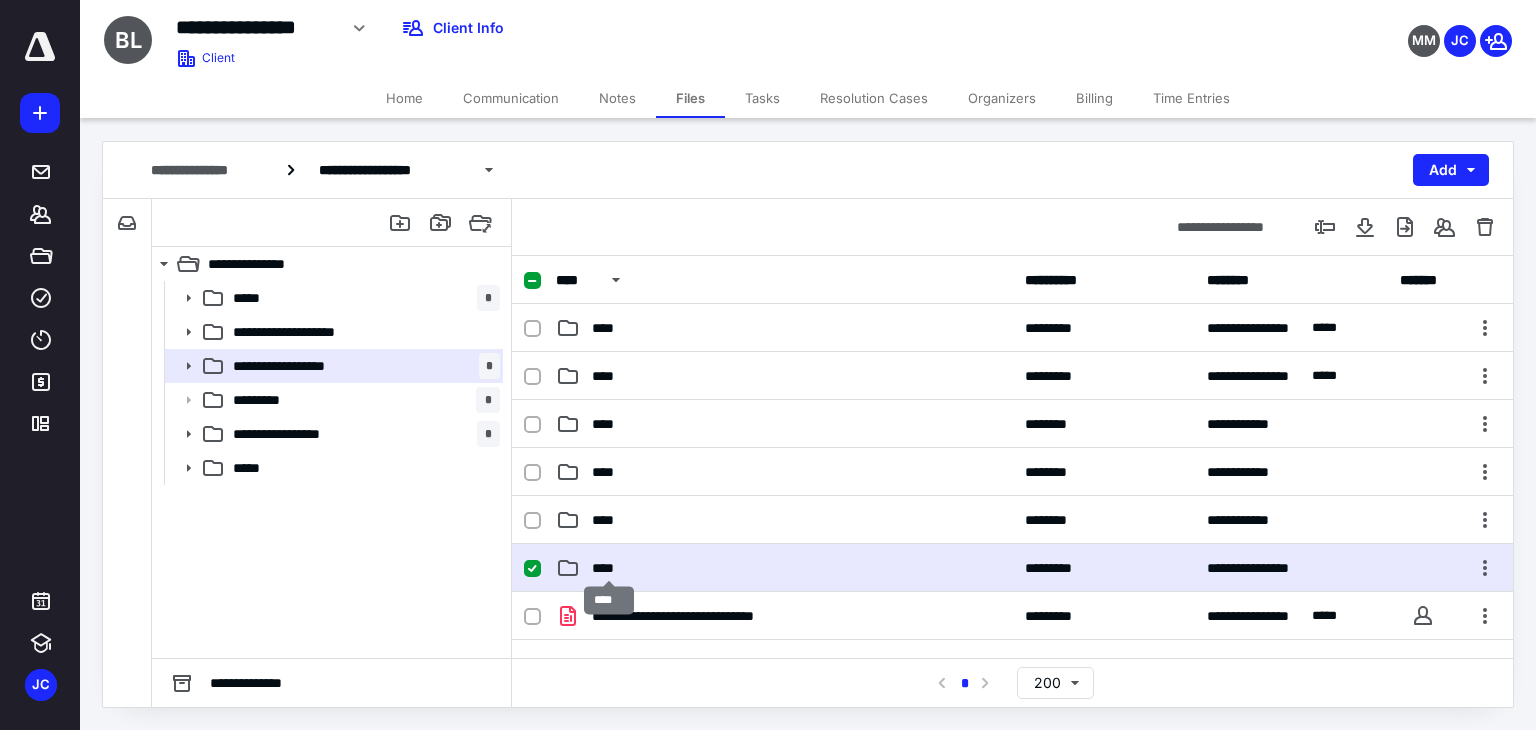click on "****" at bounding box center (609, 568) 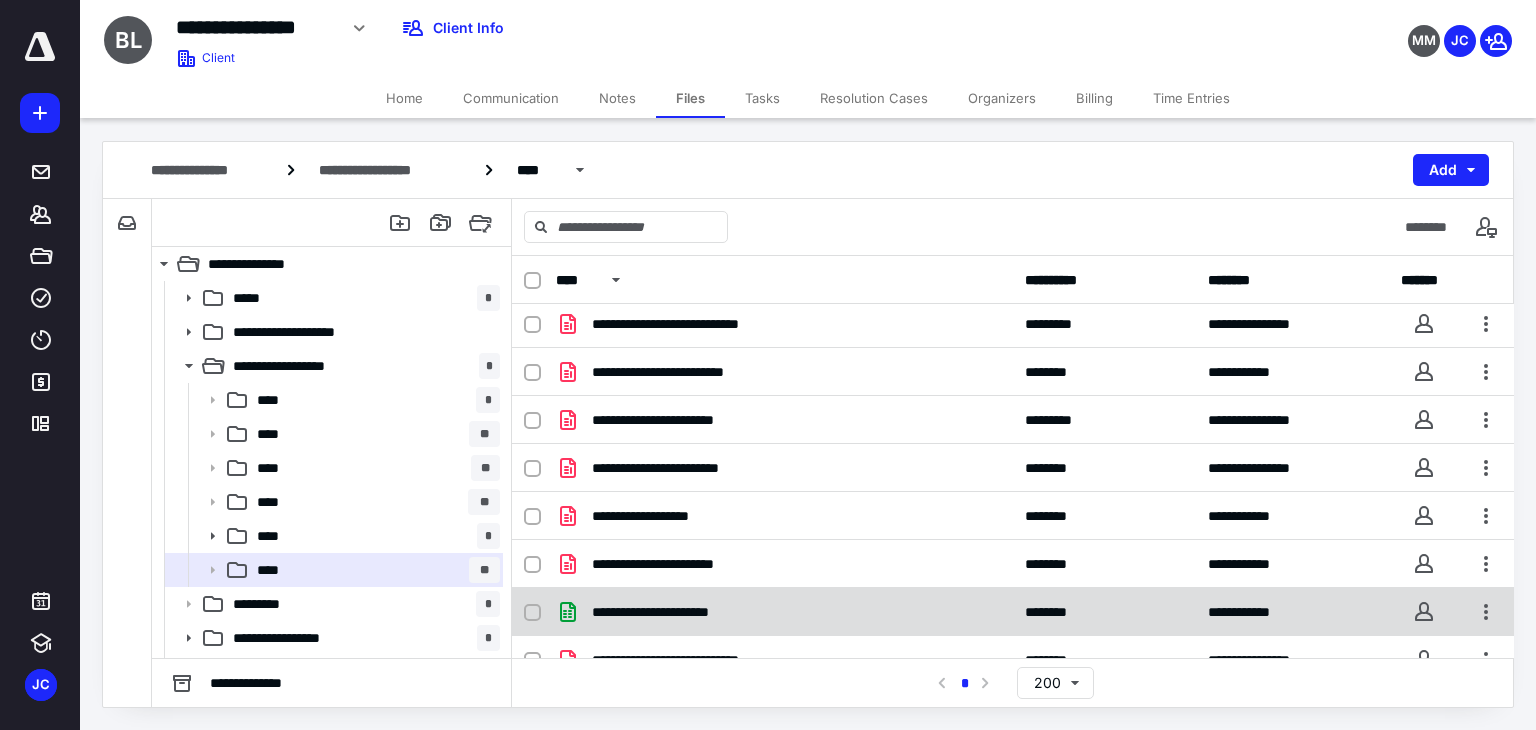 scroll, scrollTop: 1623, scrollLeft: 0, axis: vertical 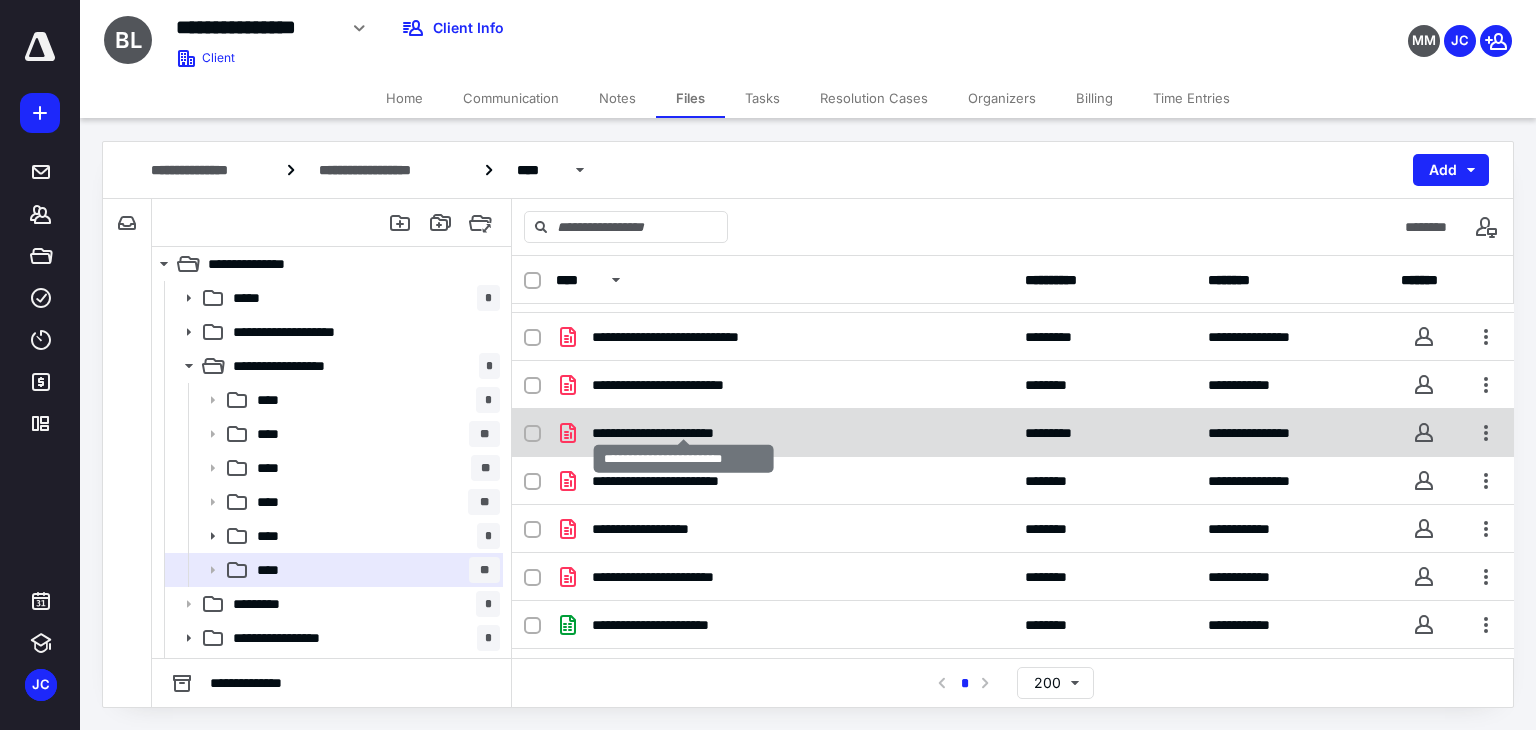 click on "**********" at bounding box center [684, 433] 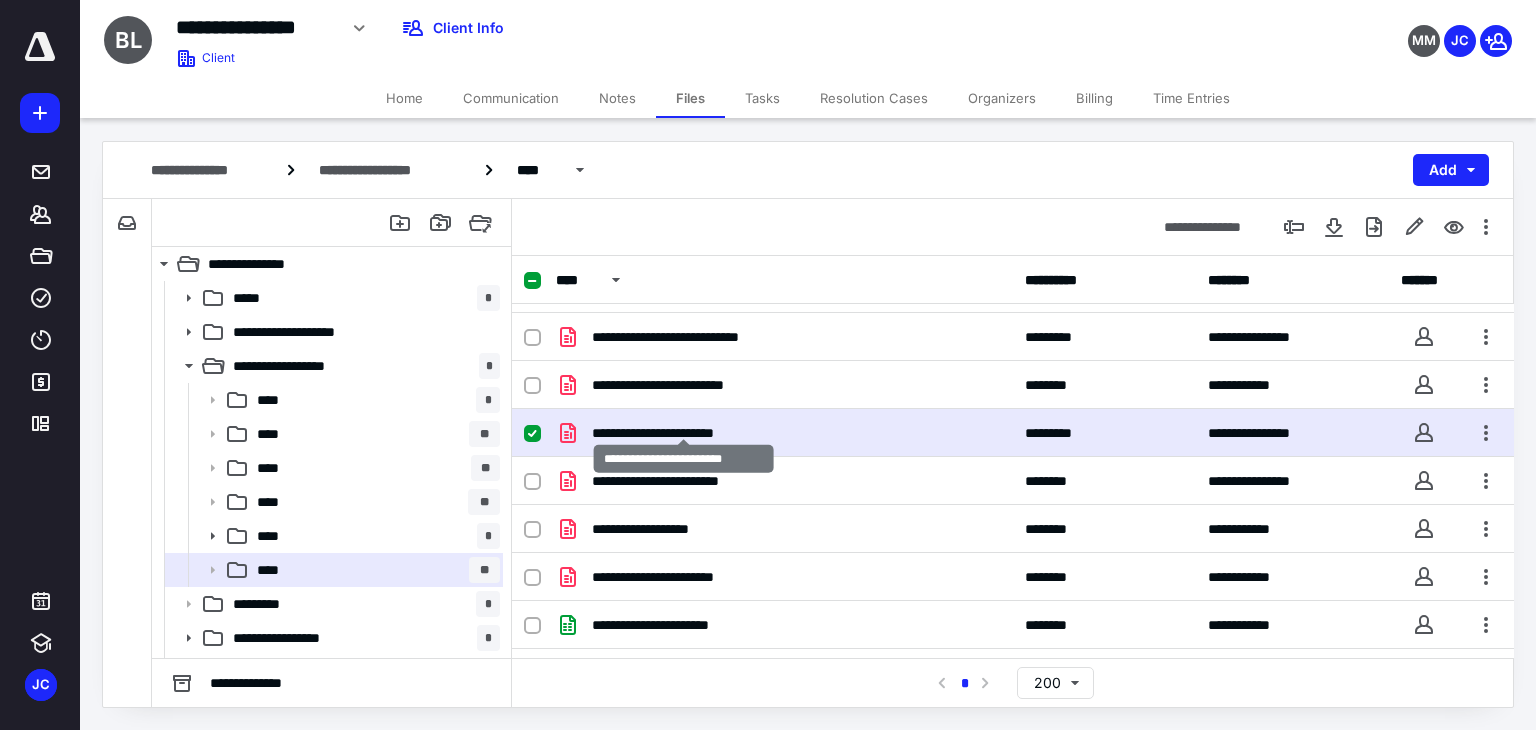 click on "**********" at bounding box center (684, 433) 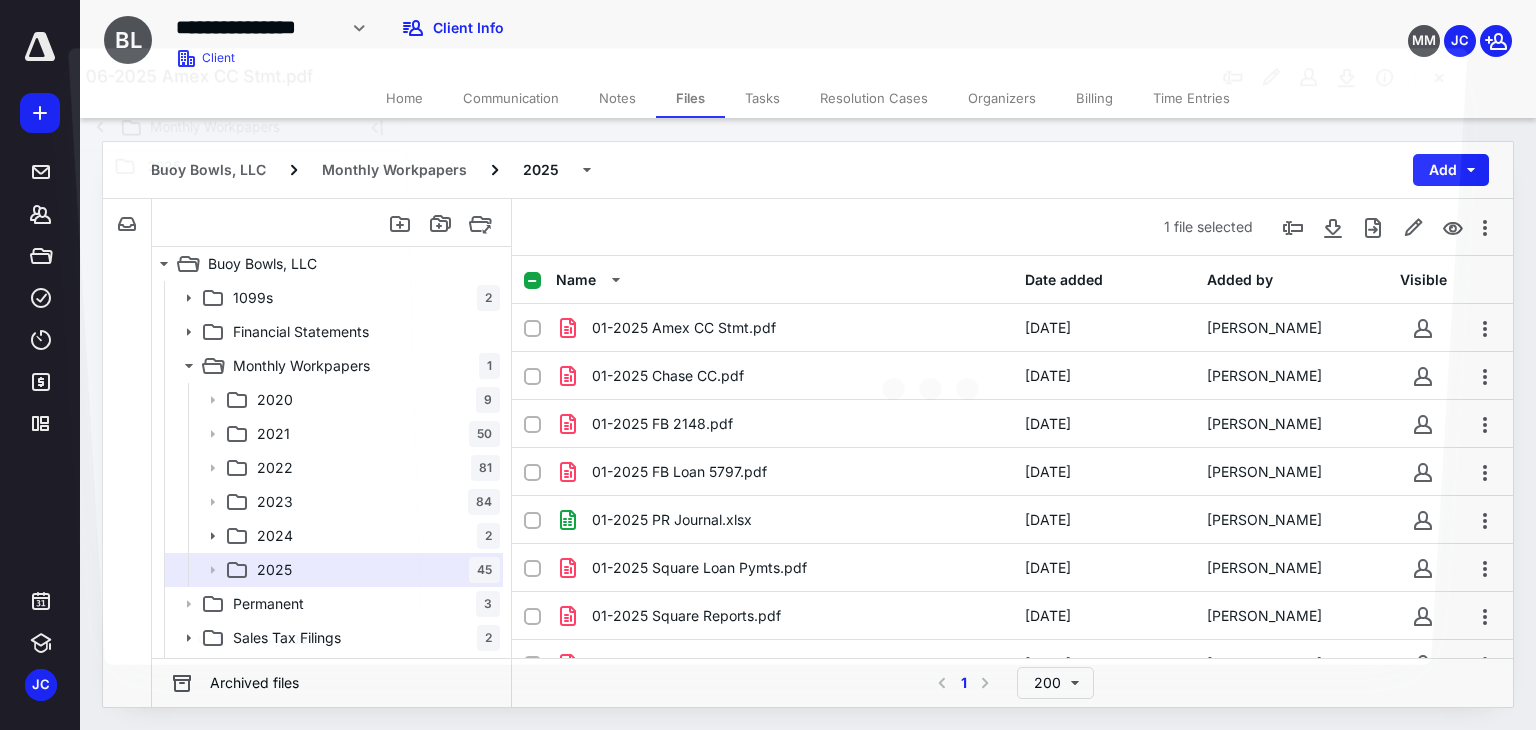 scroll, scrollTop: 1623, scrollLeft: 0, axis: vertical 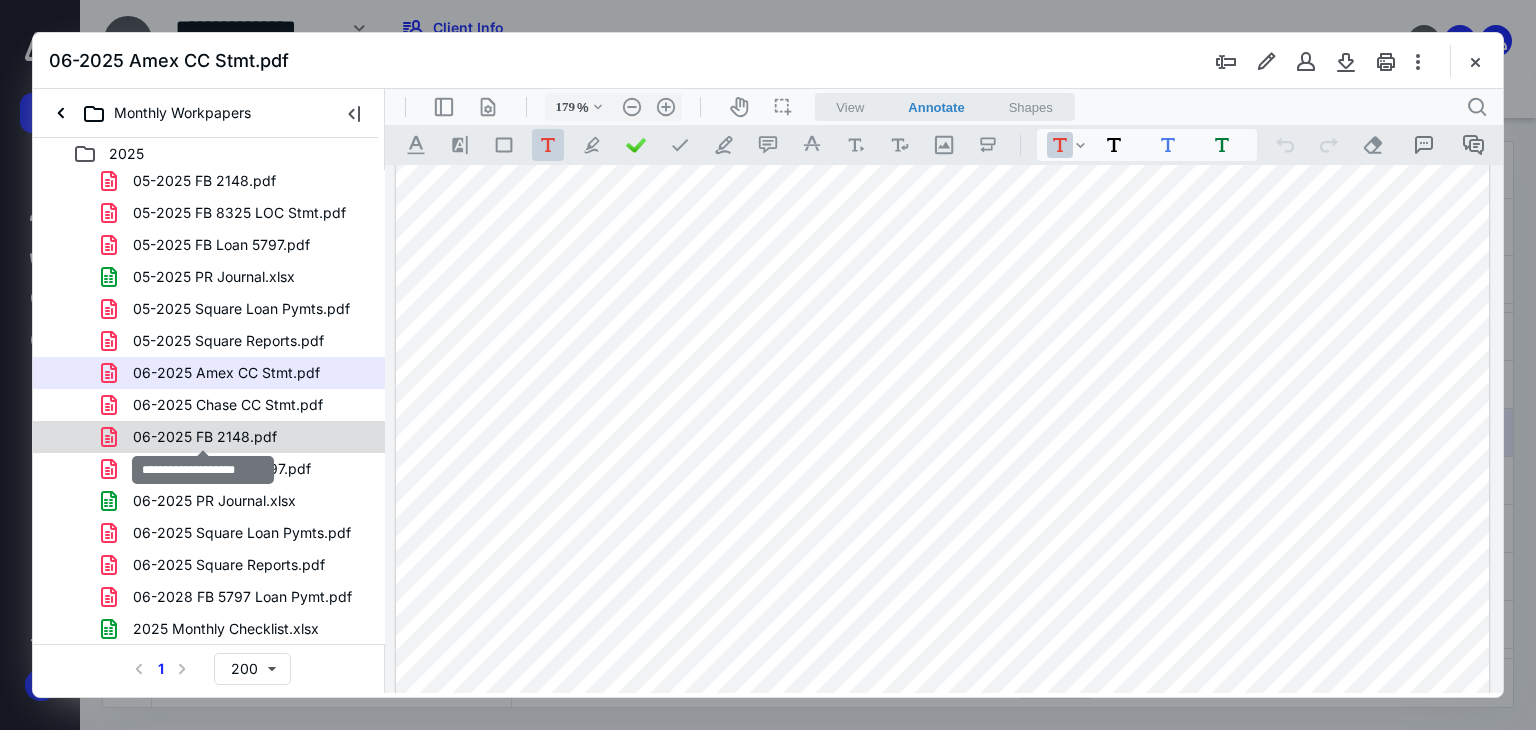 click on "06-2025 FB 2148.pdf" at bounding box center (205, 437) 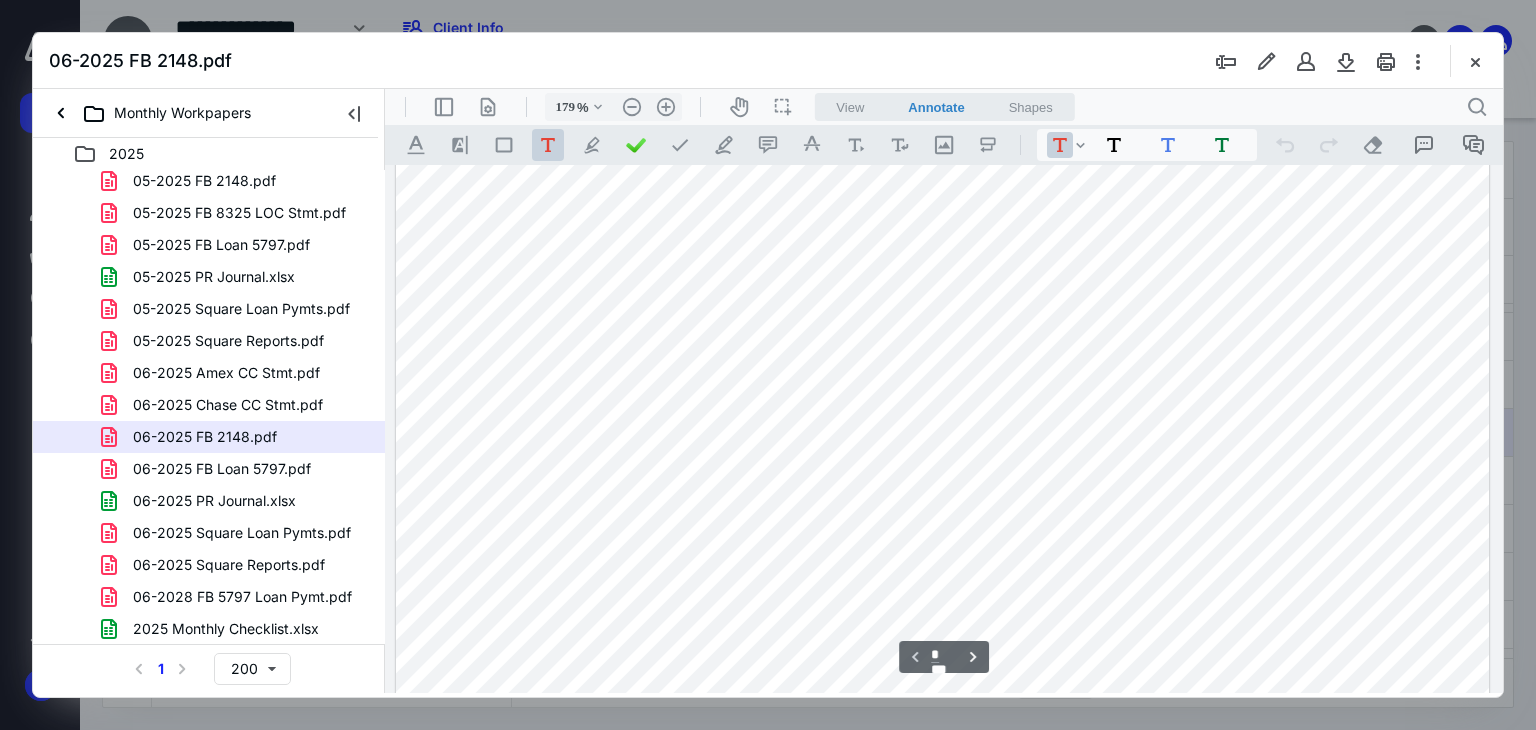 scroll, scrollTop: 259, scrollLeft: 0, axis: vertical 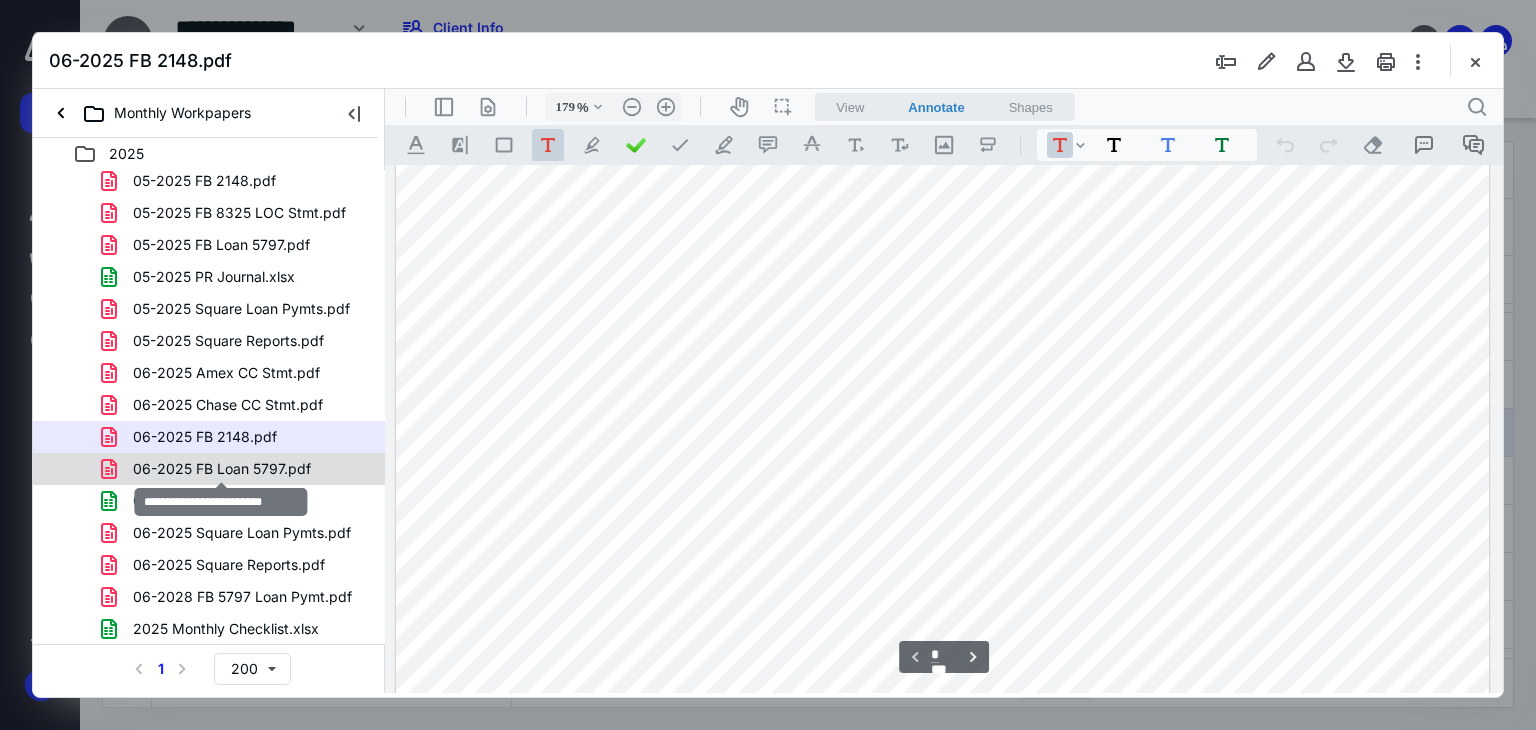 click on "06-2025 FB Loan 5797.pdf" at bounding box center (222, 469) 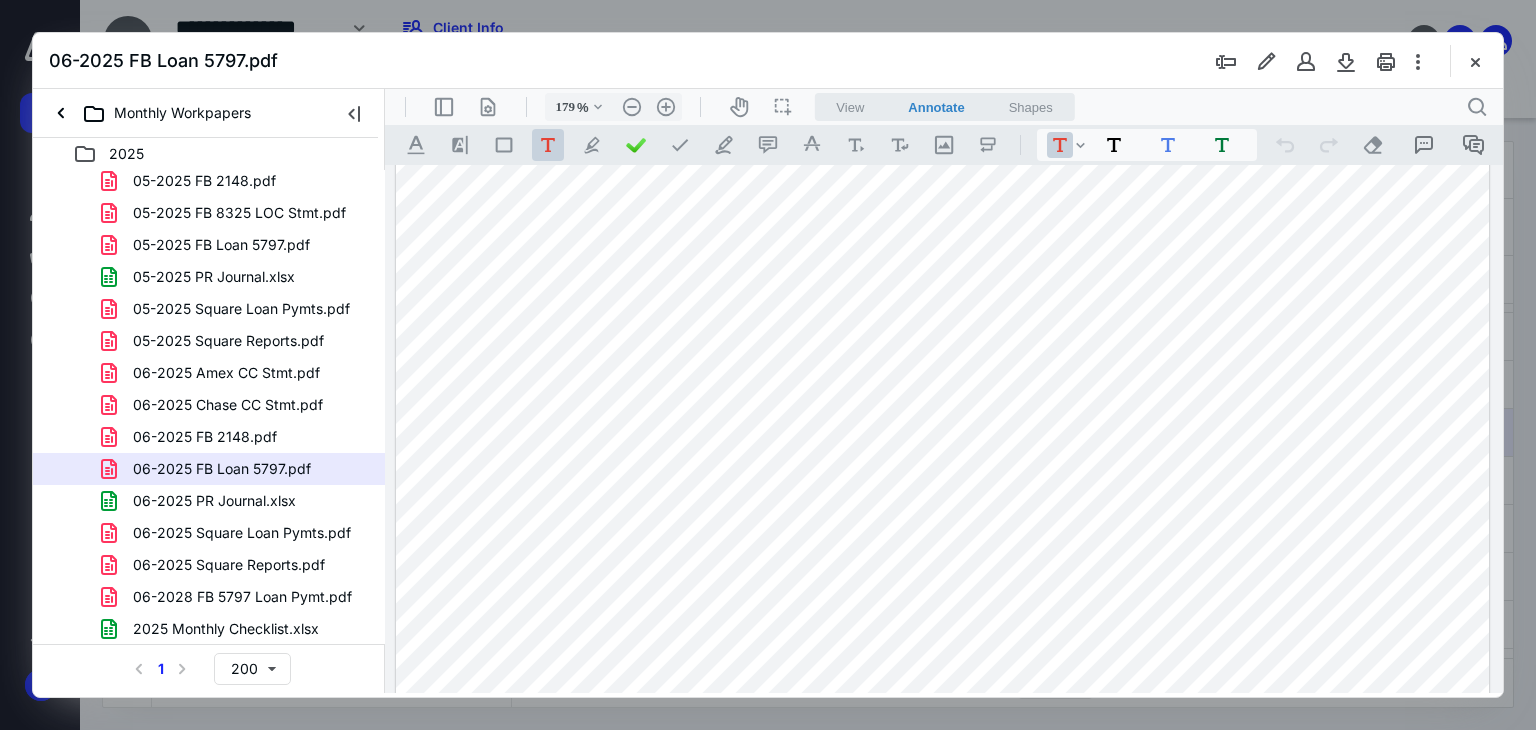 scroll, scrollTop: 392, scrollLeft: 0, axis: vertical 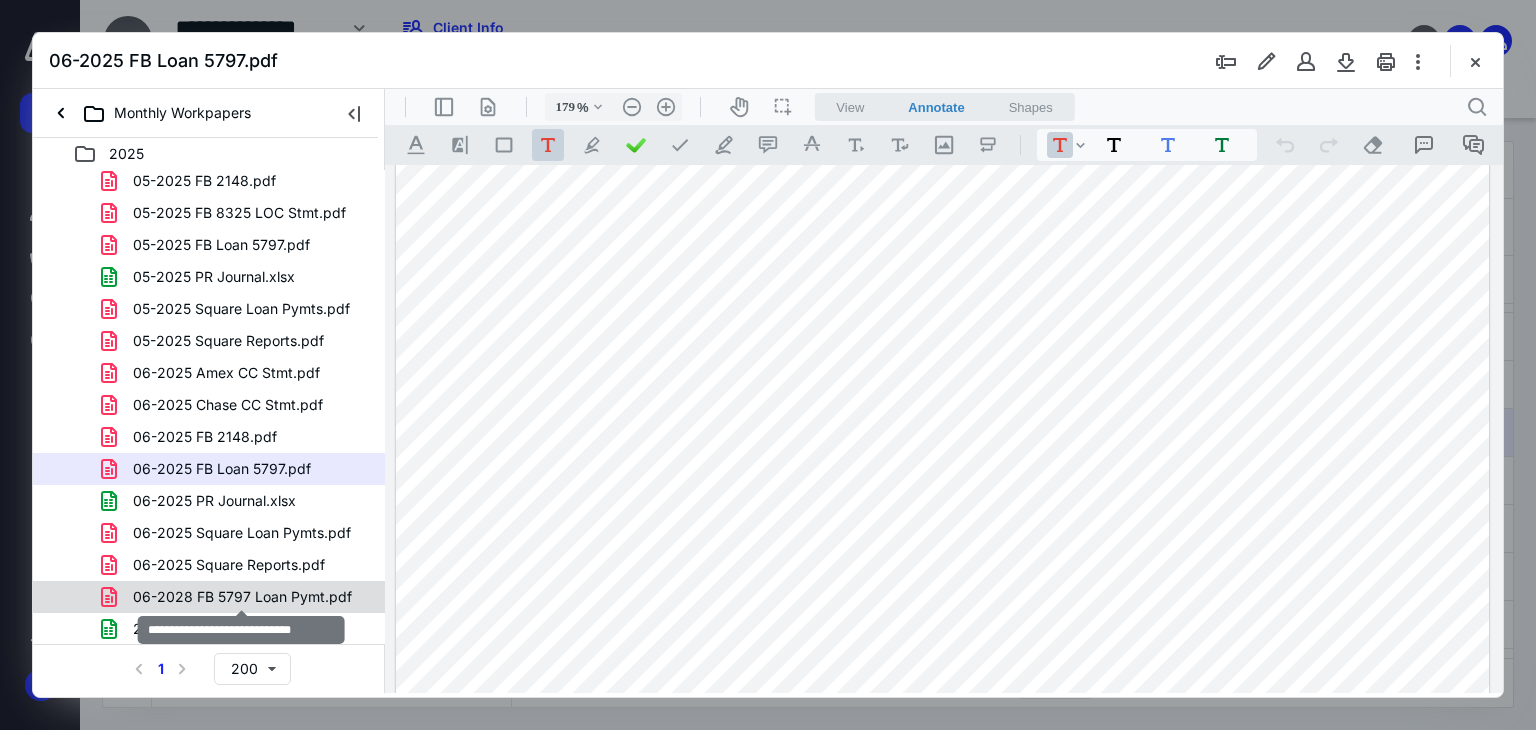 click on "06-2028 FB 5797 Loan Pymt.pdf" at bounding box center (242, 597) 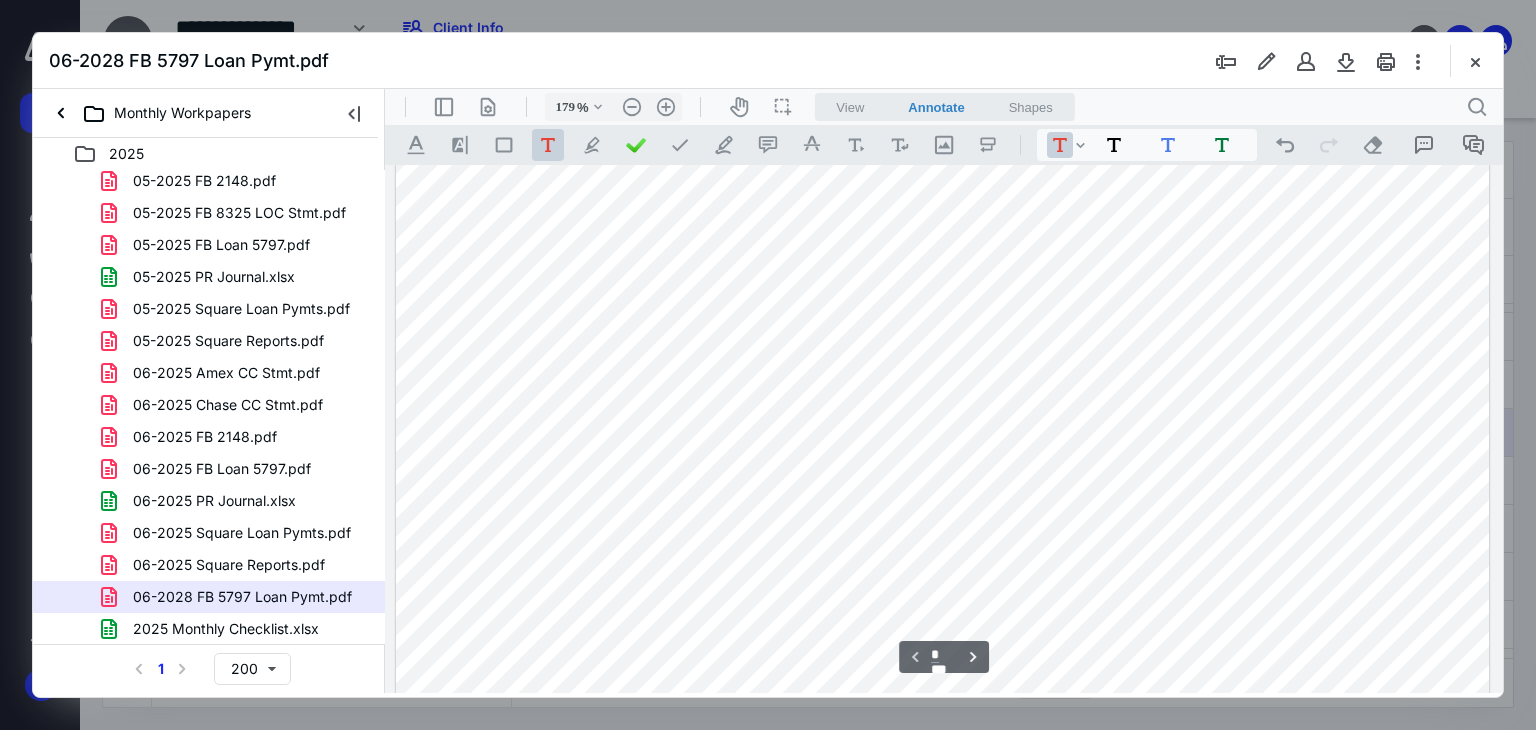 scroll, scrollTop: 421, scrollLeft: 0, axis: vertical 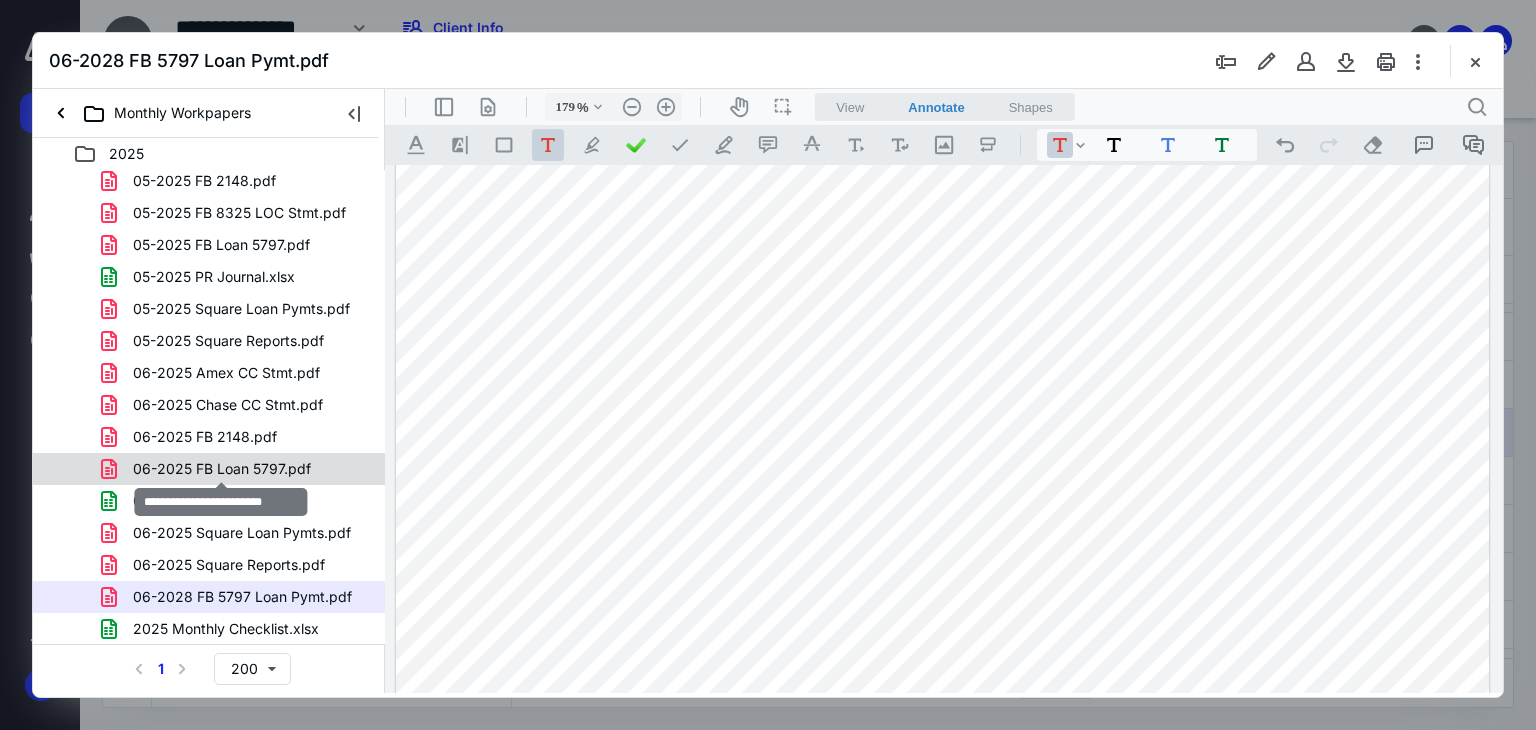 click on "06-2025 FB Loan 5797.pdf" at bounding box center [222, 469] 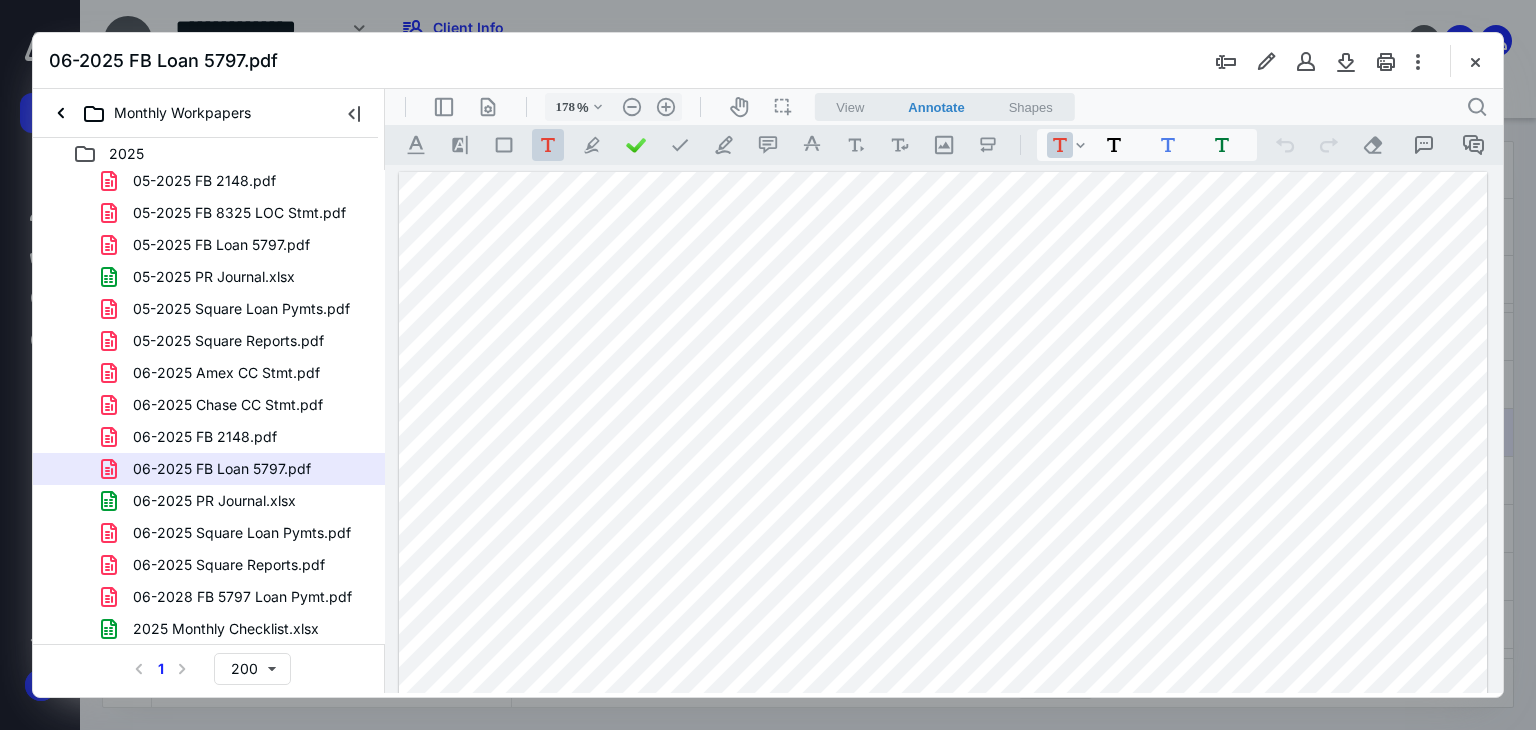 scroll, scrollTop: 166, scrollLeft: 0, axis: vertical 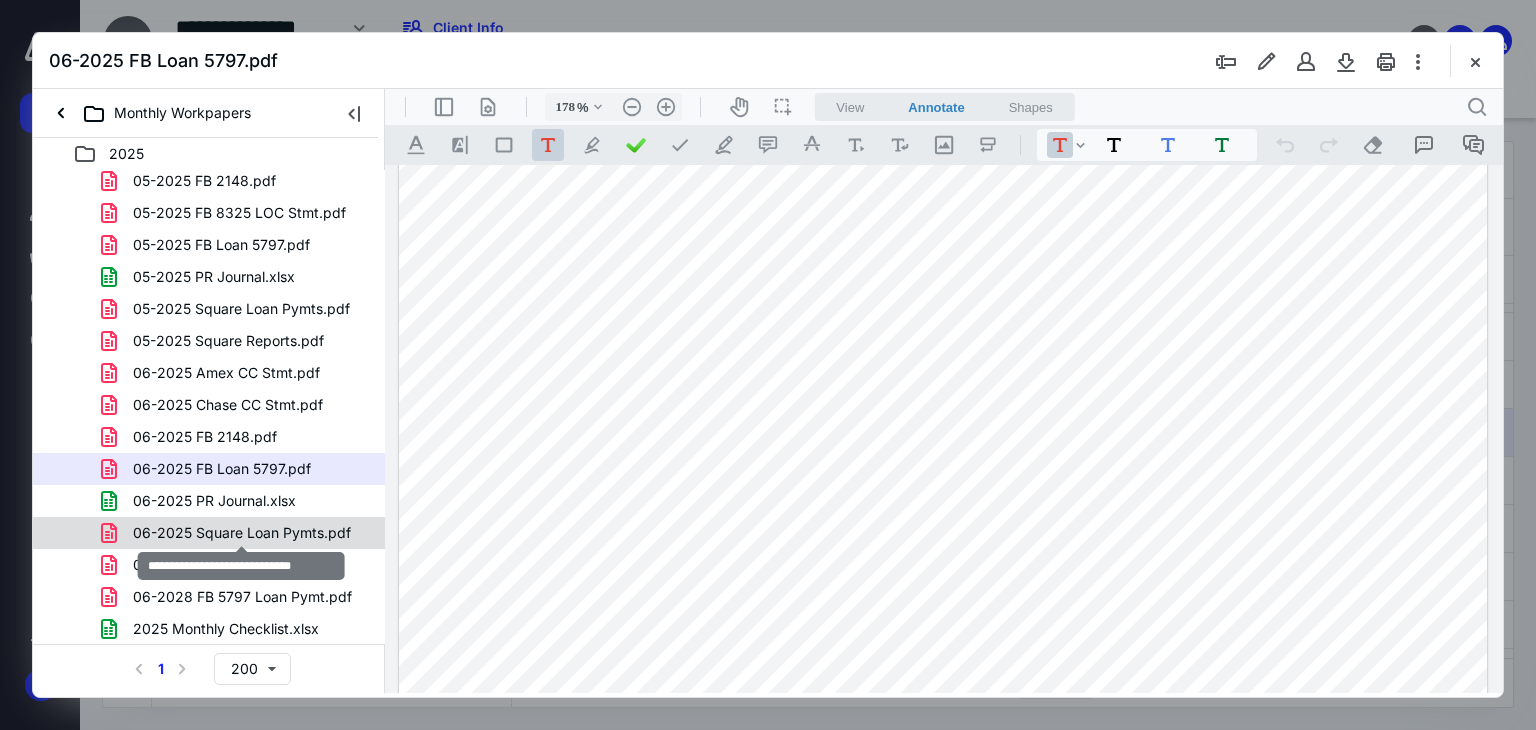 click on "06-2025 Square Loan Pymts.pdf" at bounding box center [242, 533] 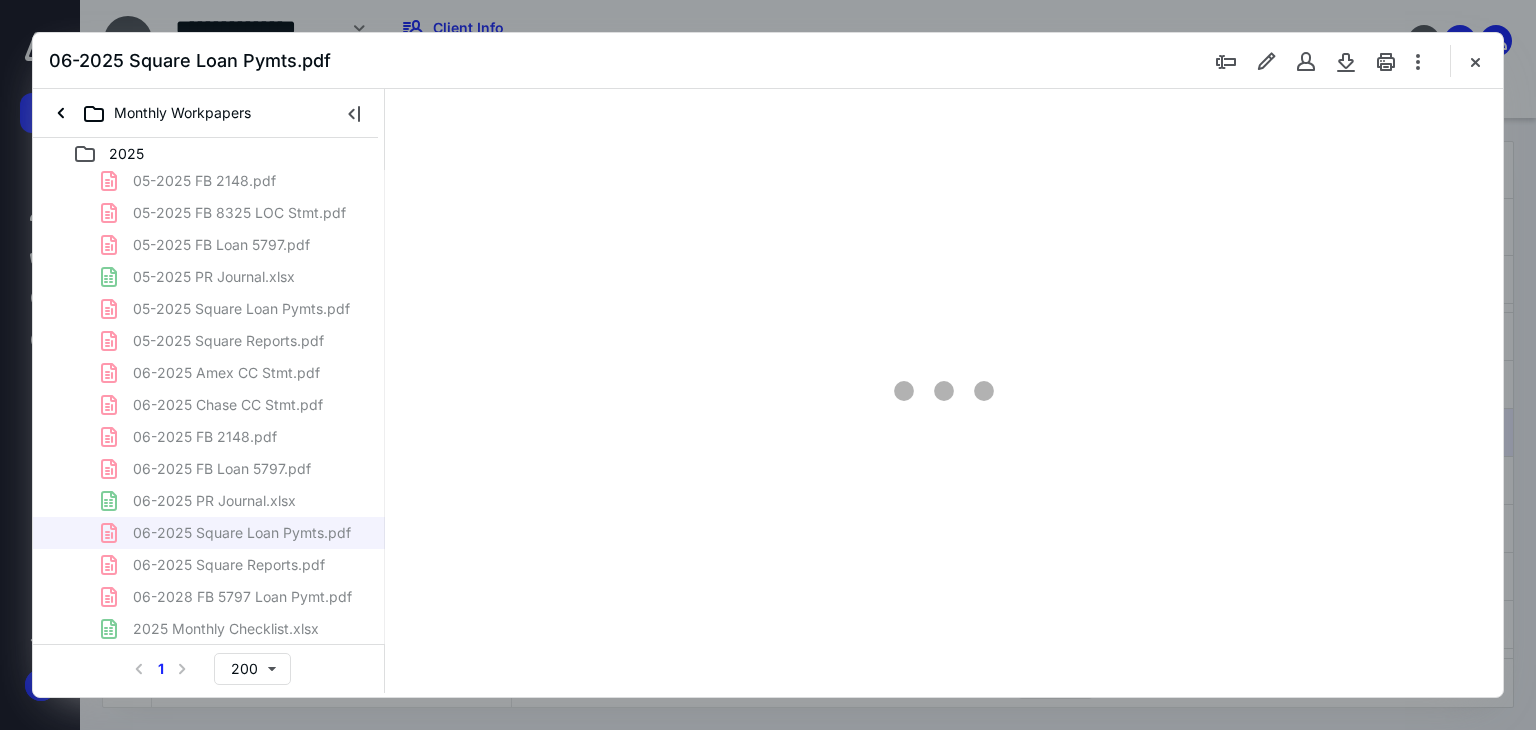 type on "179" 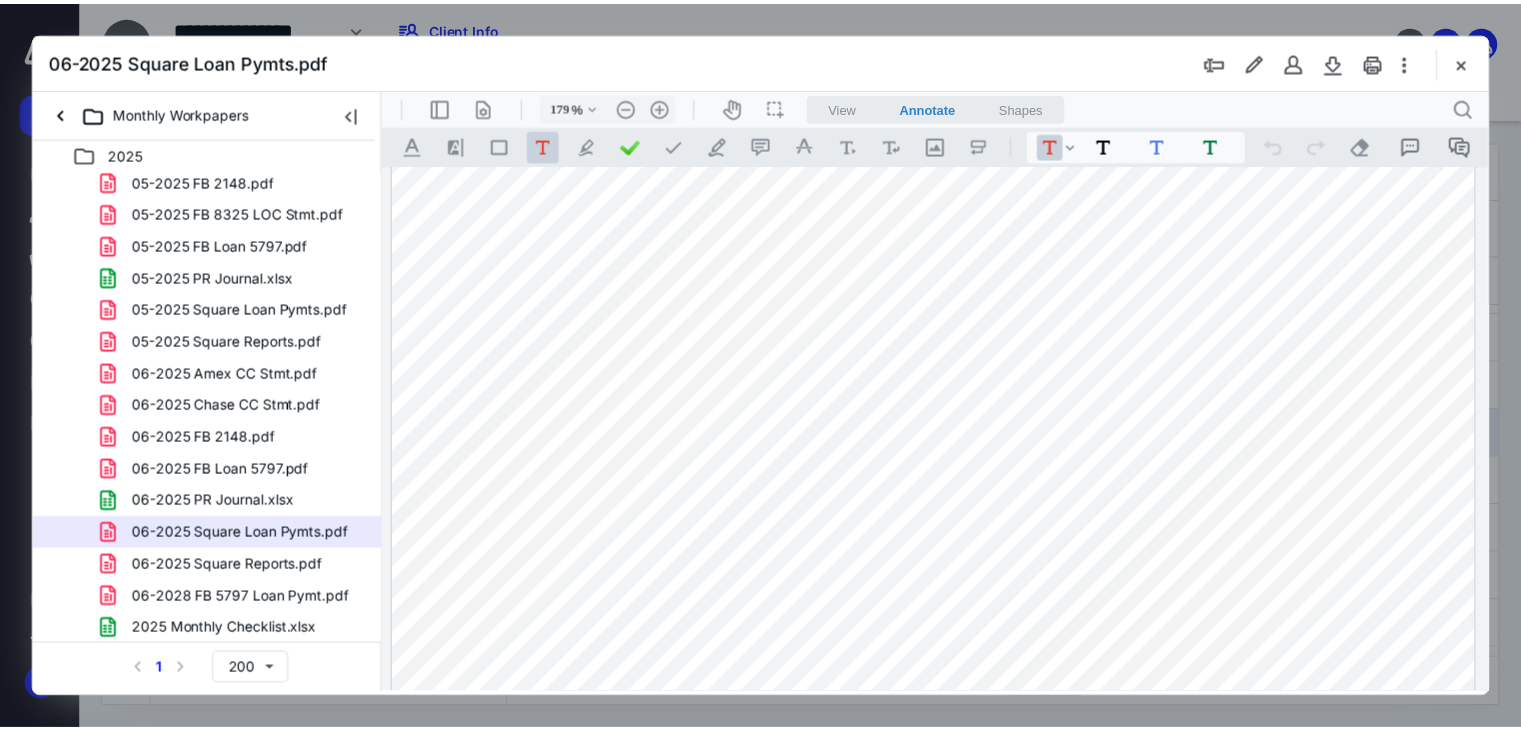 scroll, scrollTop: 556, scrollLeft: 0, axis: vertical 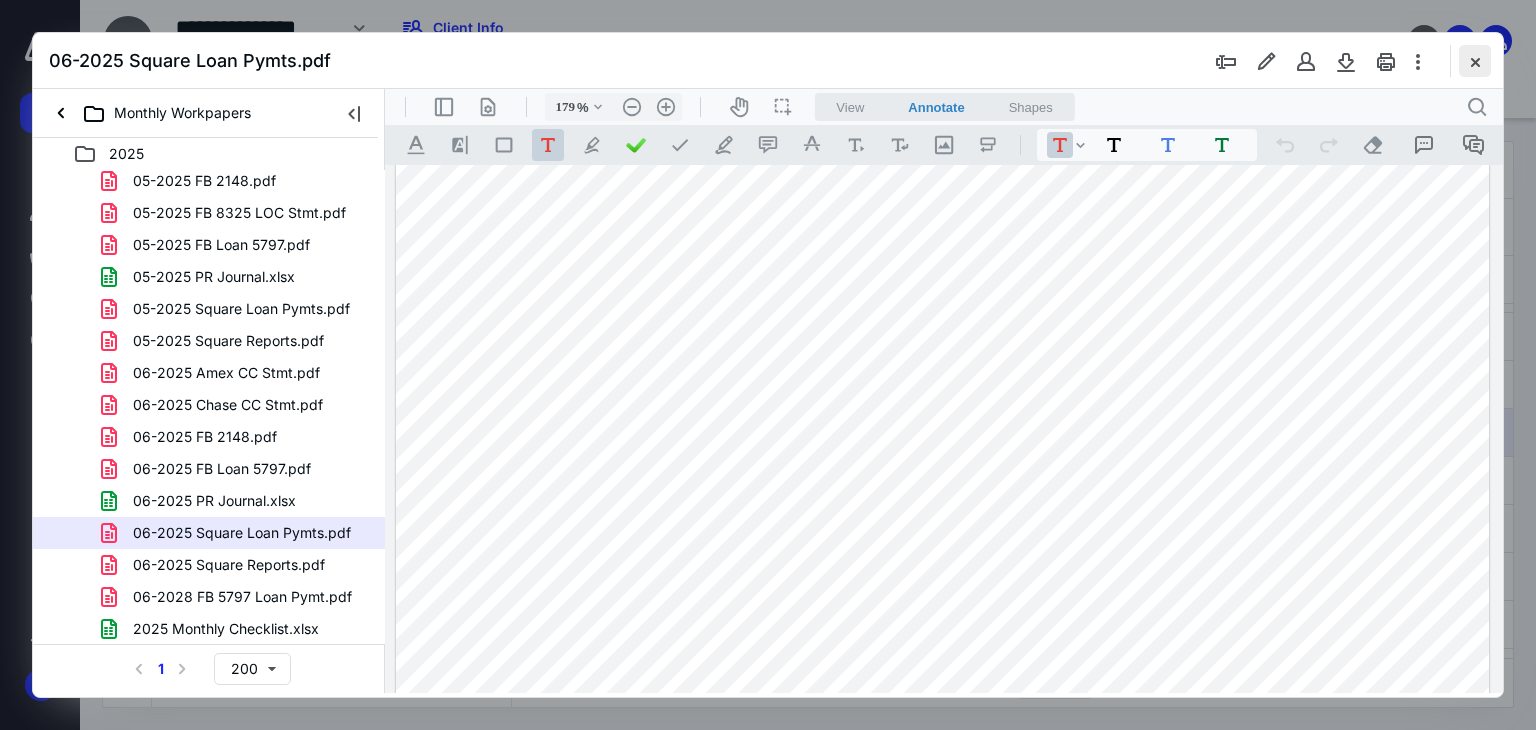 click at bounding box center [1475, 61] 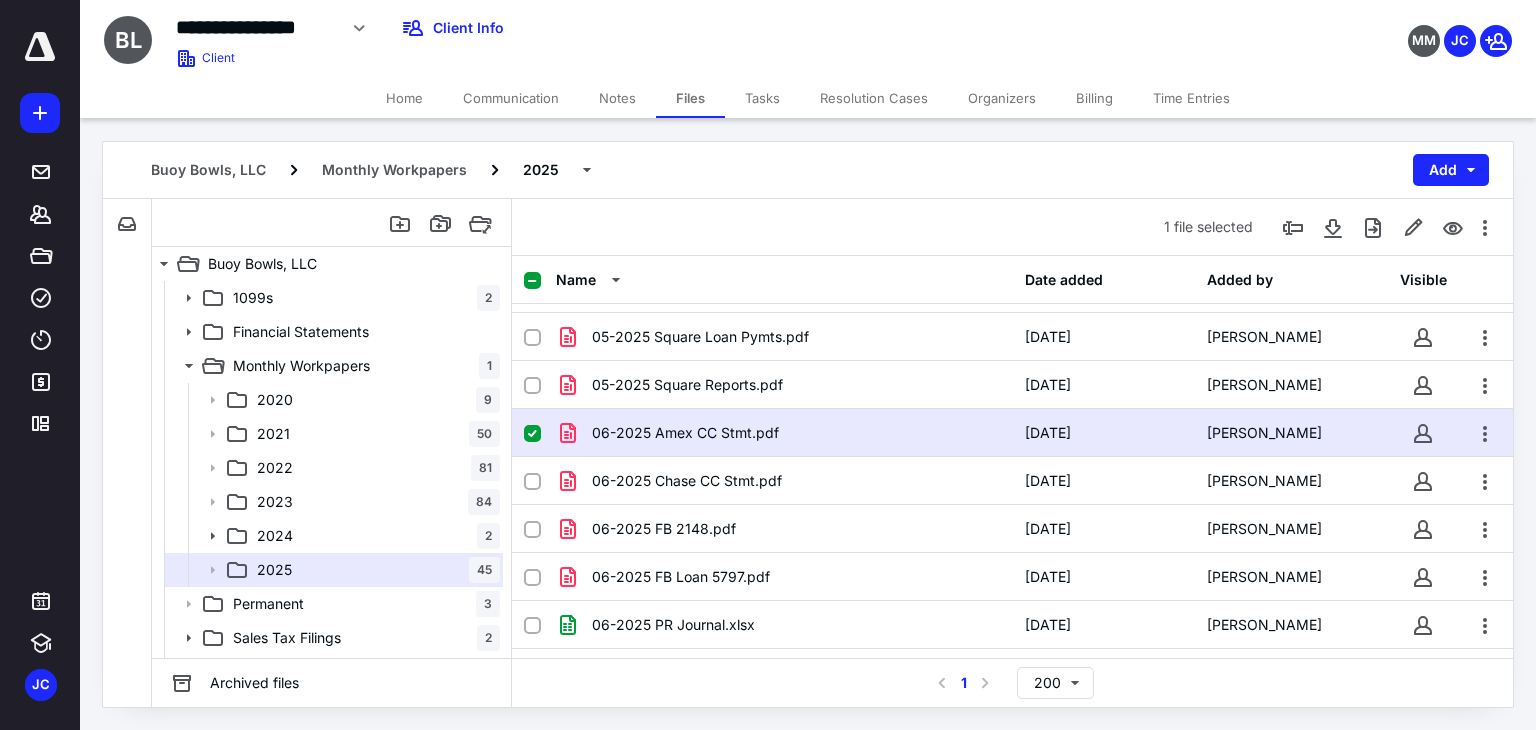 click on "Home" at bounding box center (404, 98) 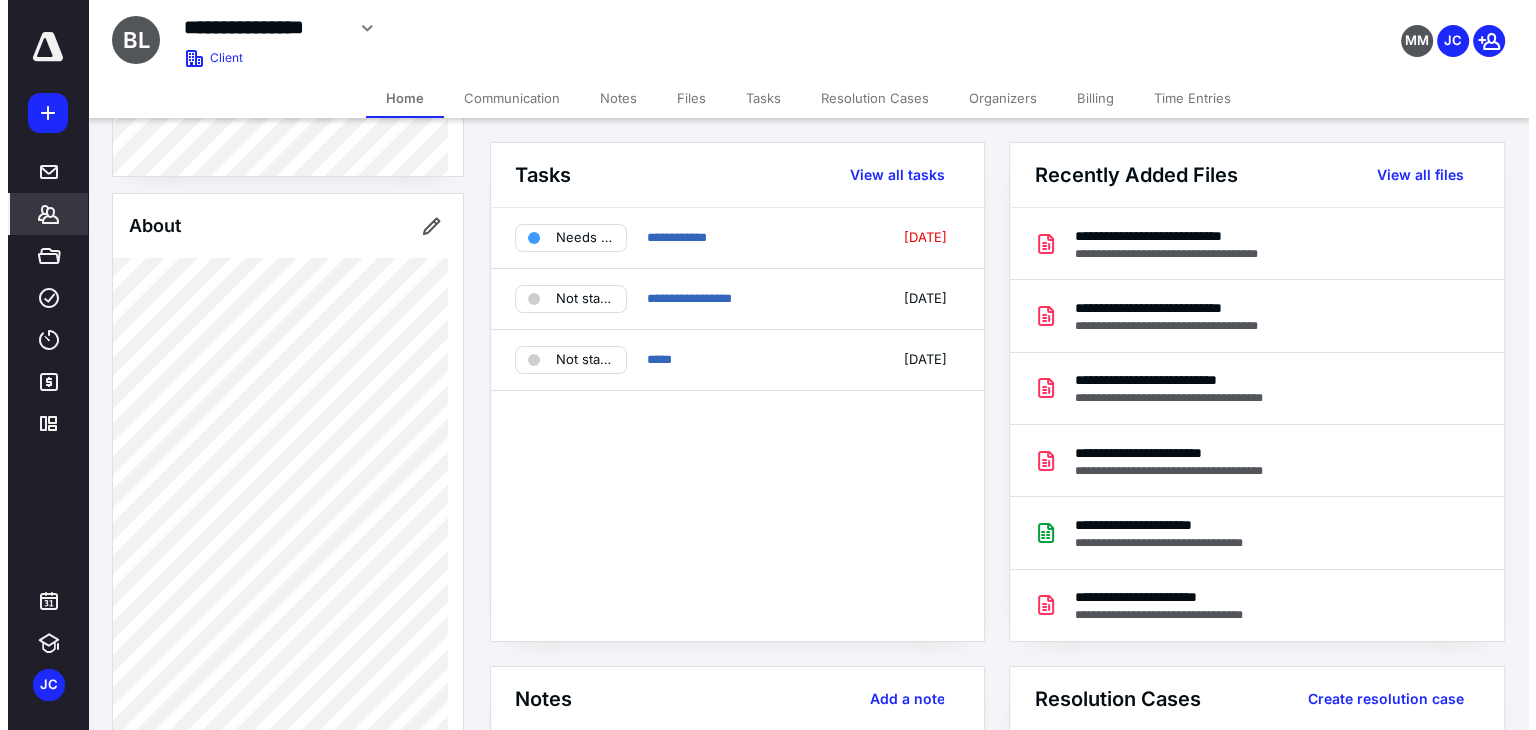 scroll, scrollTop: 220, scrollLeft: 0, axis: vertical 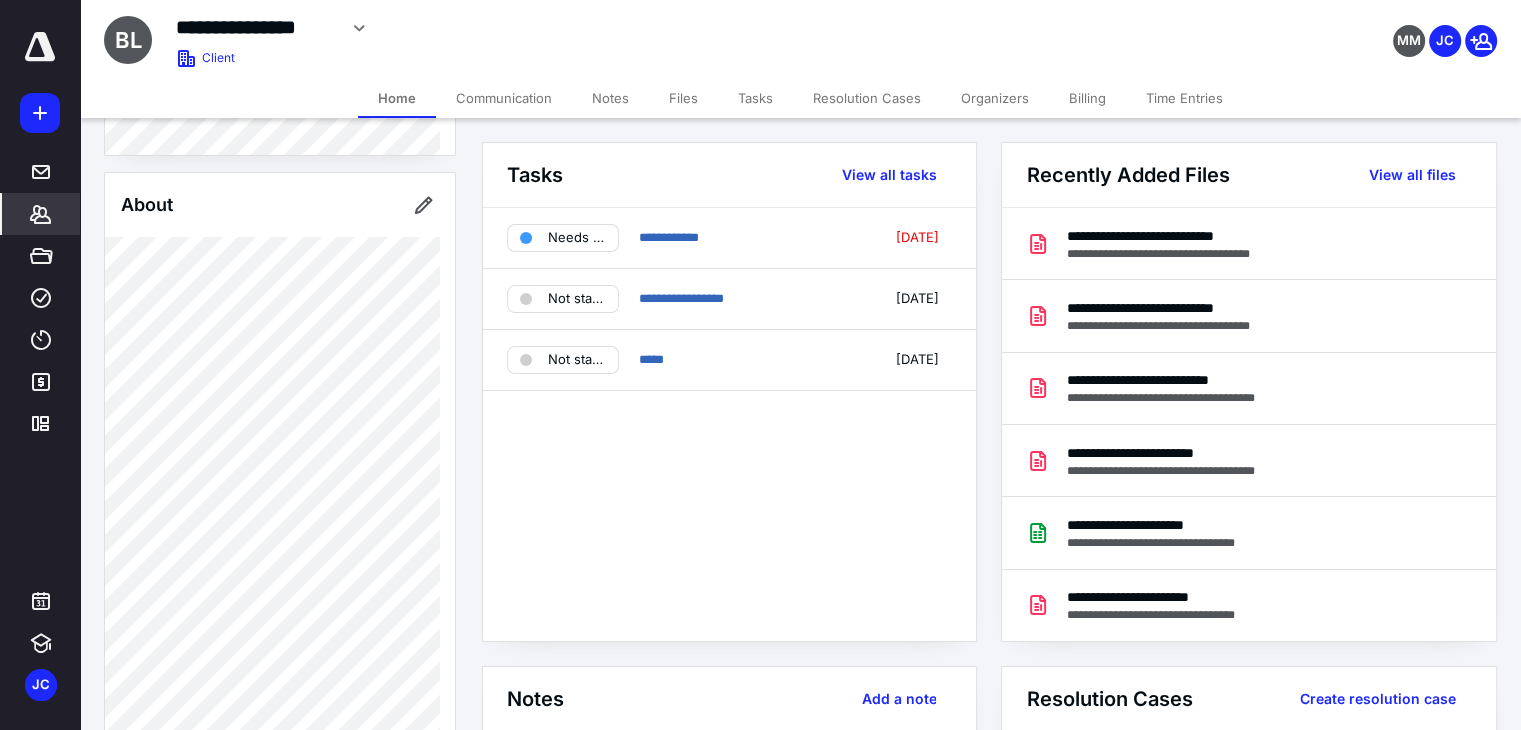 click on "Files" at bounding box center [683, 98] 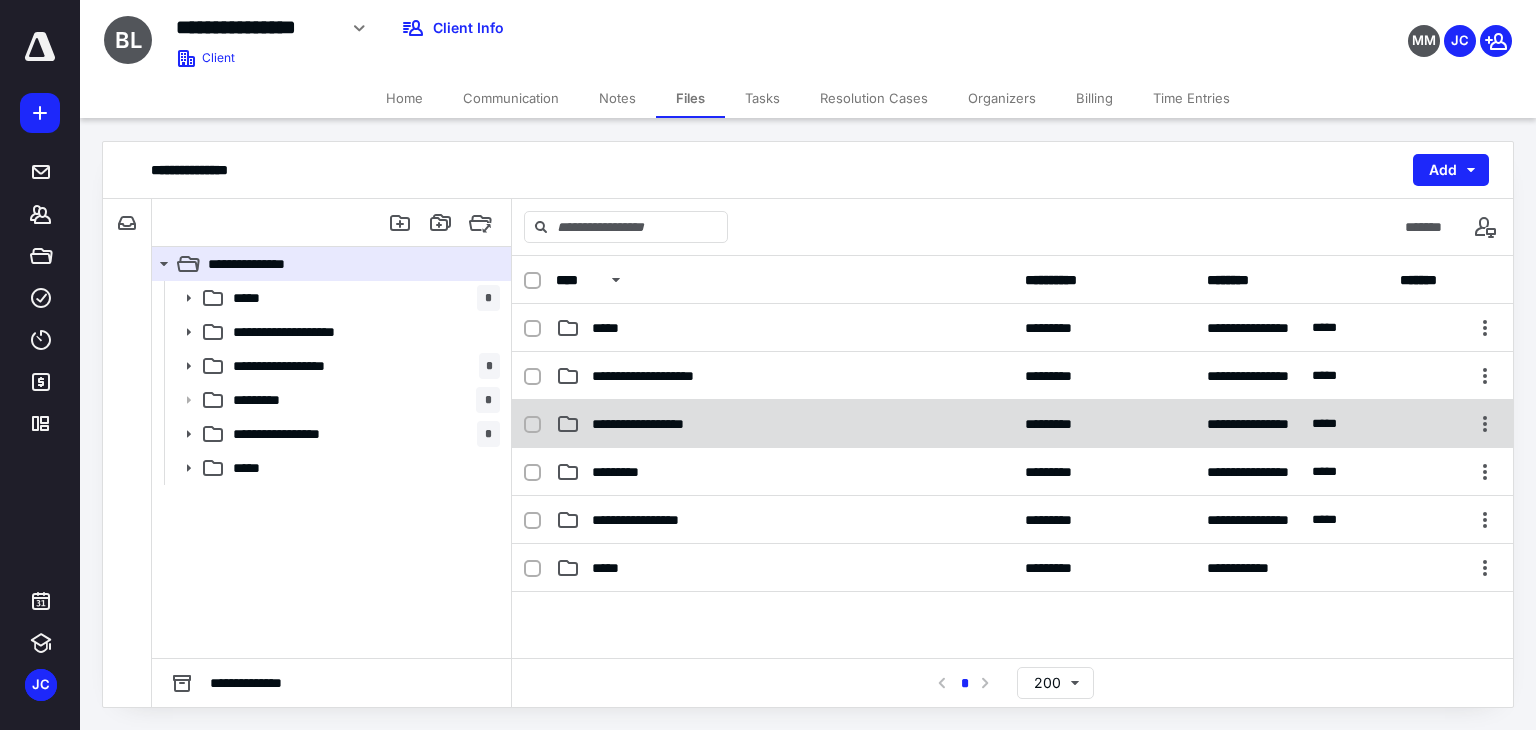 click on "**********" at bounding box center (784, 424) 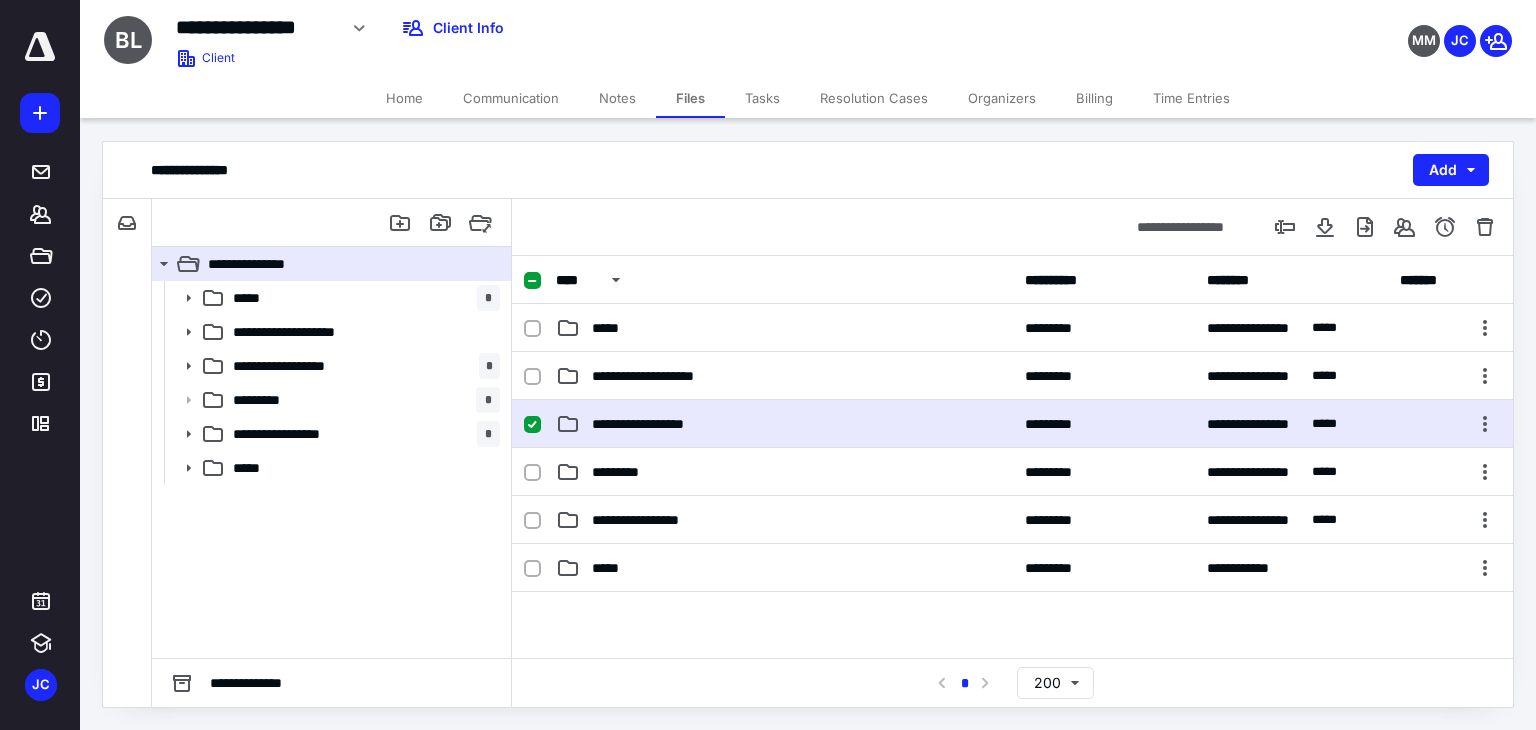 click on "**********" at bounding box center [784, 424] 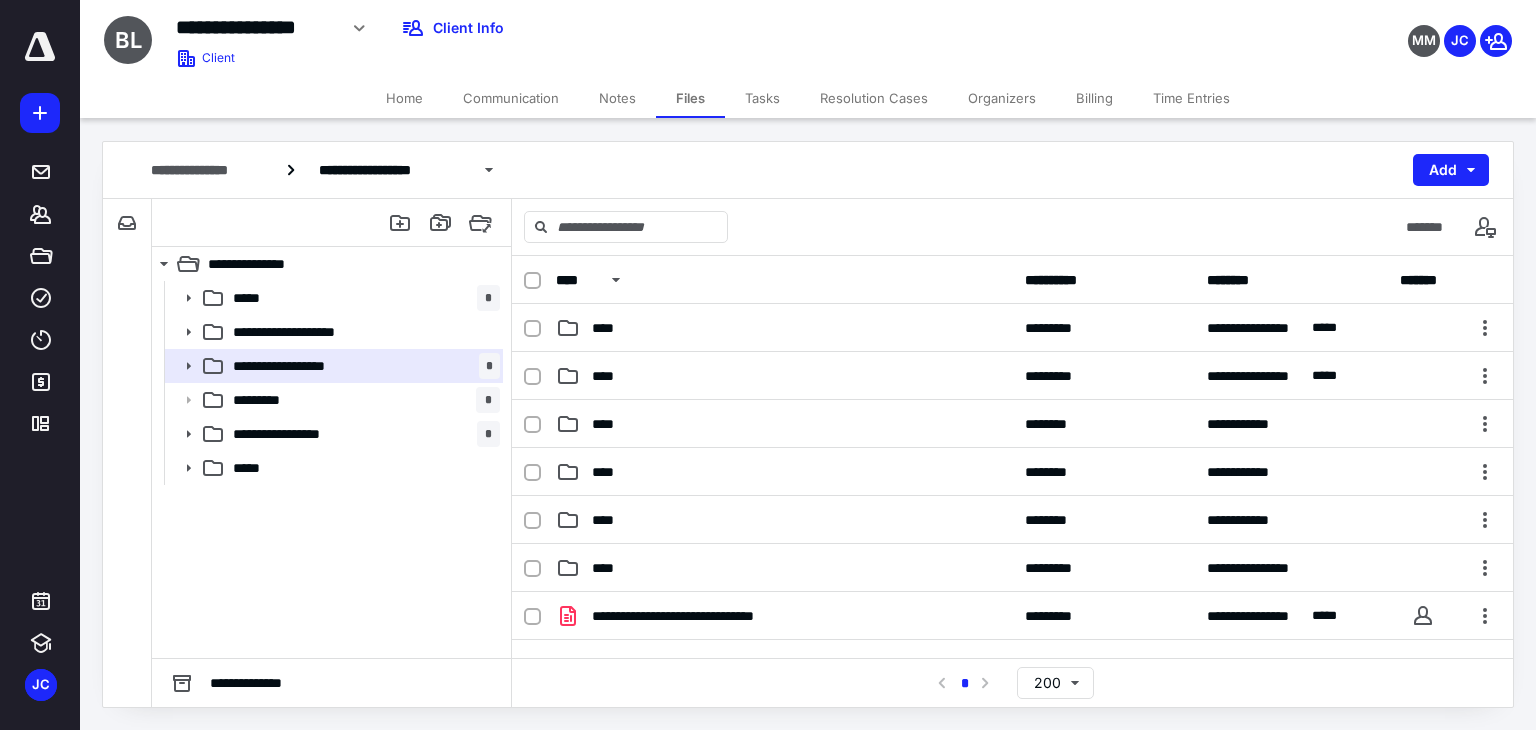 scroll, scrollTop: 163, scrollLeft: 0, axis: vertical 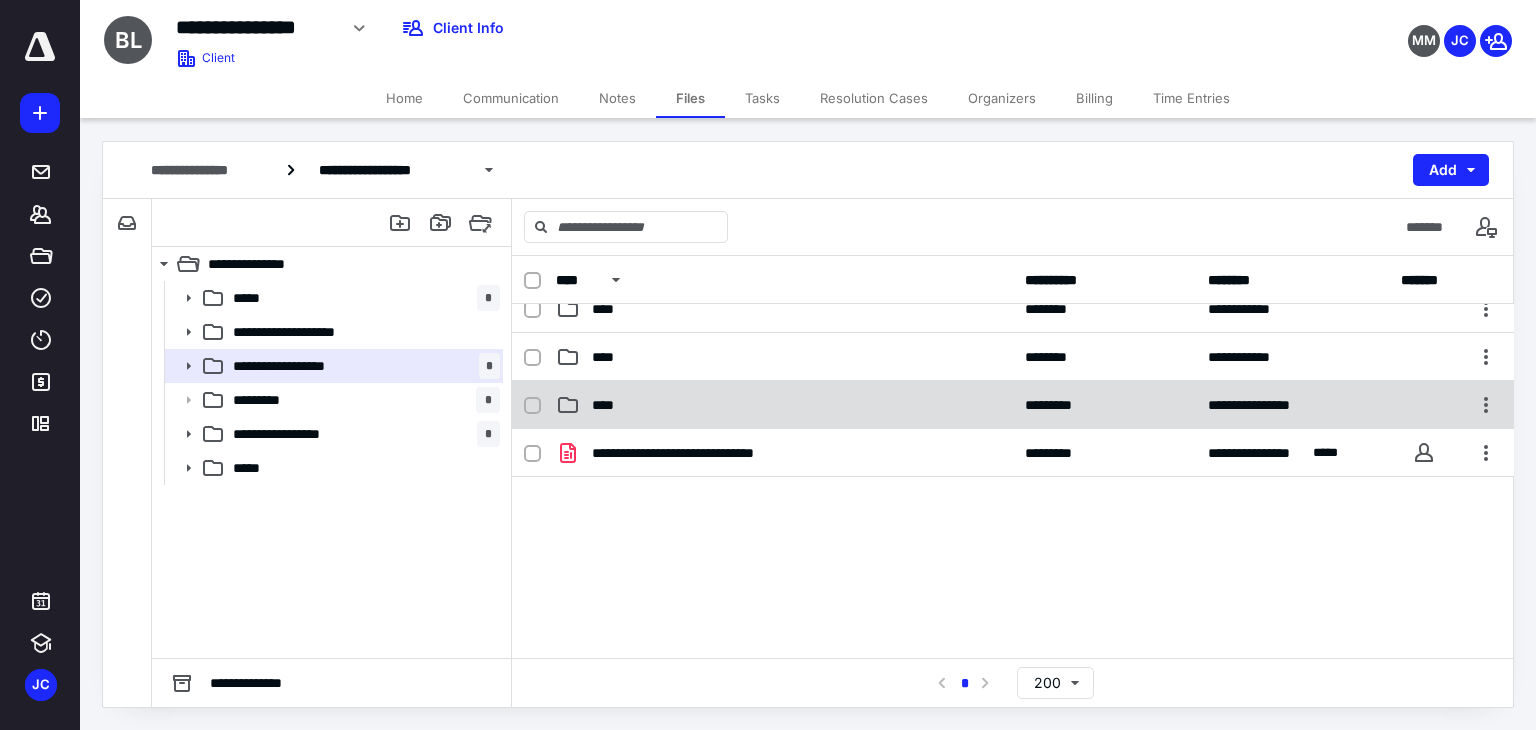click on "****" at bounding box center (609, 405) 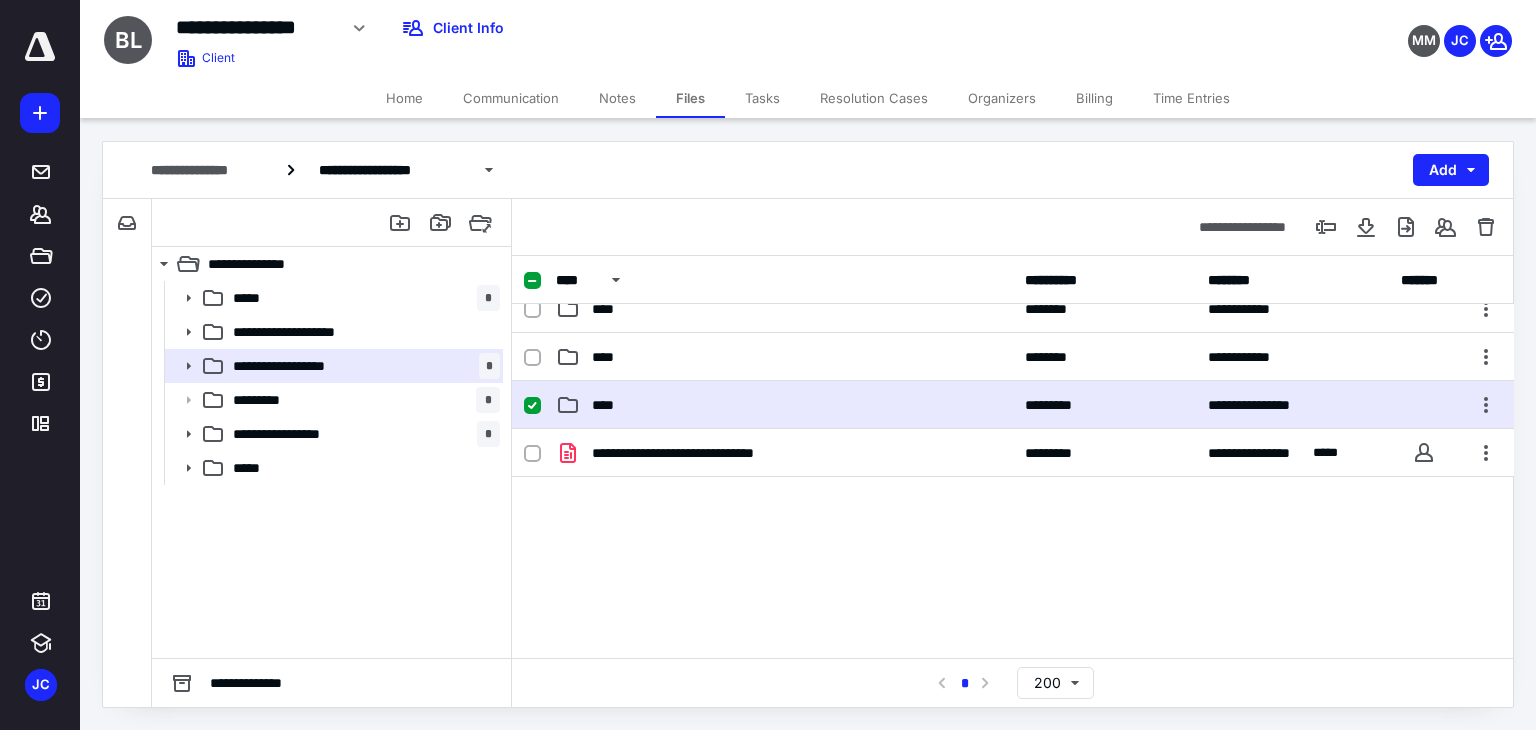 click on "****" at bounding box center (609, 405) 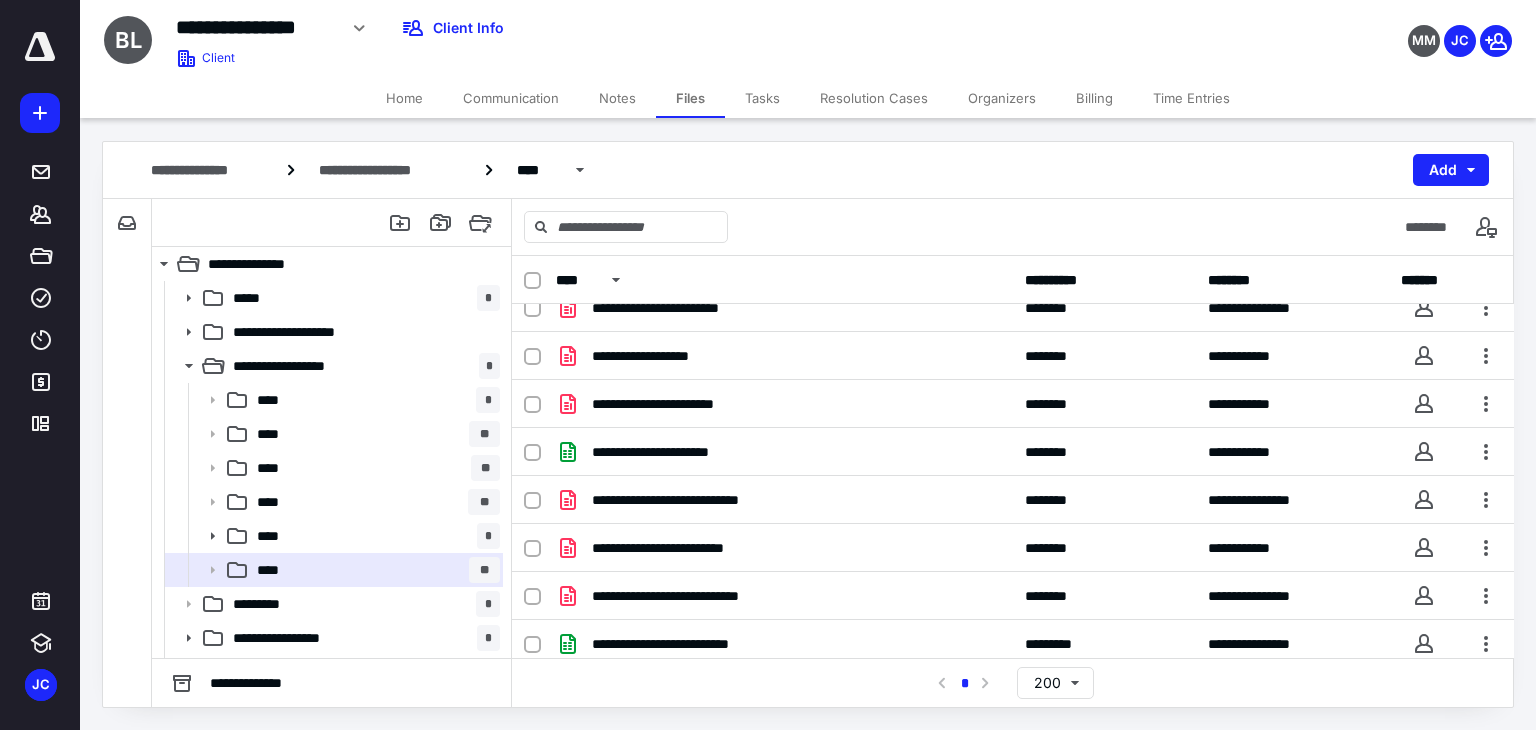 scroll, scrollTop: 1796, scrollLeft: 0, axis: vertical 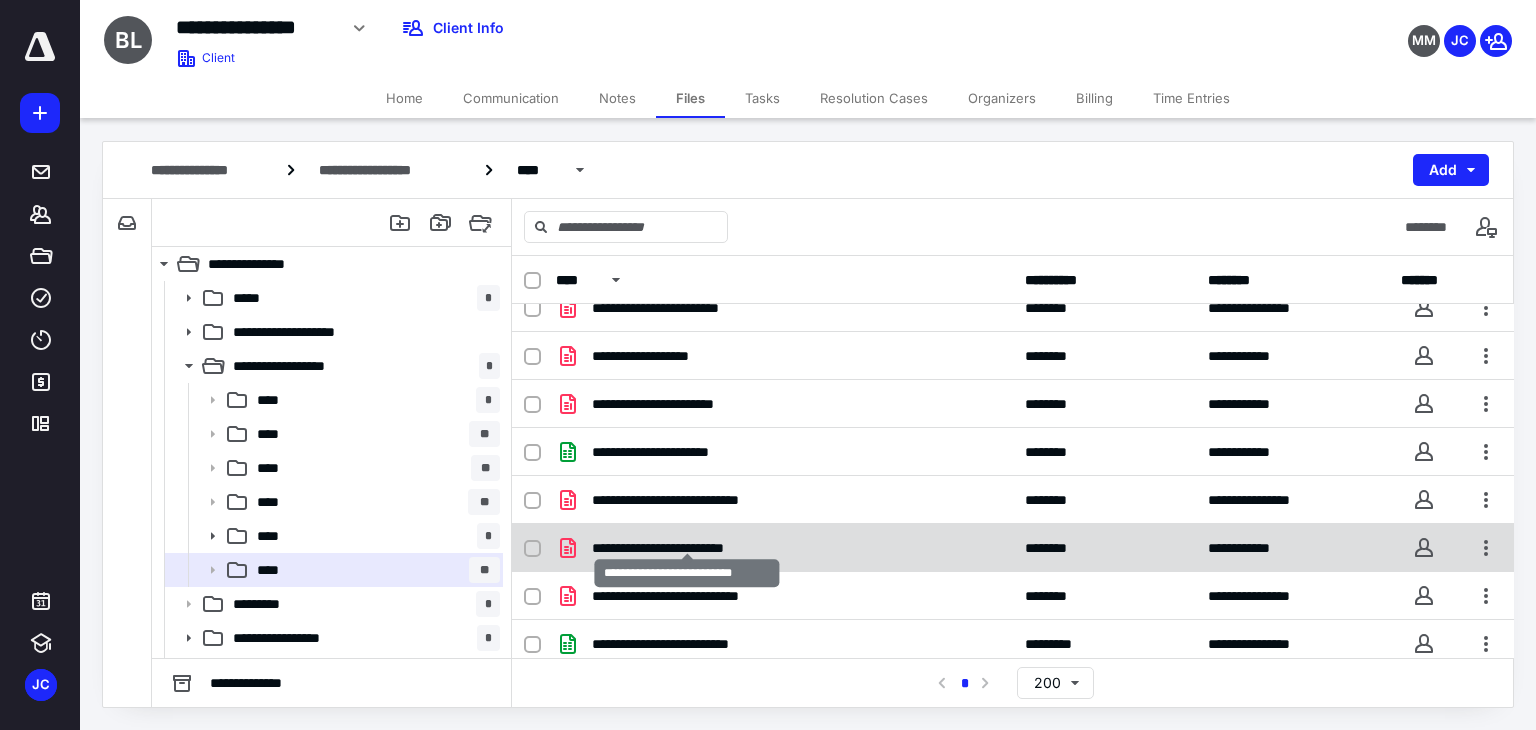 click on "**********" at bounding box center (687, 548) 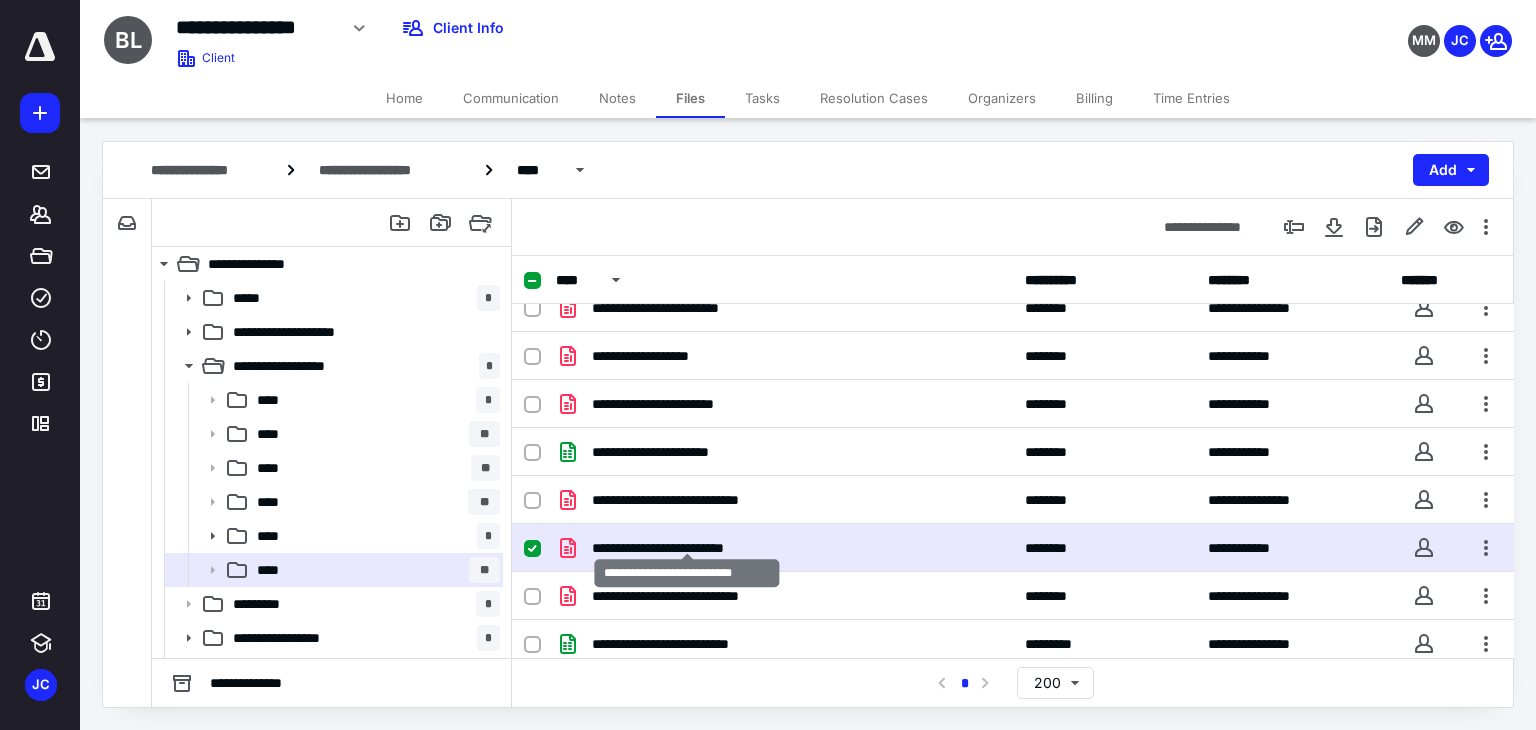 click on "**********" at bounding box center [687, 548] 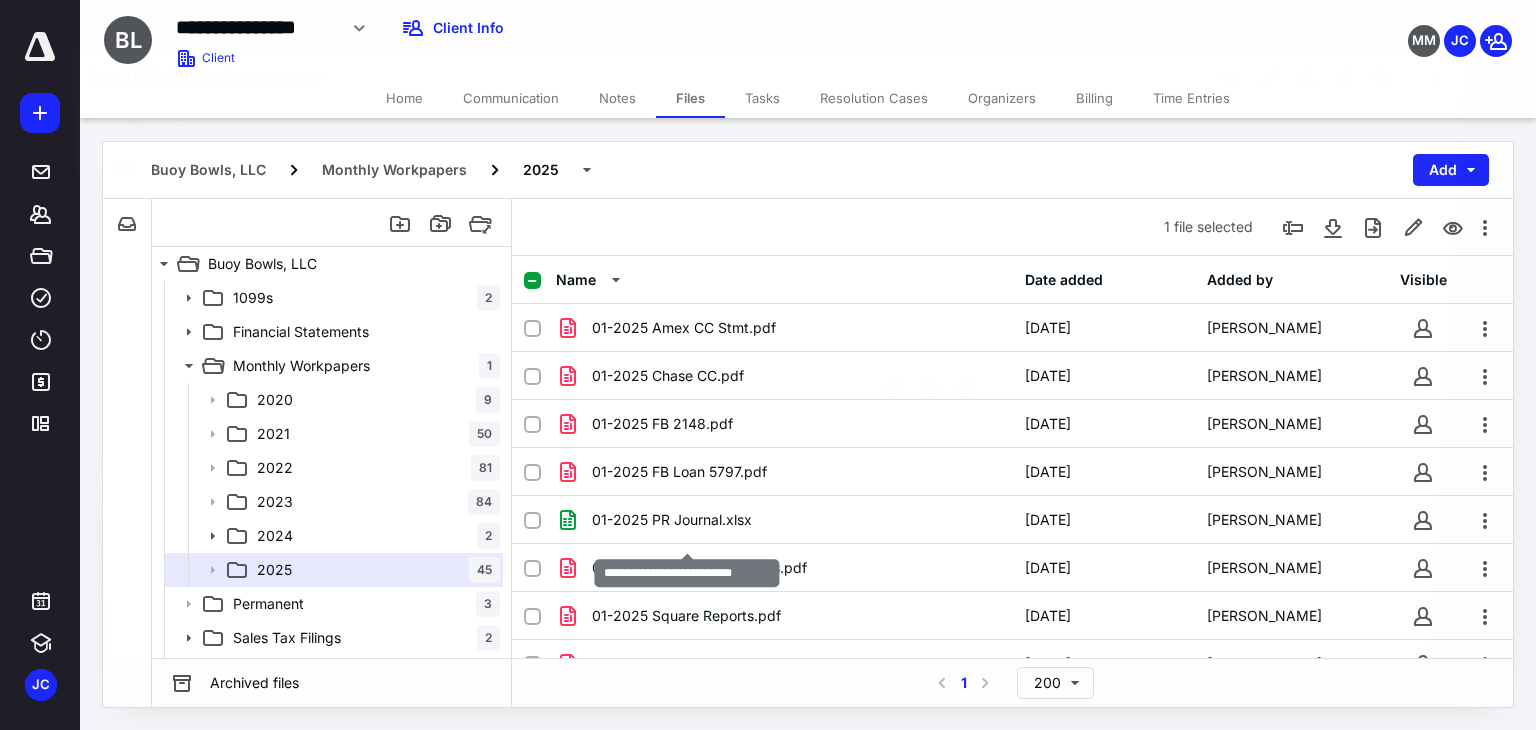 scroll, scrollTop: 1796, scrollLeft: 0, axis: vertical 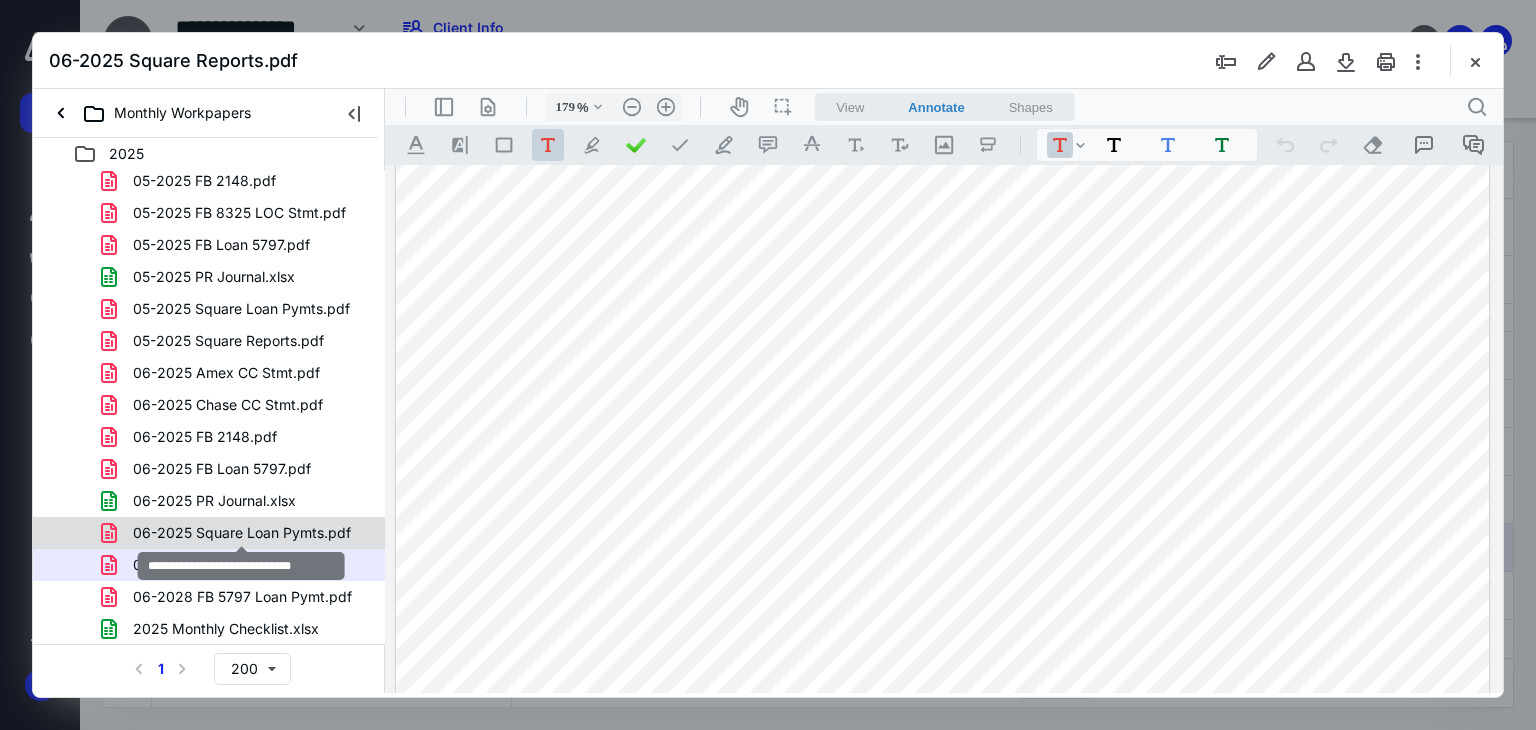 click on "06-2025 Square Loan Pymts.pdf" at bounding box center [242, 533] 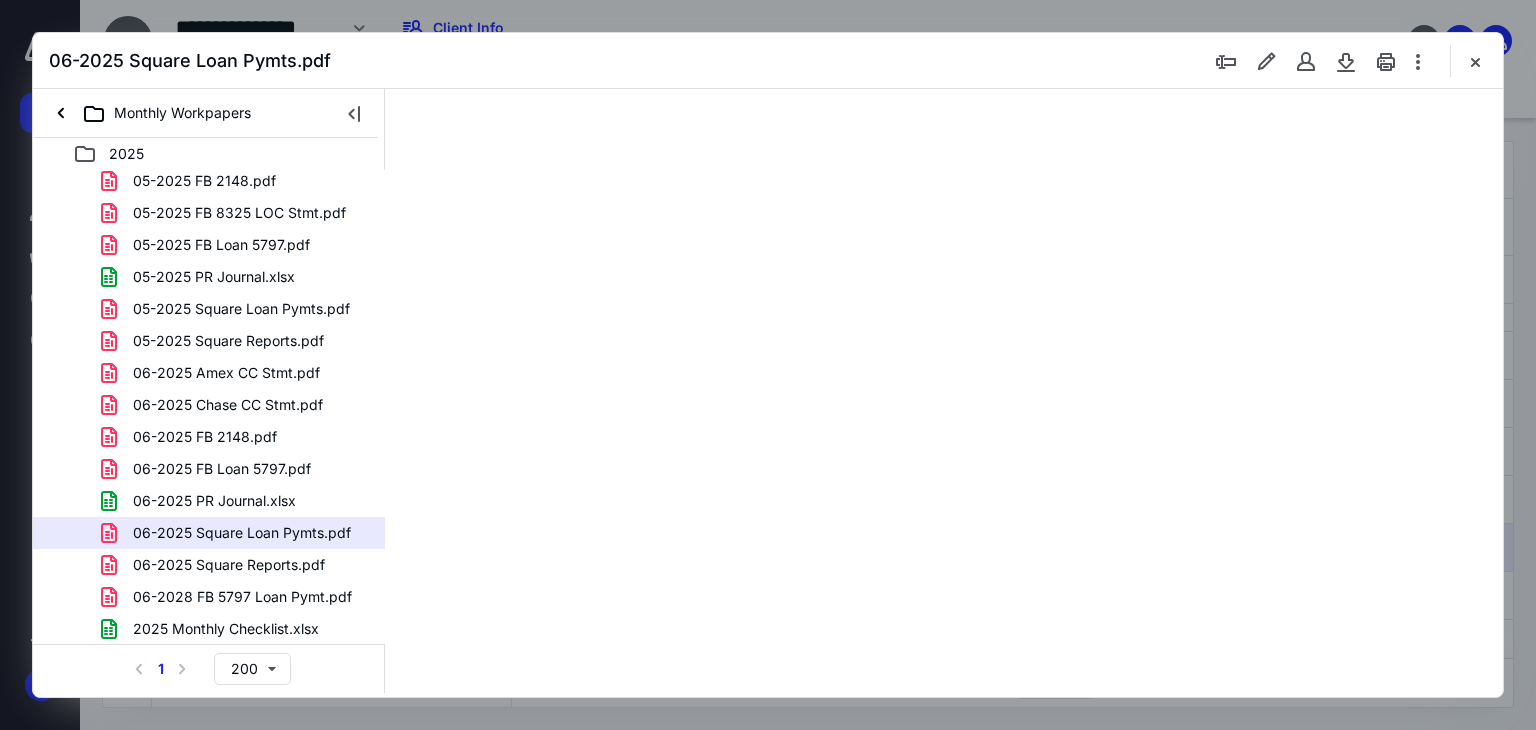 scroll, scrollTop: 0, scrollLeft: 0, axis: both 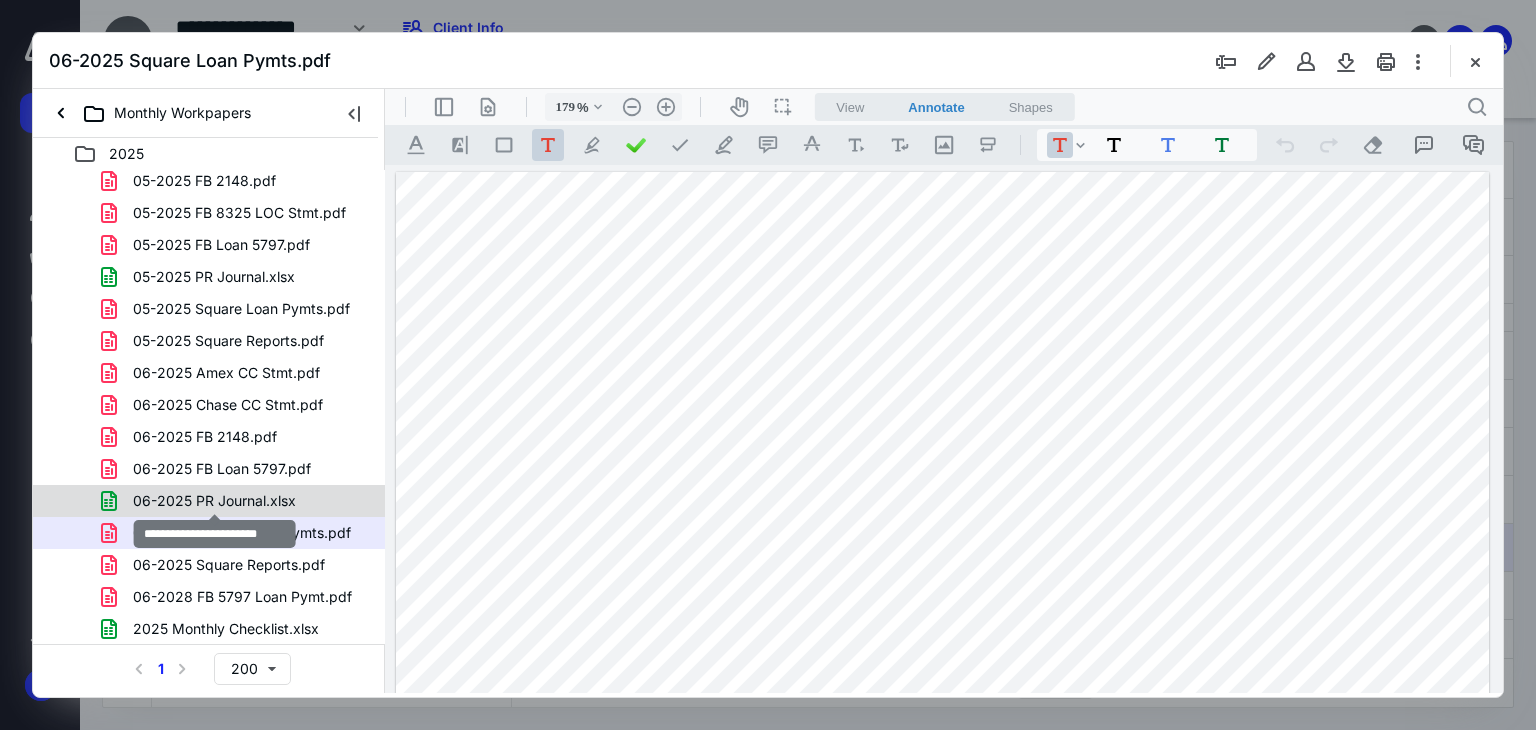 click on "06-2025 PR Journal.xlsx" at bounding box center [214, 501] 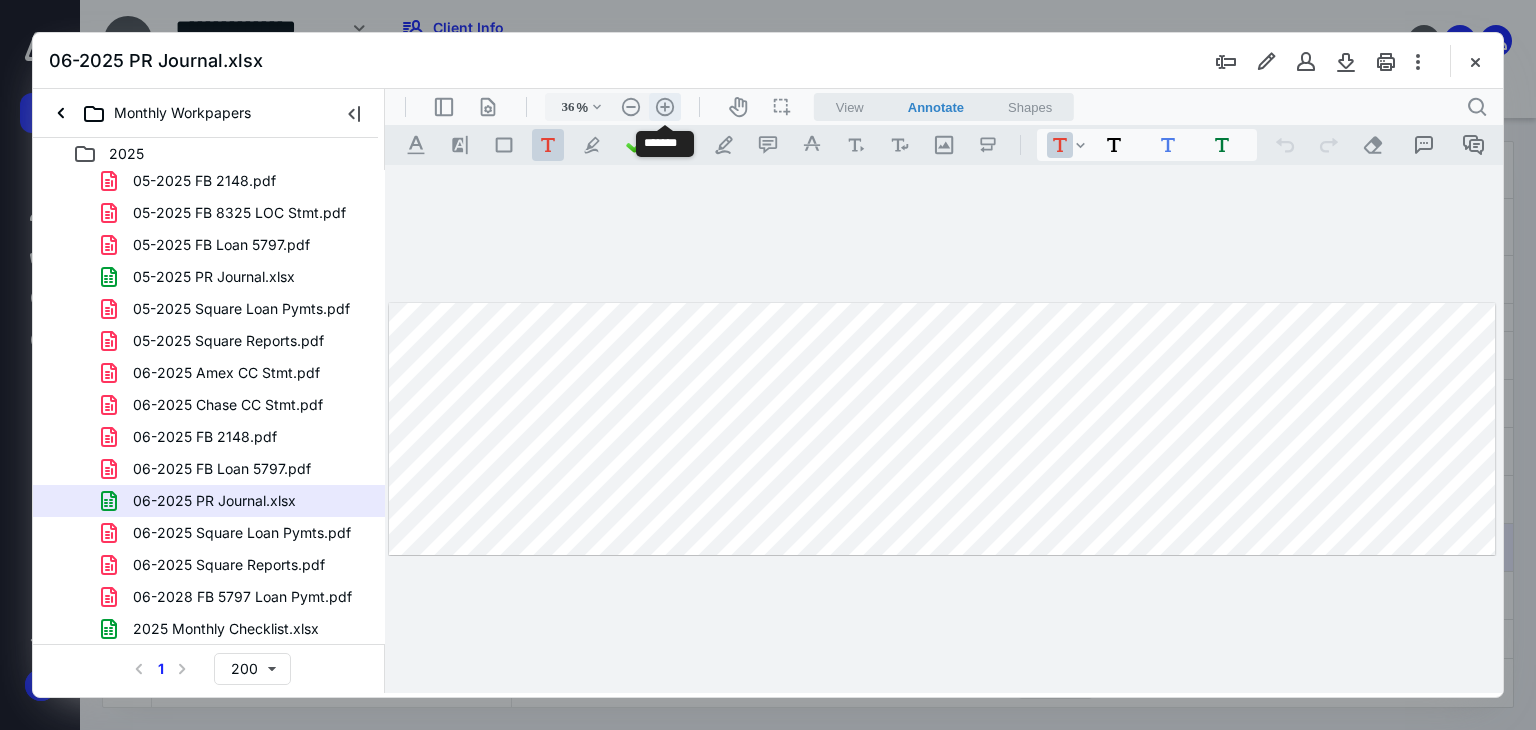 click on ".cls-1{fill:#abb0c4;} icon - header - zoom - in - line" at bounding box center (665, 107) 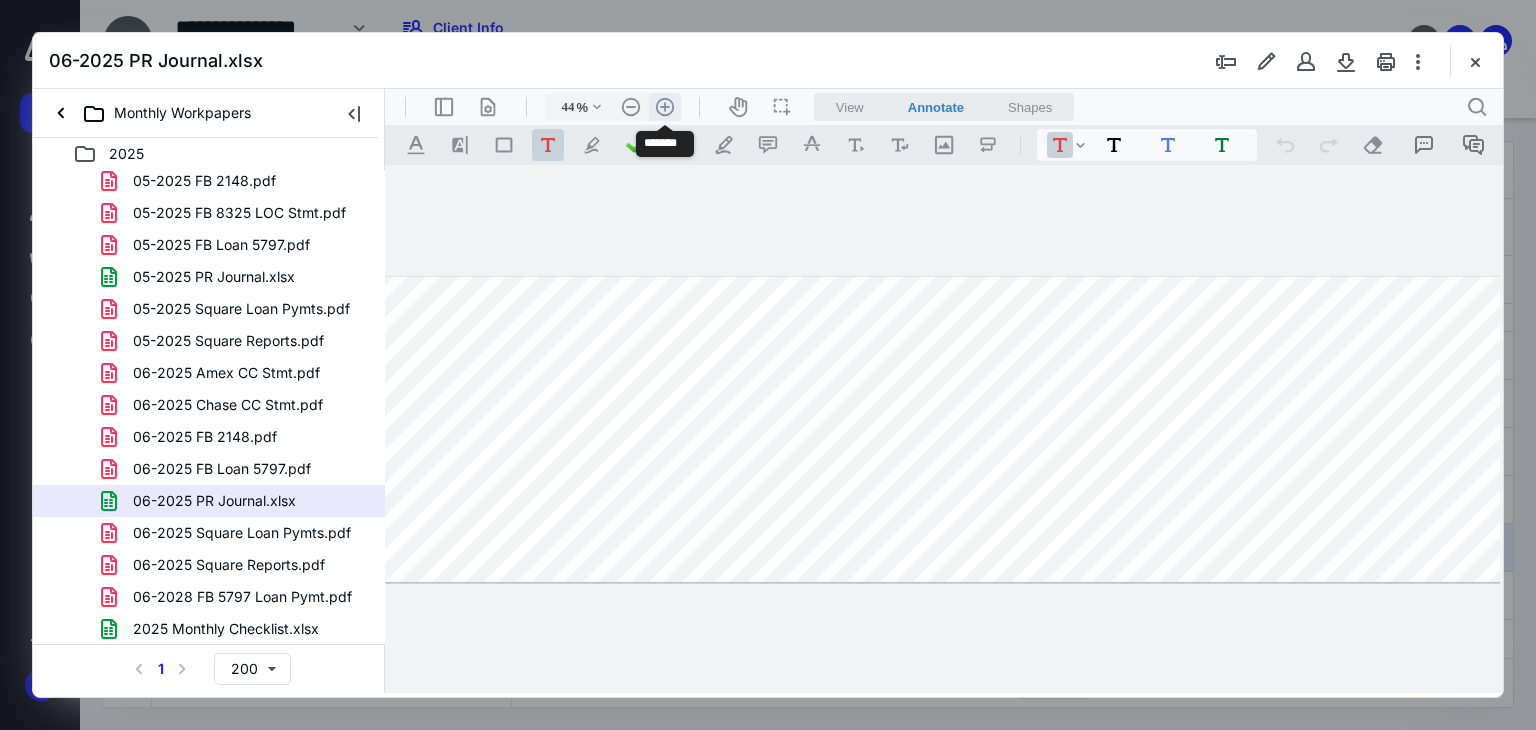 click on ".cls-1{fill:#abb0c4;} icon - header - zoom - in - line" at bounding box center (665, 107) 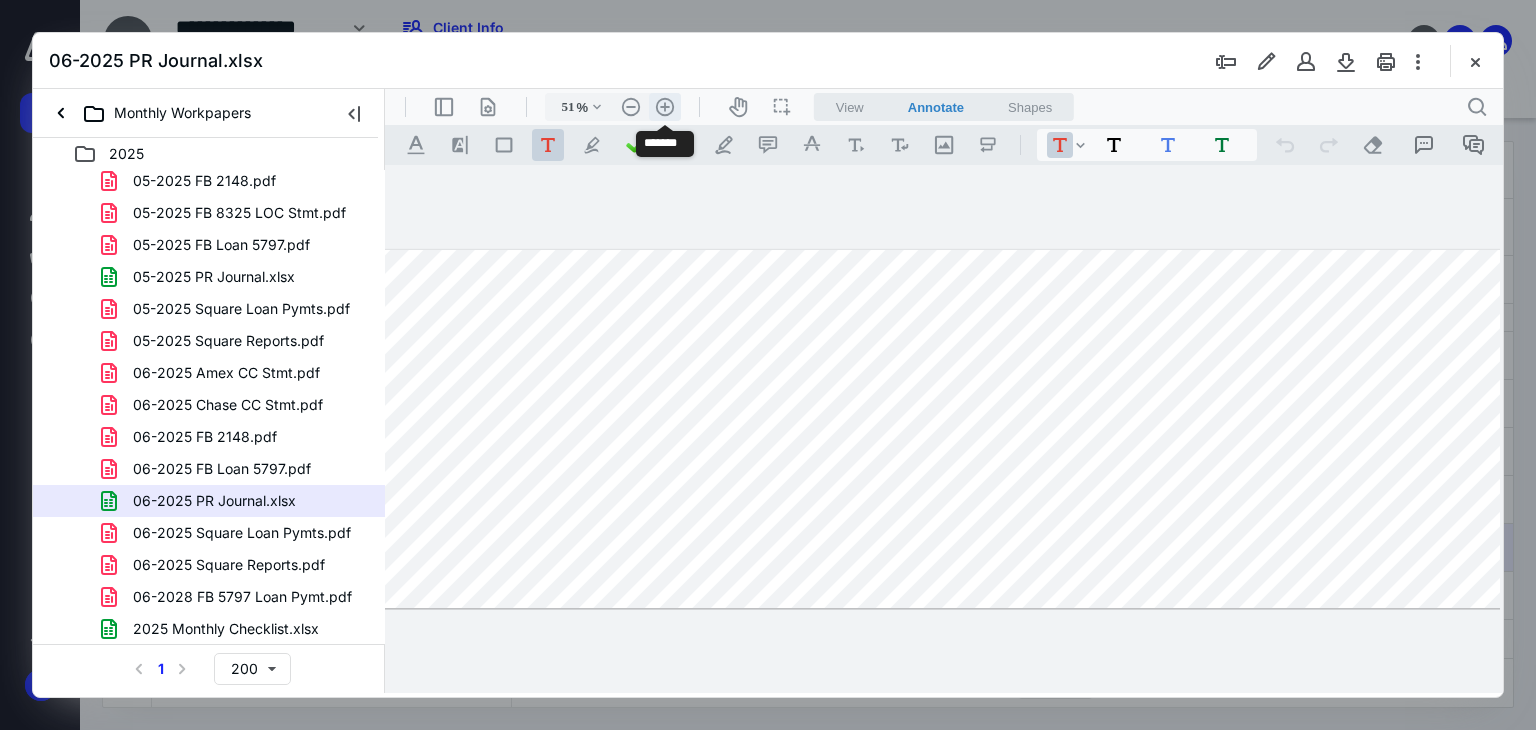 click on ".cls-1{fill:#abb0c4;} icon - header - zoom - in - line" at bounding box center [665, 107] 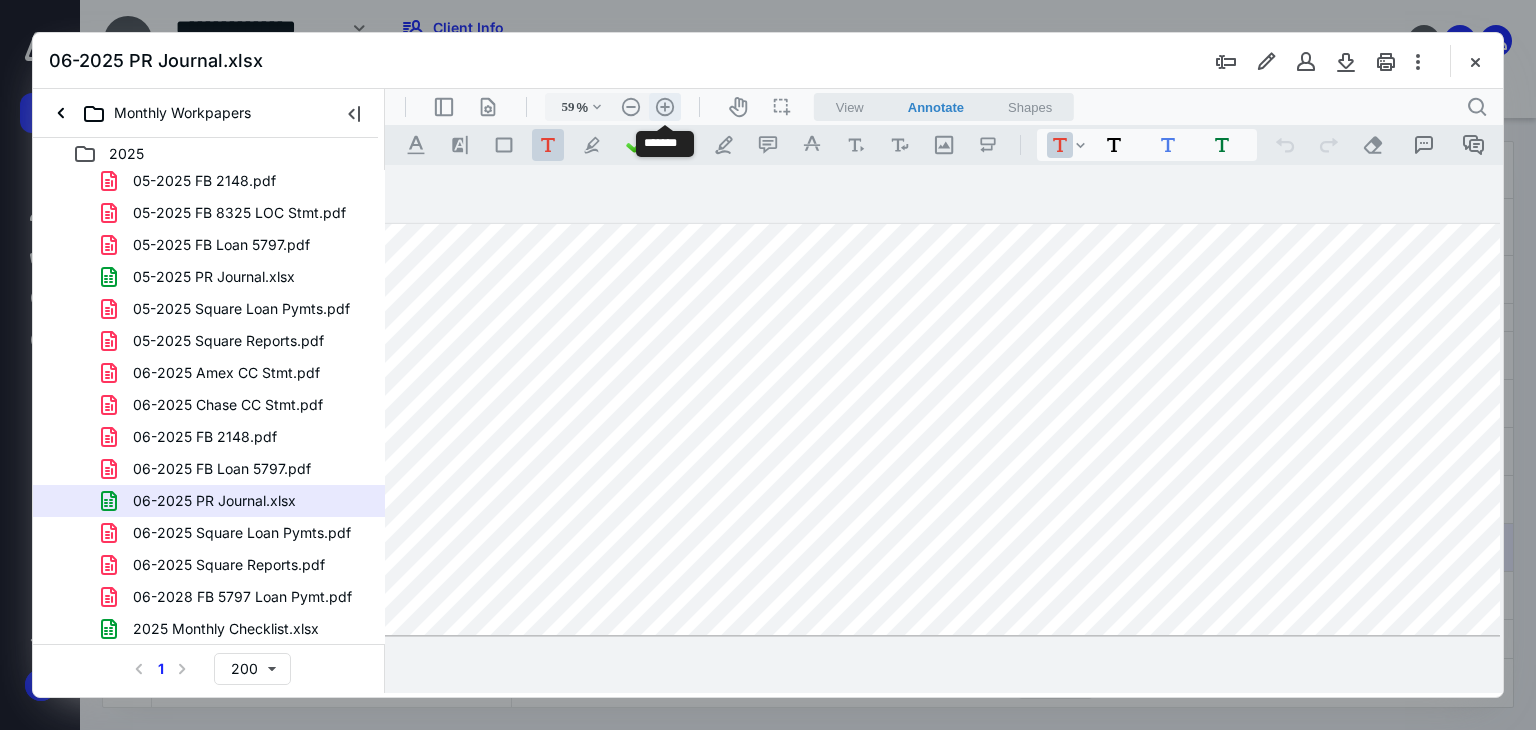 click on ".cls-1{fill:#abb0c4;} icon - header - zoom - in - line" at bounding box center [665, 107] 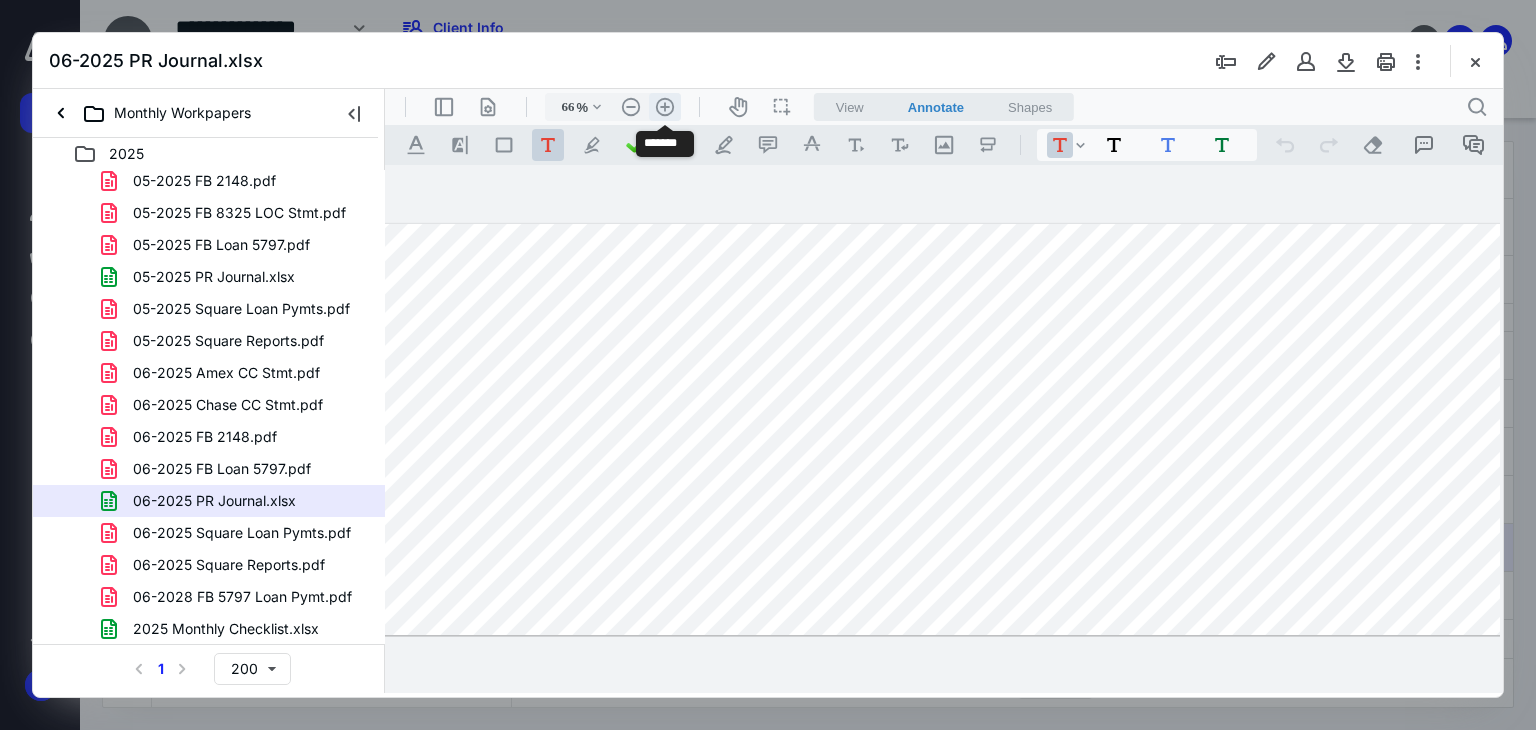 click on ".cls-1{fill:#abb0c4;} icon - header - zoom - in - line" at bounding box center (665, 107) 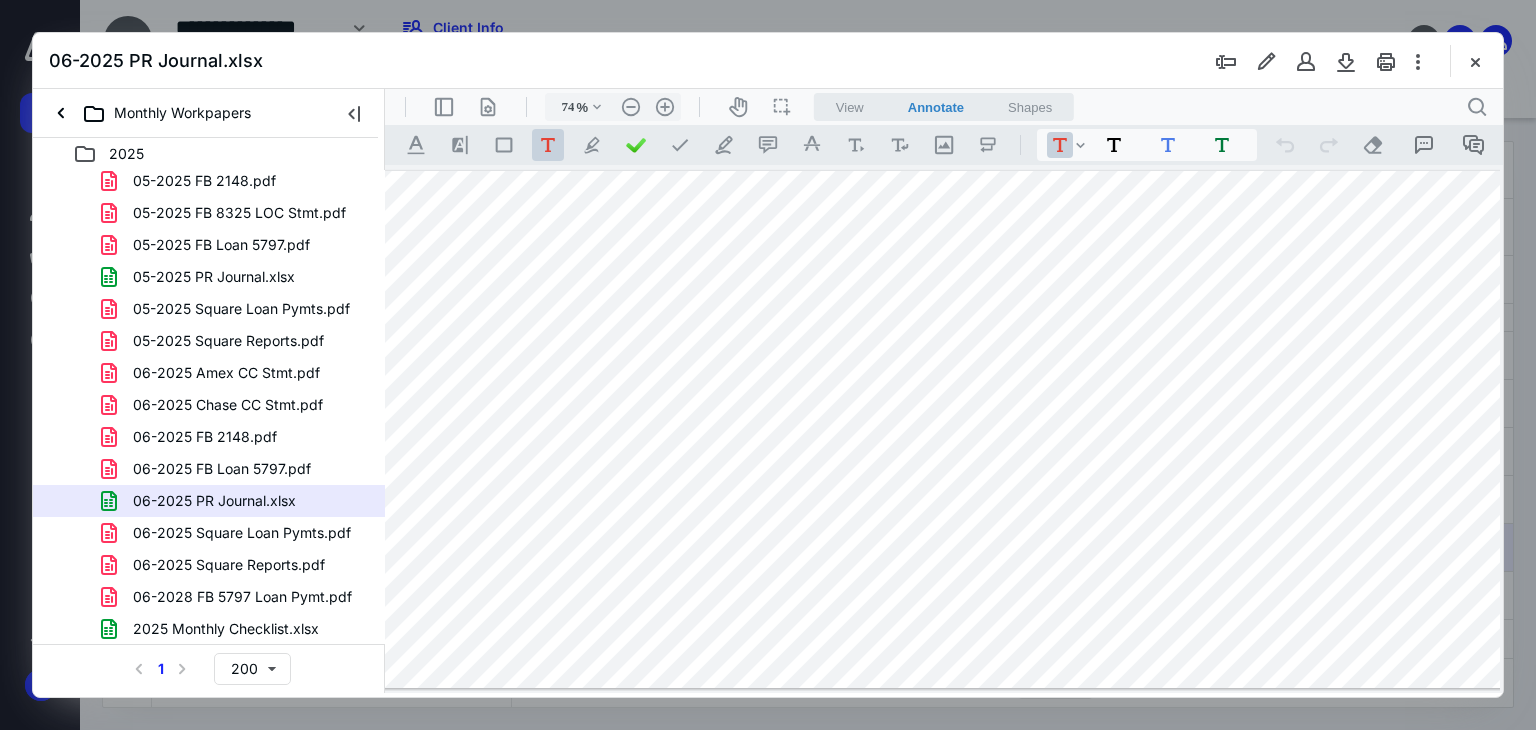 scroll, scrollTop: 0, scrollLeft: 468, axis: horizontal 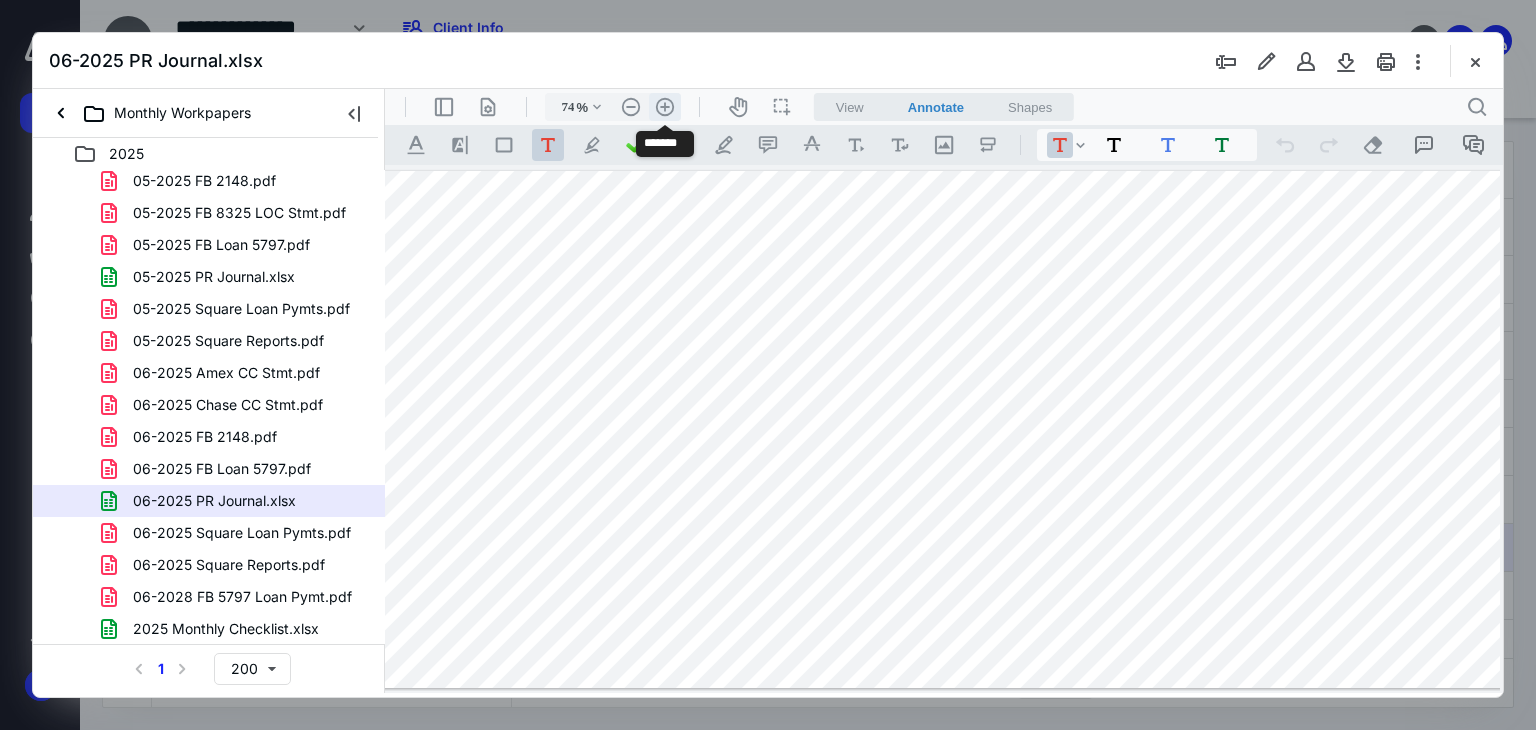 click on ".cls-1{fill:#abb0c4;} icon - header - zoom - in - line" at bounding box center (665, 107) 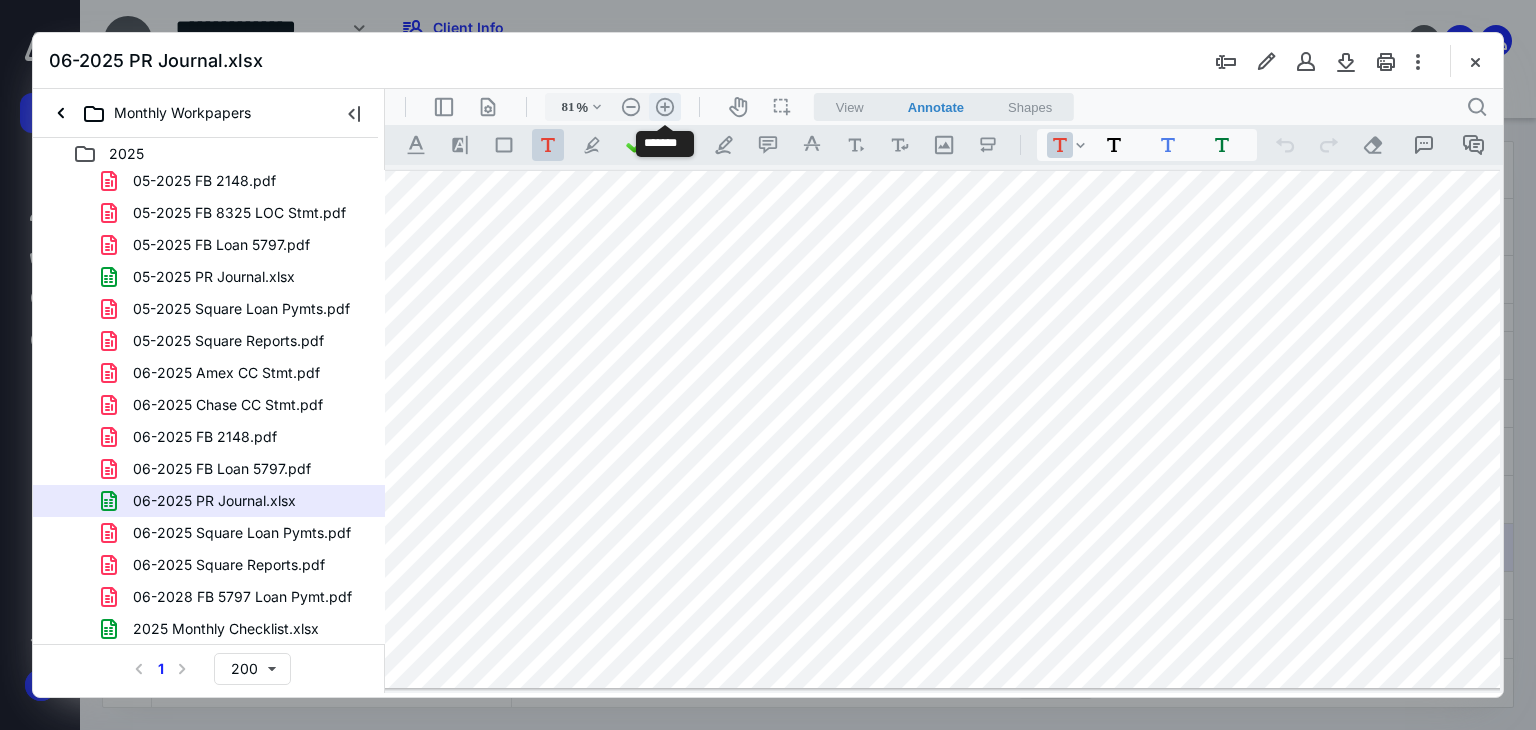 click on ".cls-1{fill:#abb0c4;} icon - header - zoom - in - line" at bounding box center (665, 107) 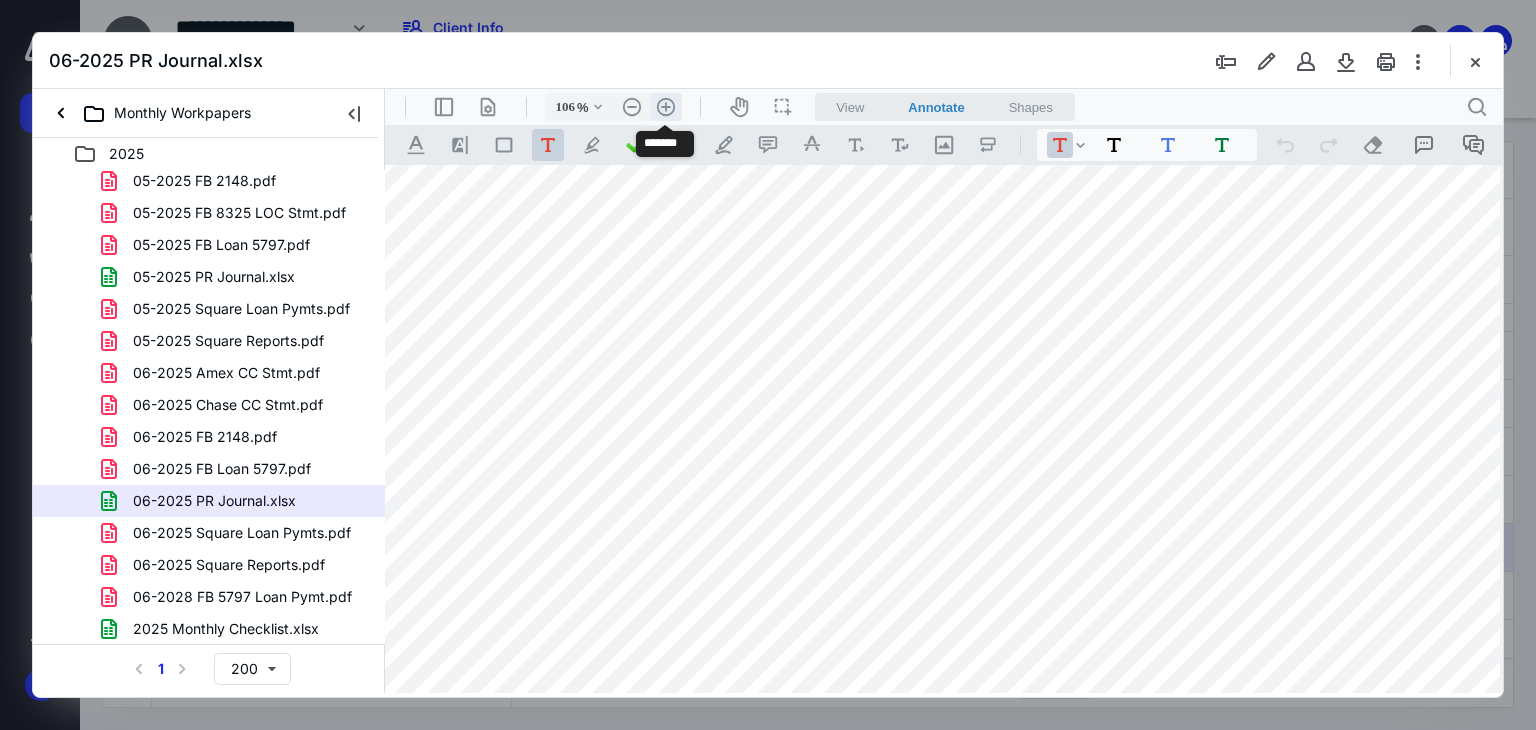 click on ".cls-1{fill:#abb0c4;} icon - header - zoom - in - line" at bounding box center (666, 107) 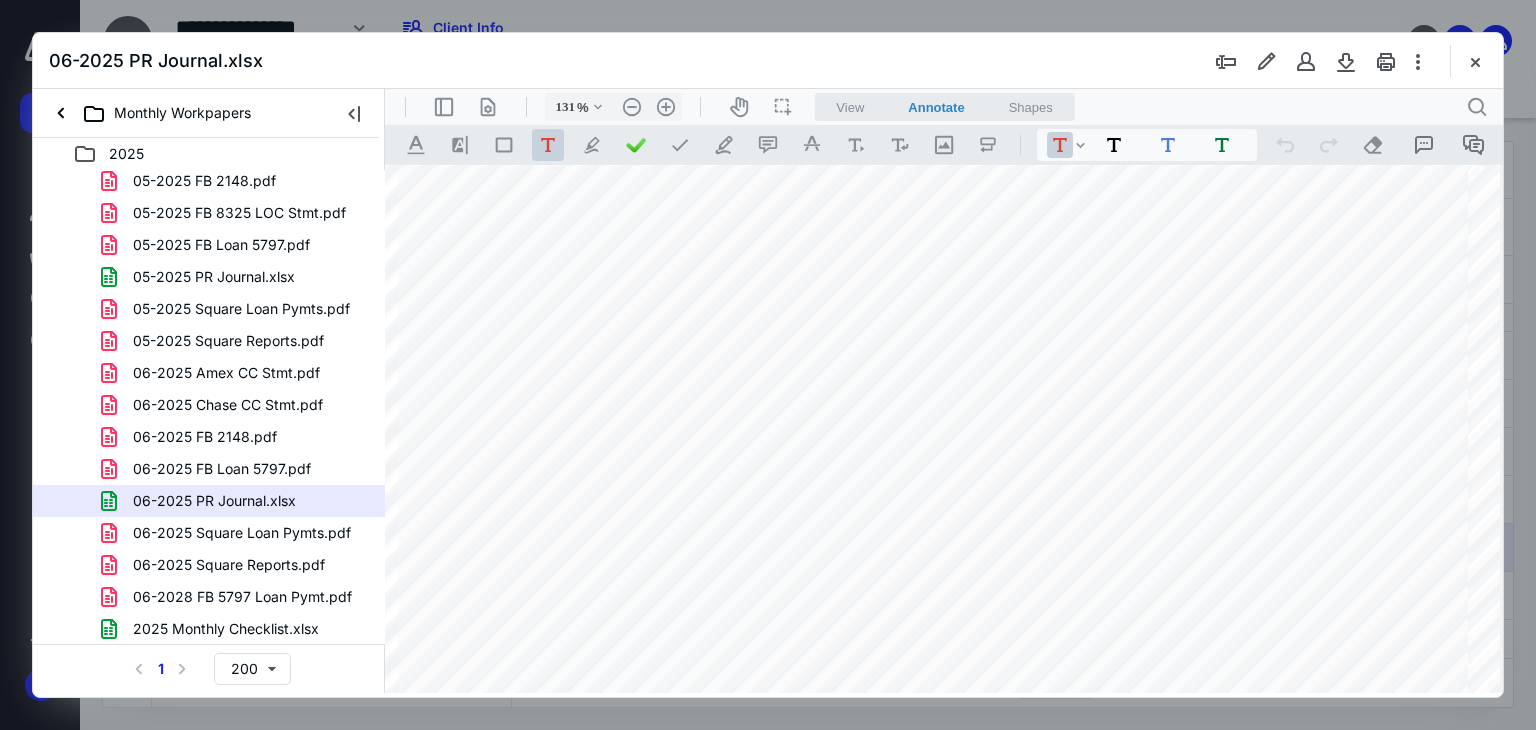 scroll, scrollTop: 256, scrollLeft: 487, axis: both 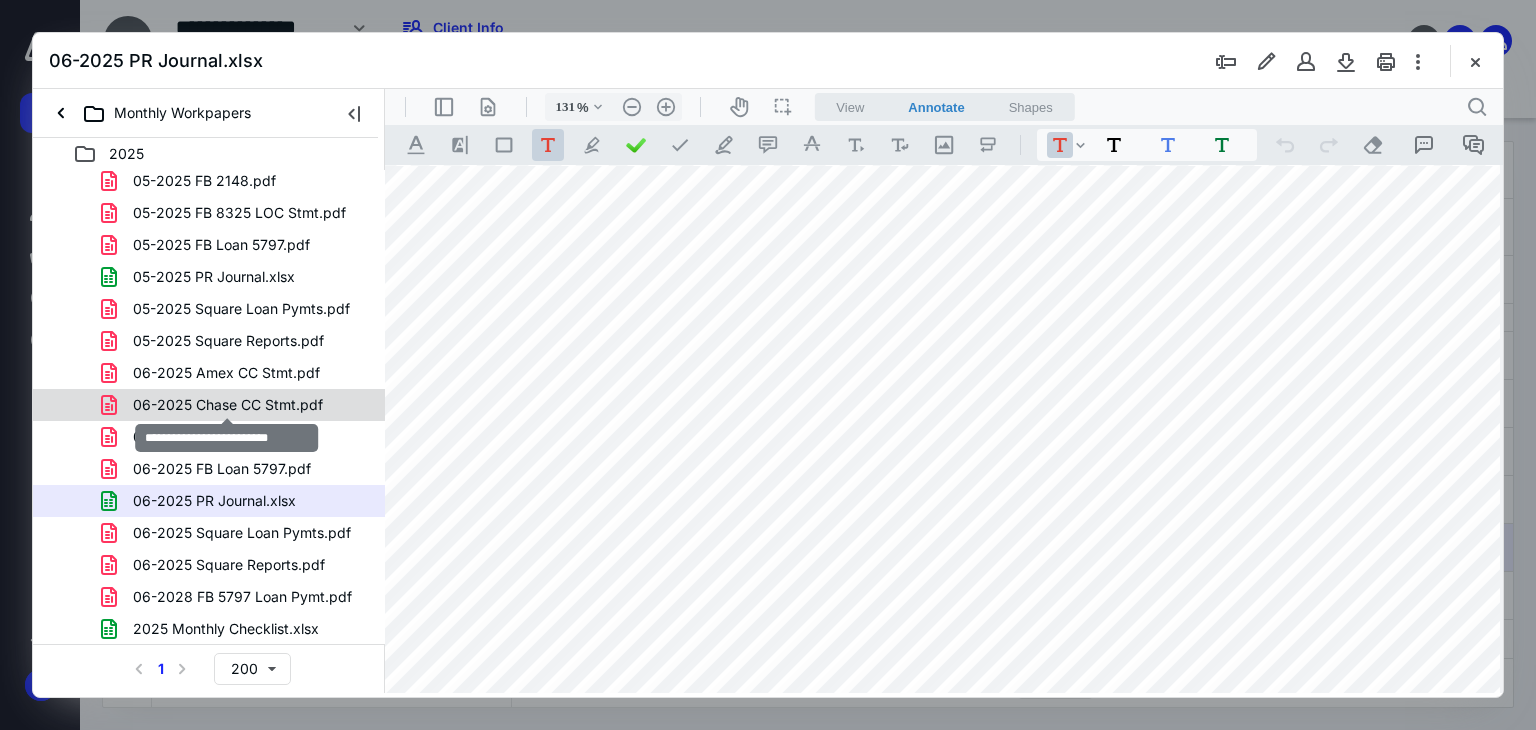 click on "06-2025 Chase CC Stmt.pdf" at bounding box center (228, 405) 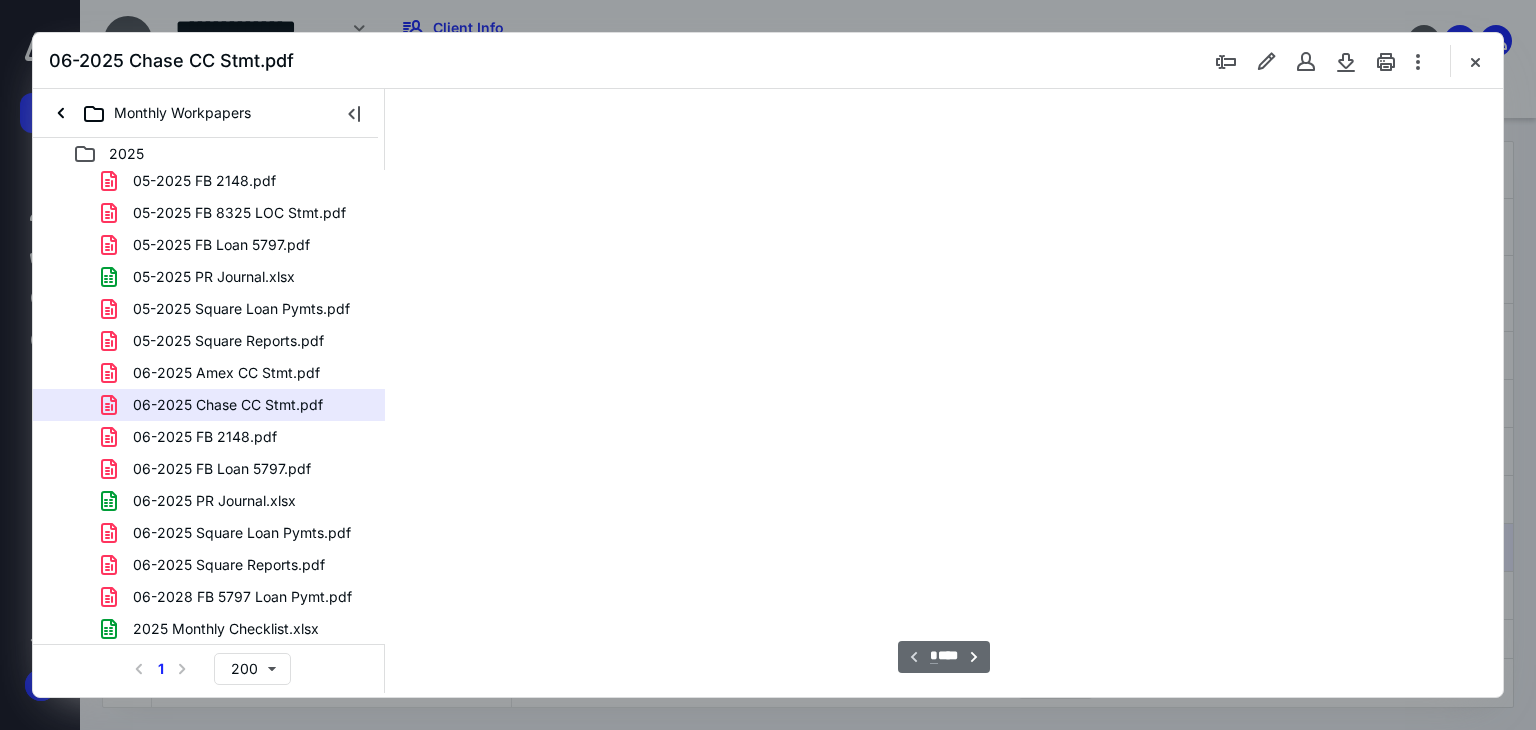 type on "179" 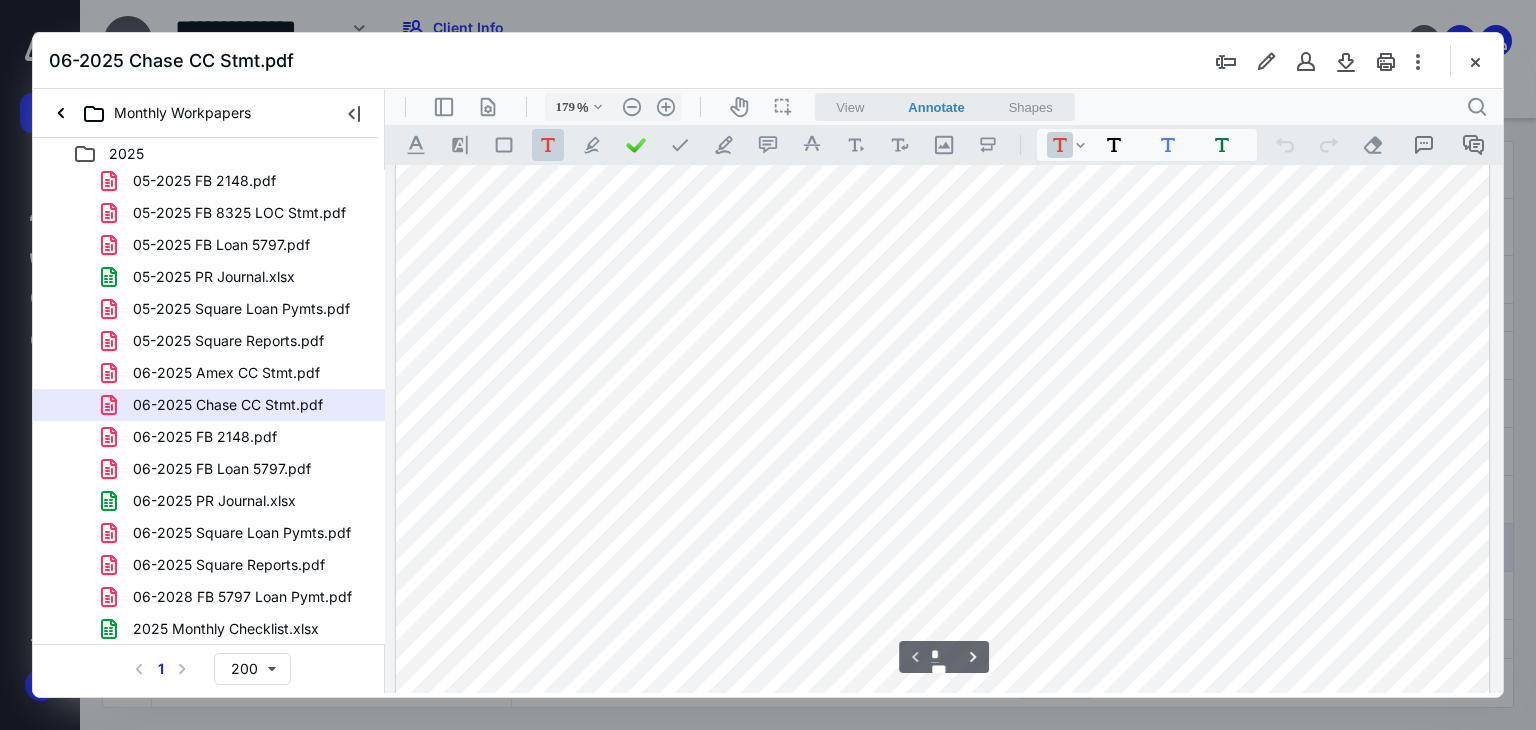 scroll, scrollTop: 584, scrollLeft: 0, axis: vertical 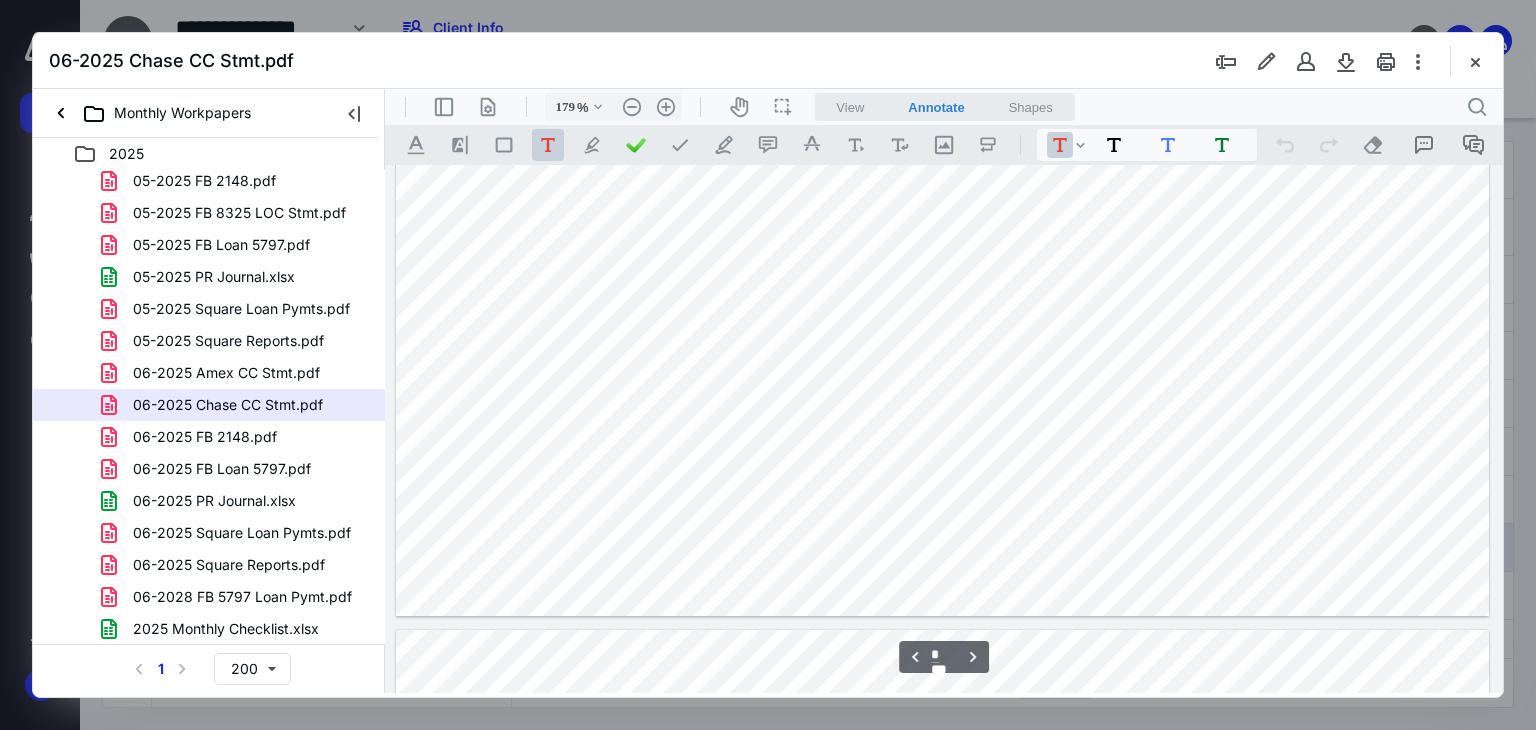 type on "*" 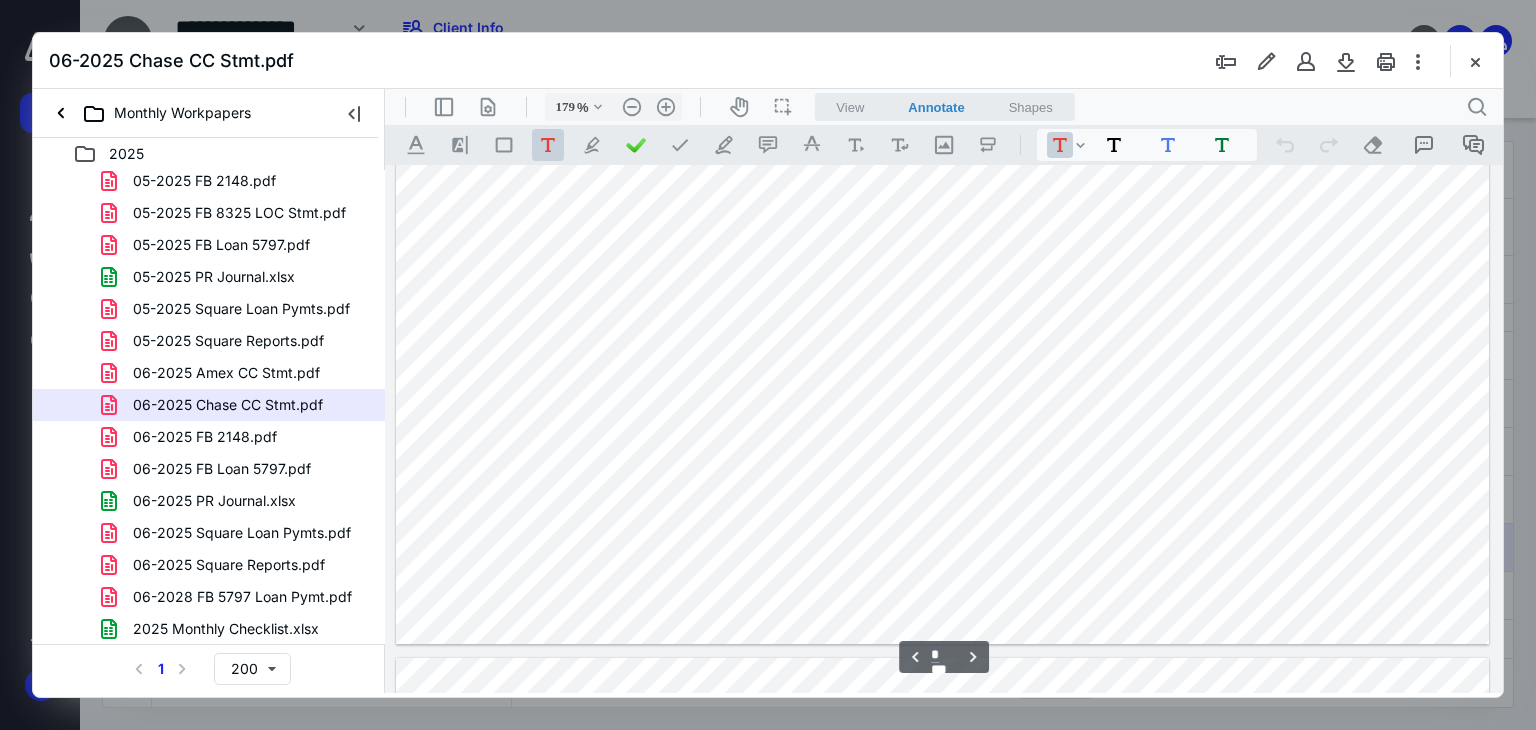 scroll, scrollTop: 4956, scrollLeft: 0, axis: vertical 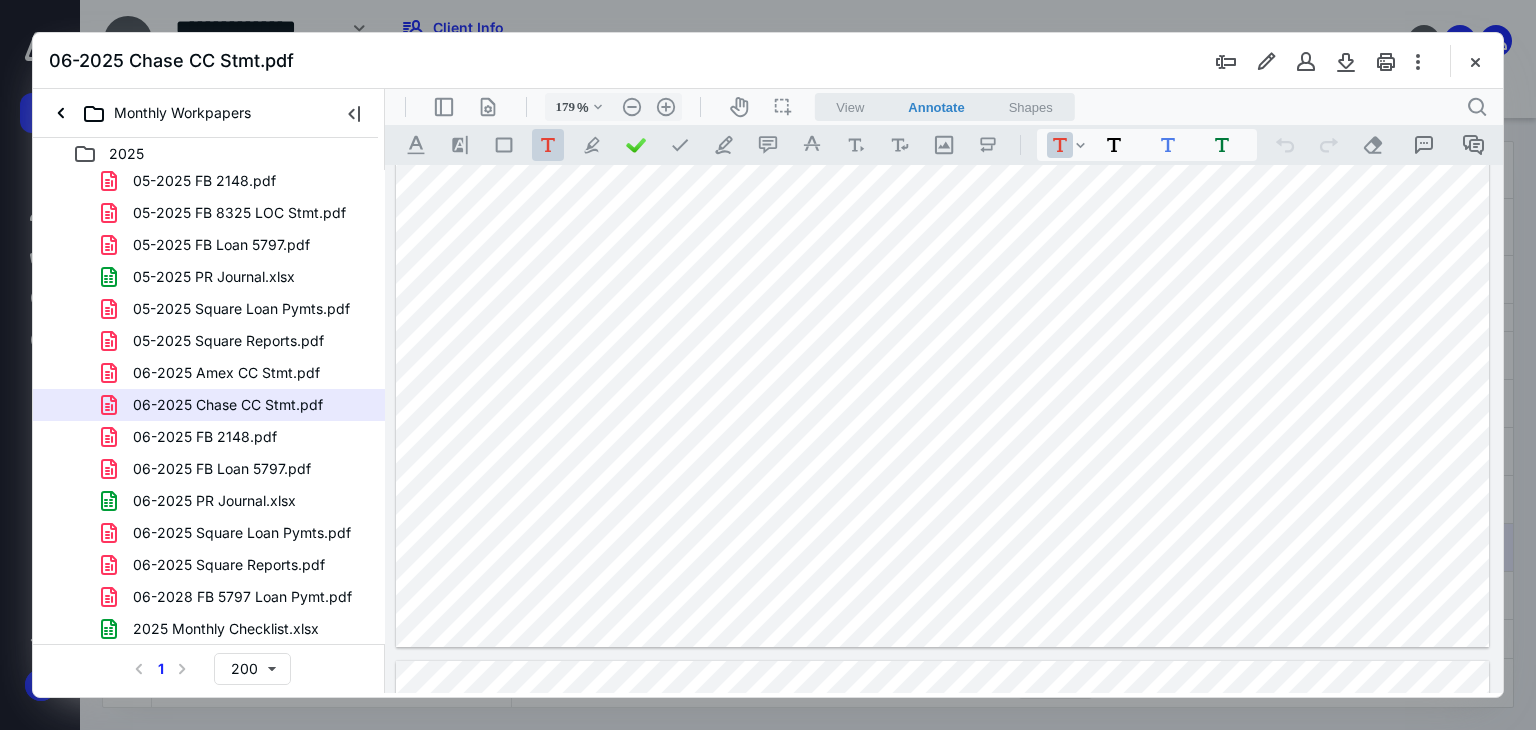 click on "06-2025 Chase CC Stmt.pdf" at bounding box center [768, 61] 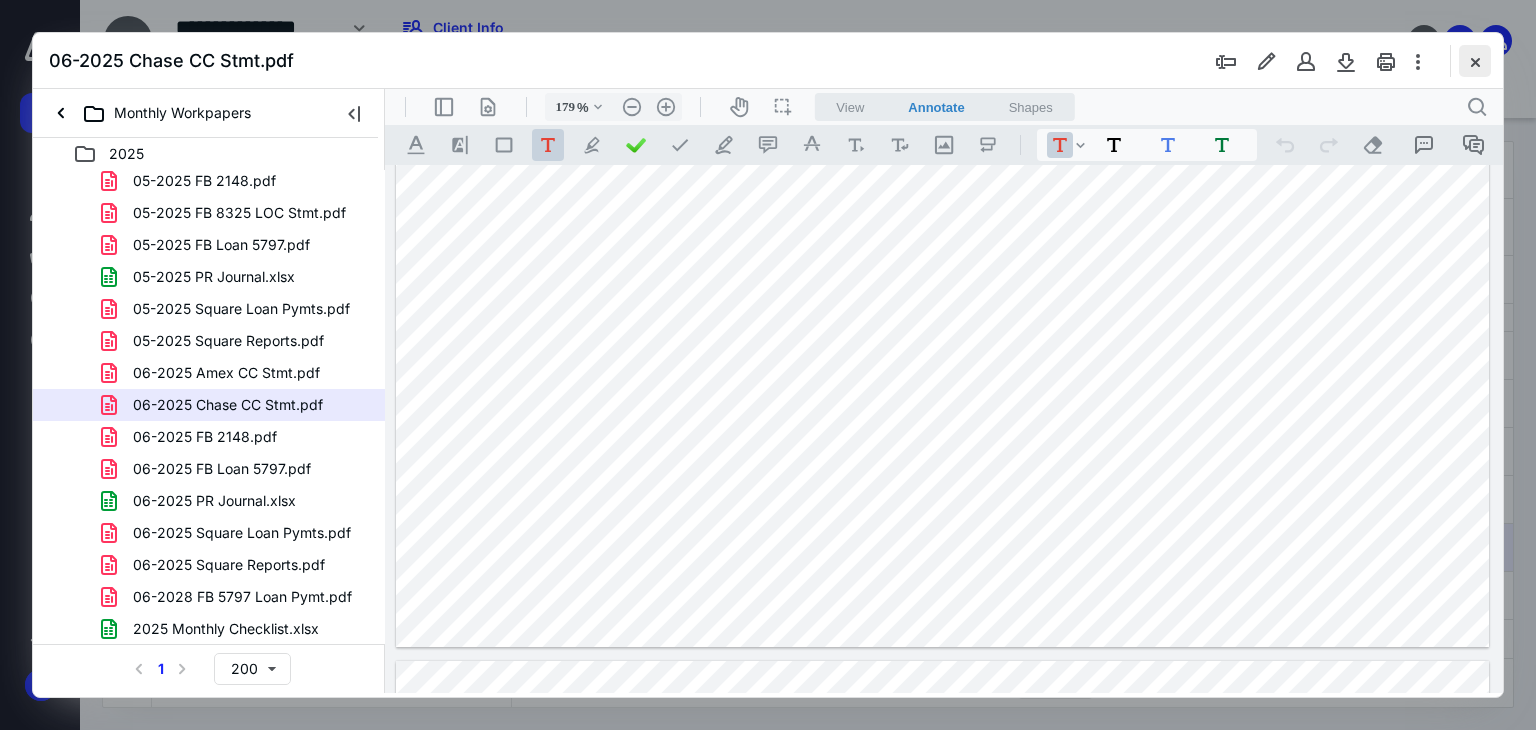 click at bounding box center (1475, 61) 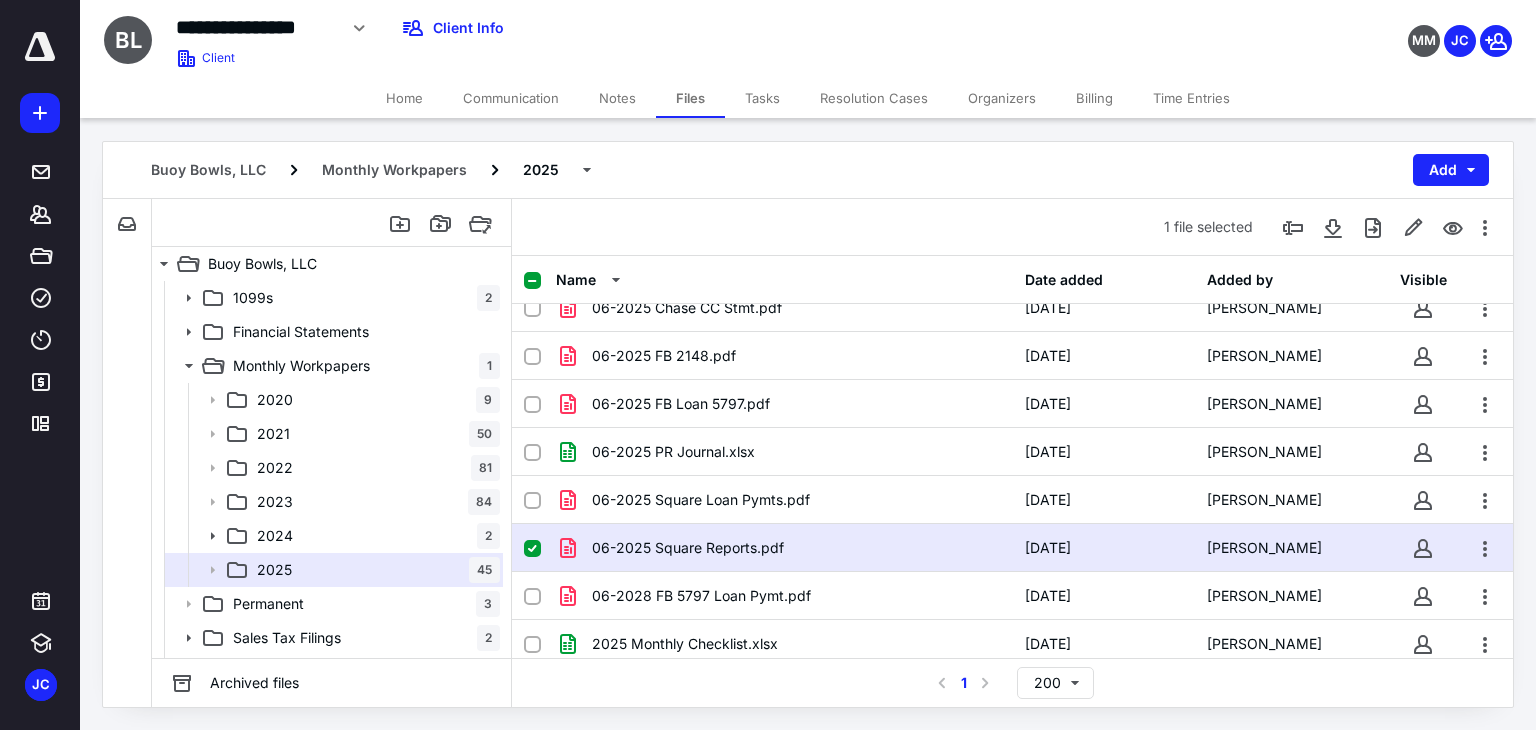 click on "Tasks" at bounding box center (762, 98) 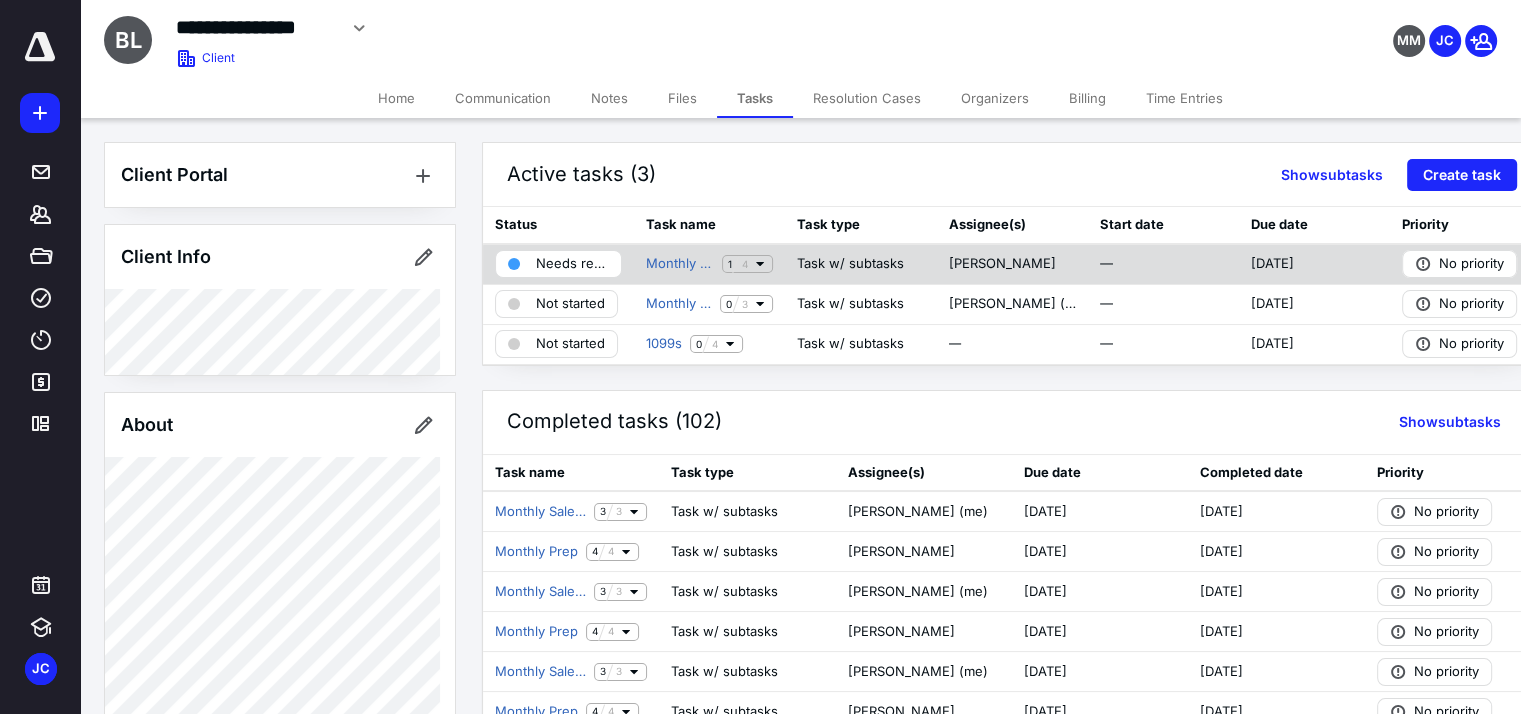 click on "Needs review" at bounding box center [572, 264] 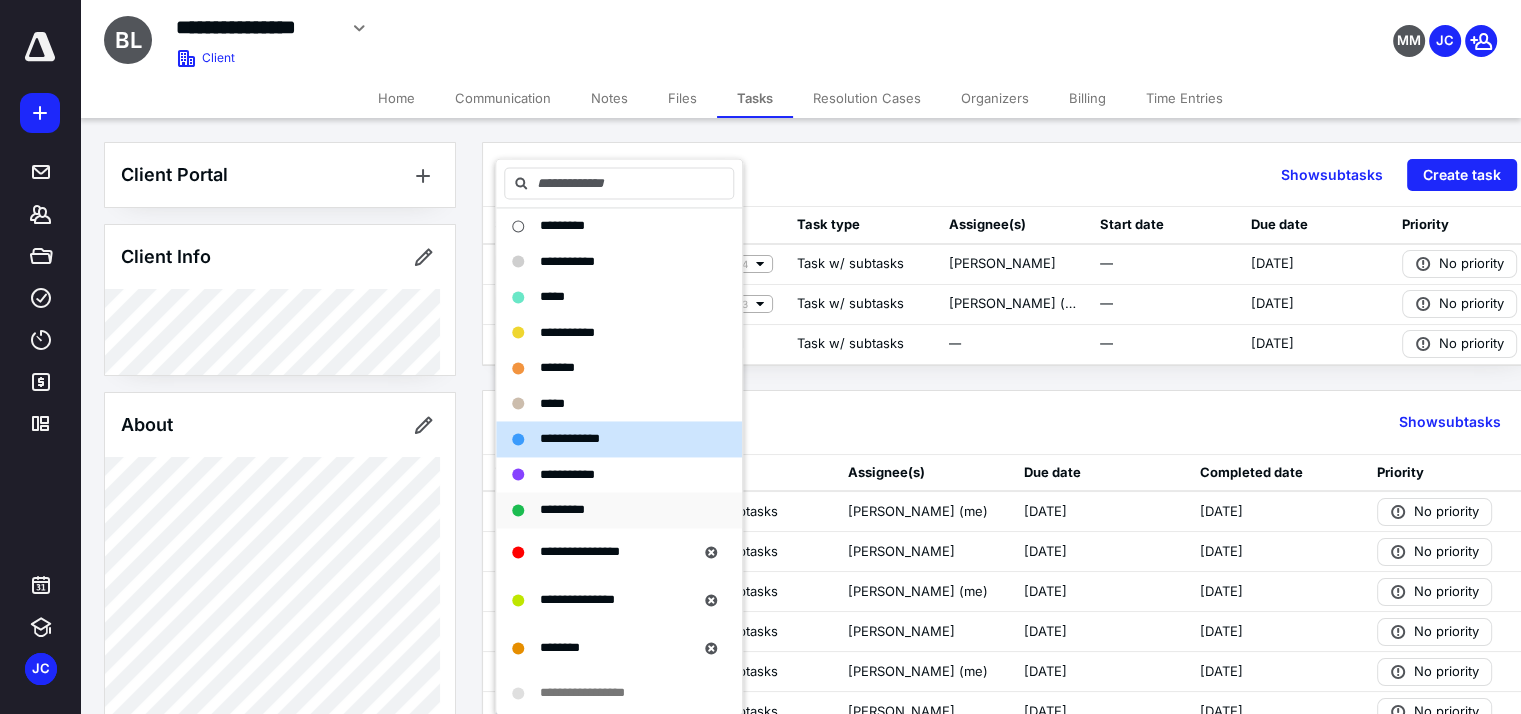 click on "*********" at bounding box center (562, 509) 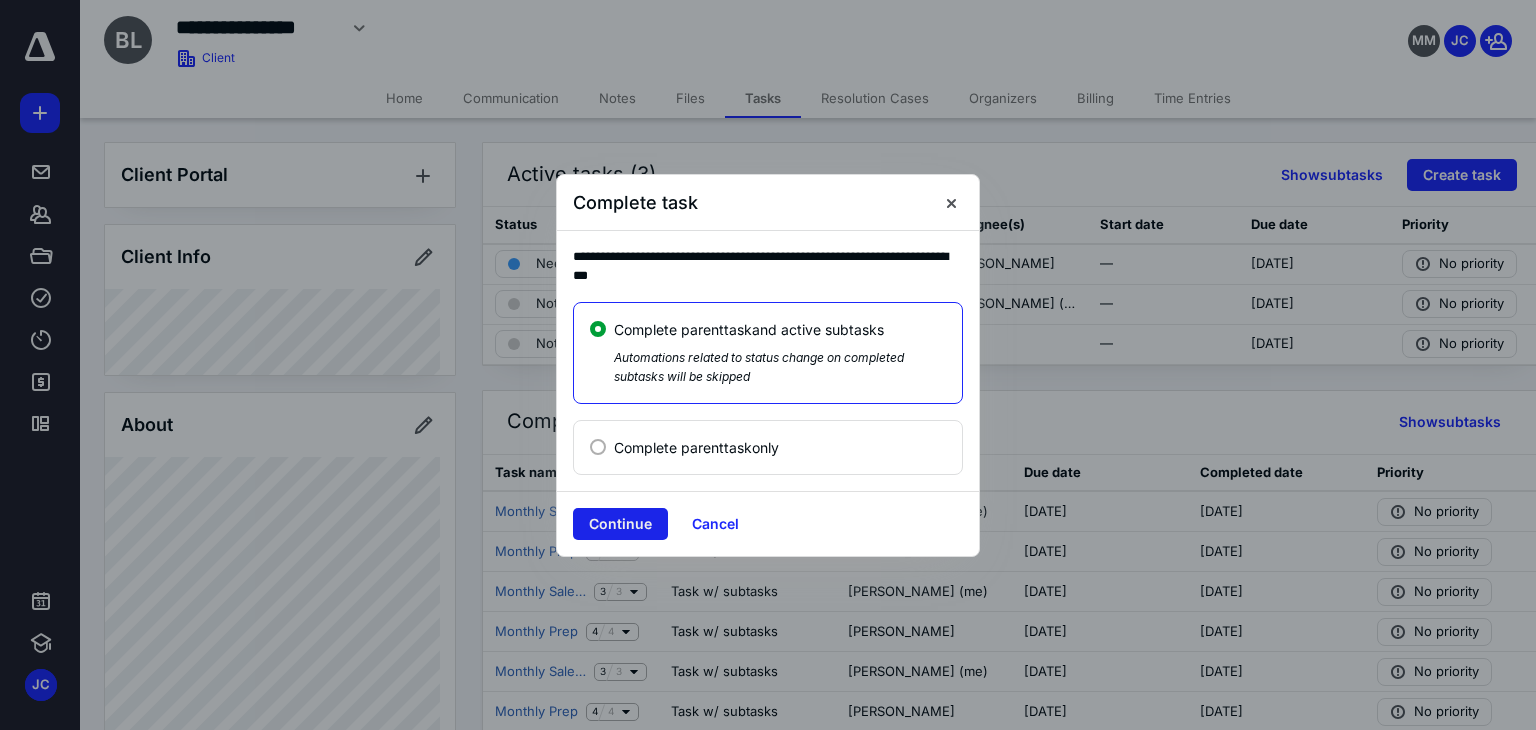 click on "Continue" at bounding box center (620, 524) 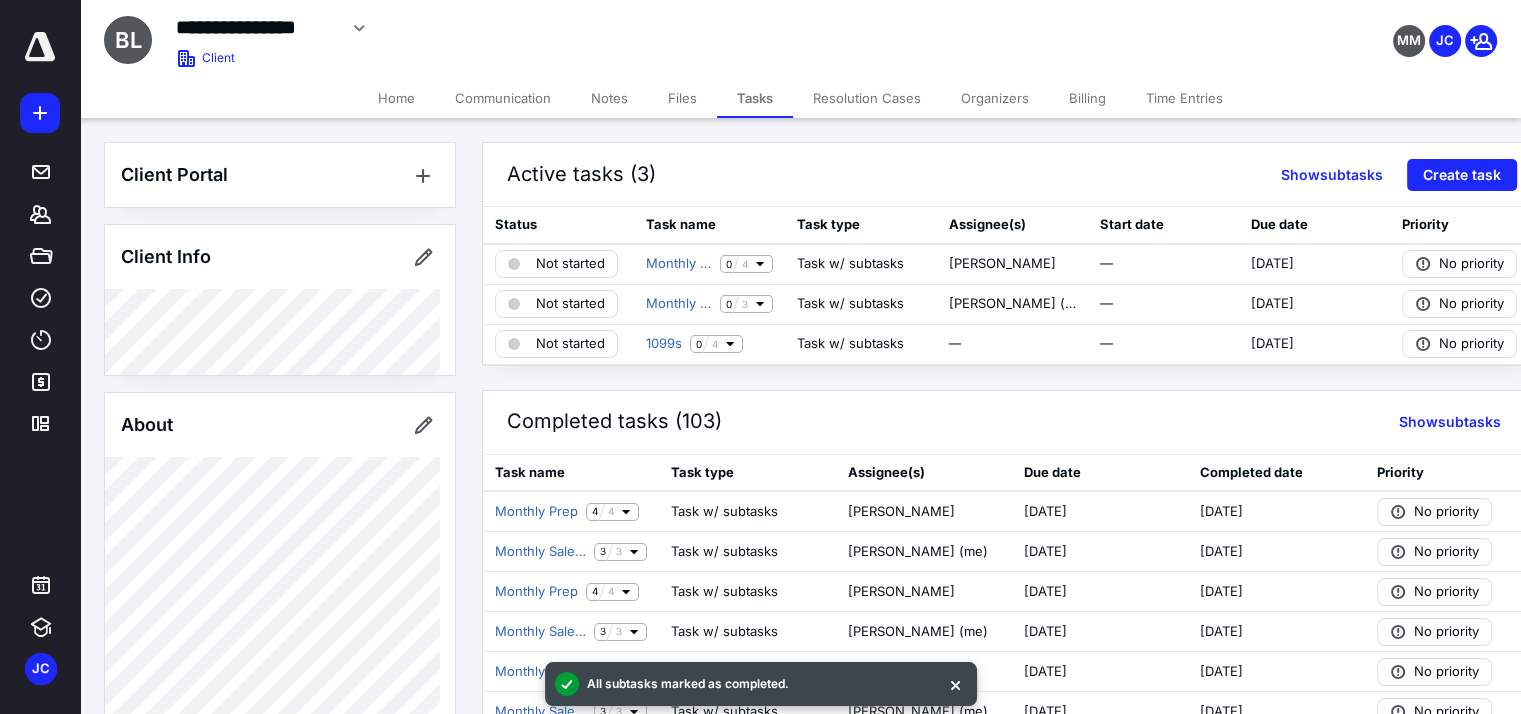 click on "Files" at bounding box center [682, 98] 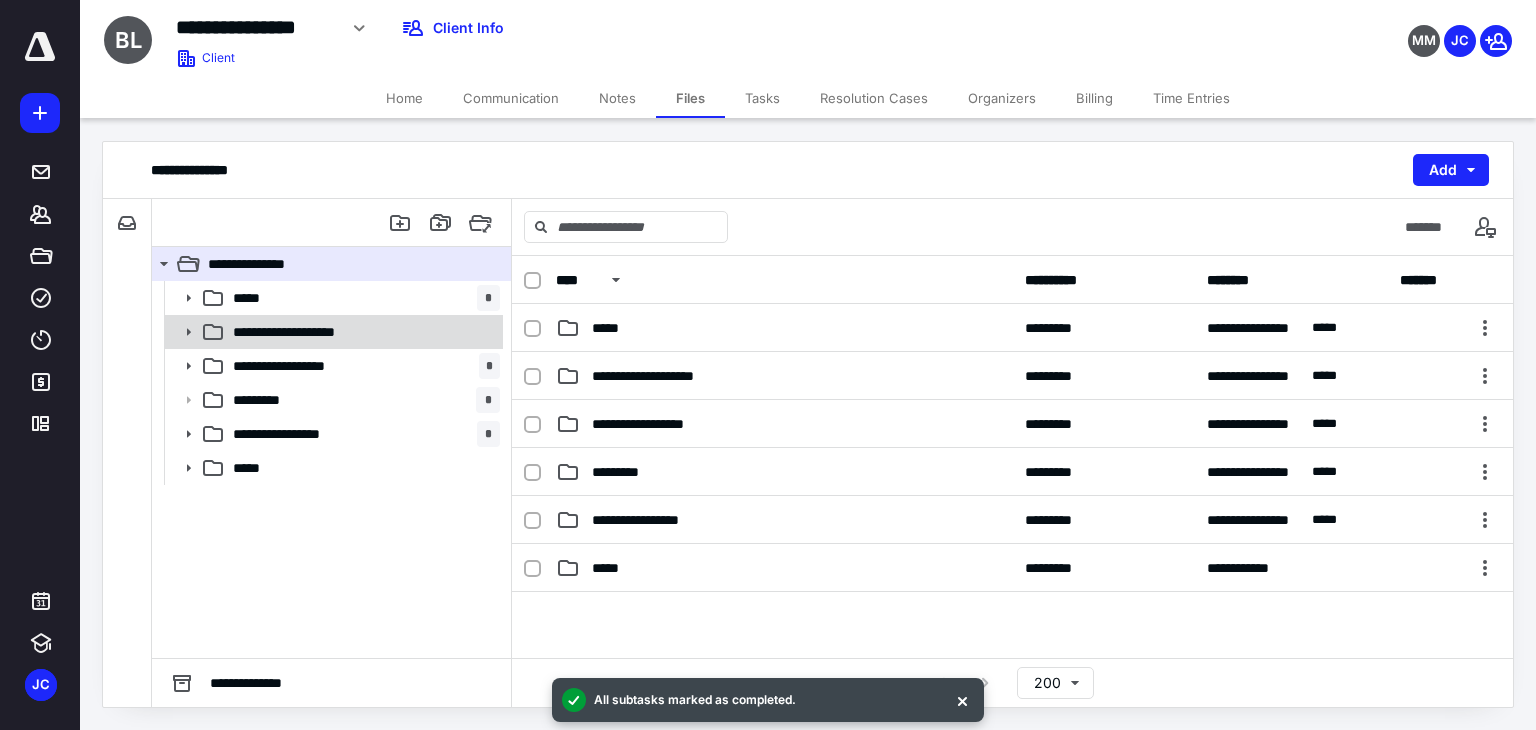 click on "**********" at bounding box center (362, 332) 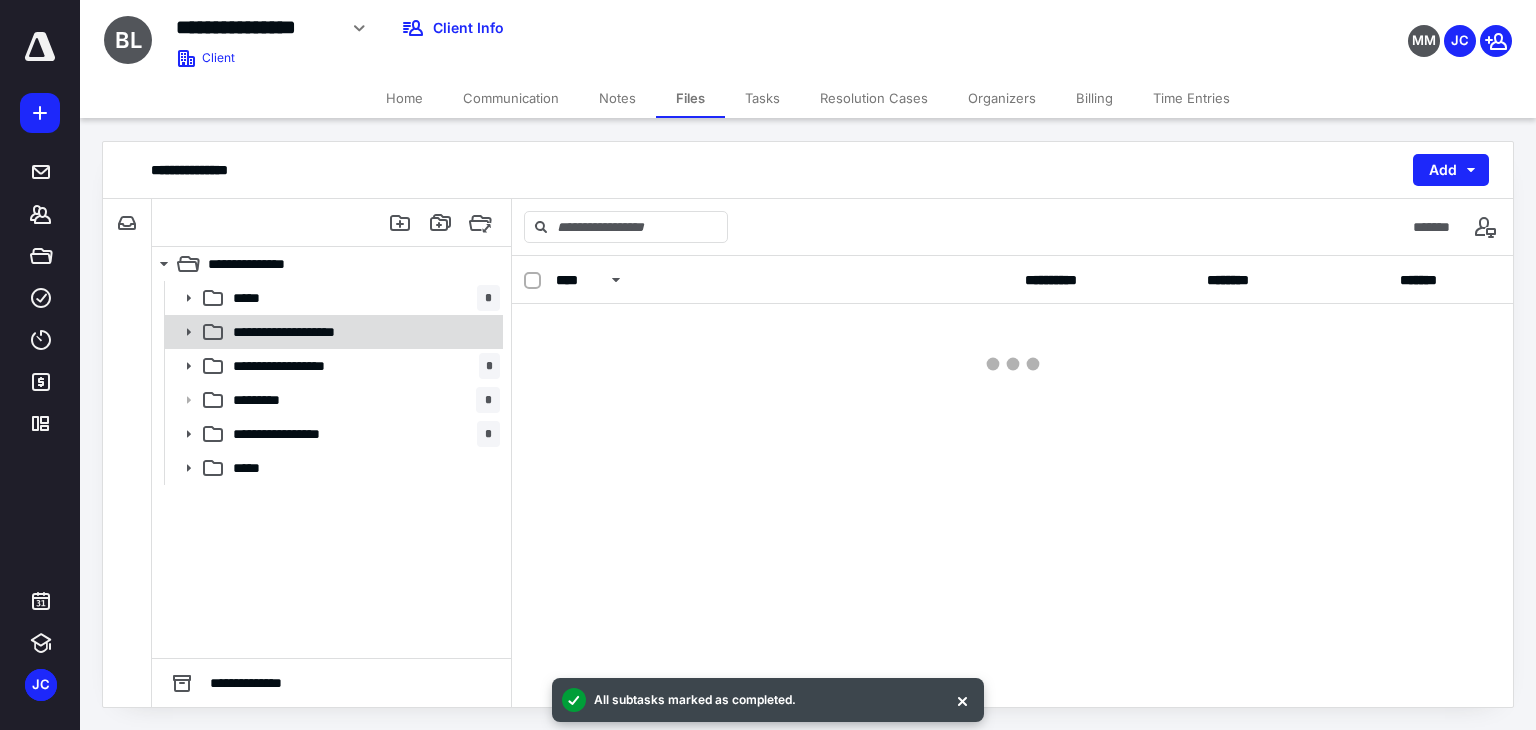 click on "**********" at bounding box center [362, 332] 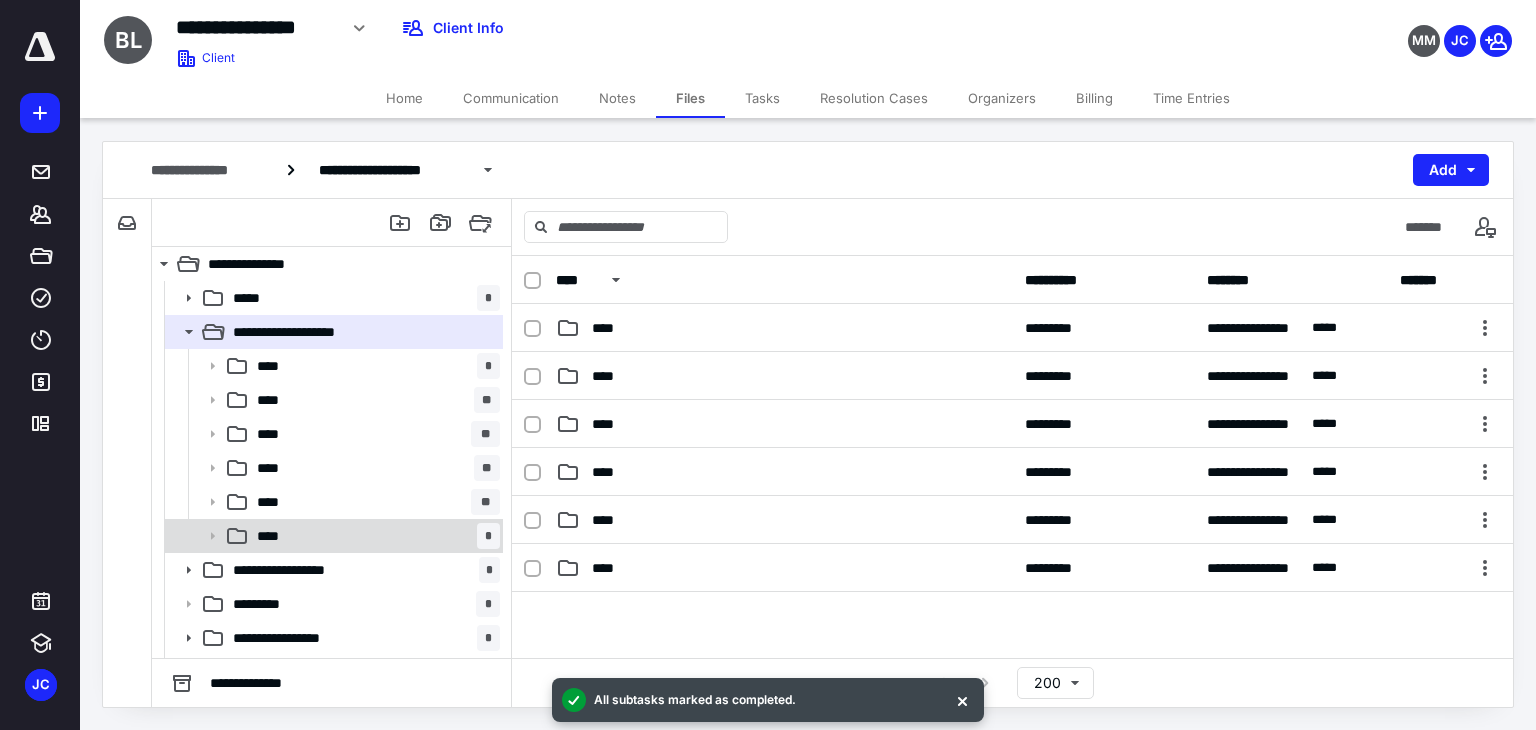 click on "**** *" at bounding box center [332, 536] 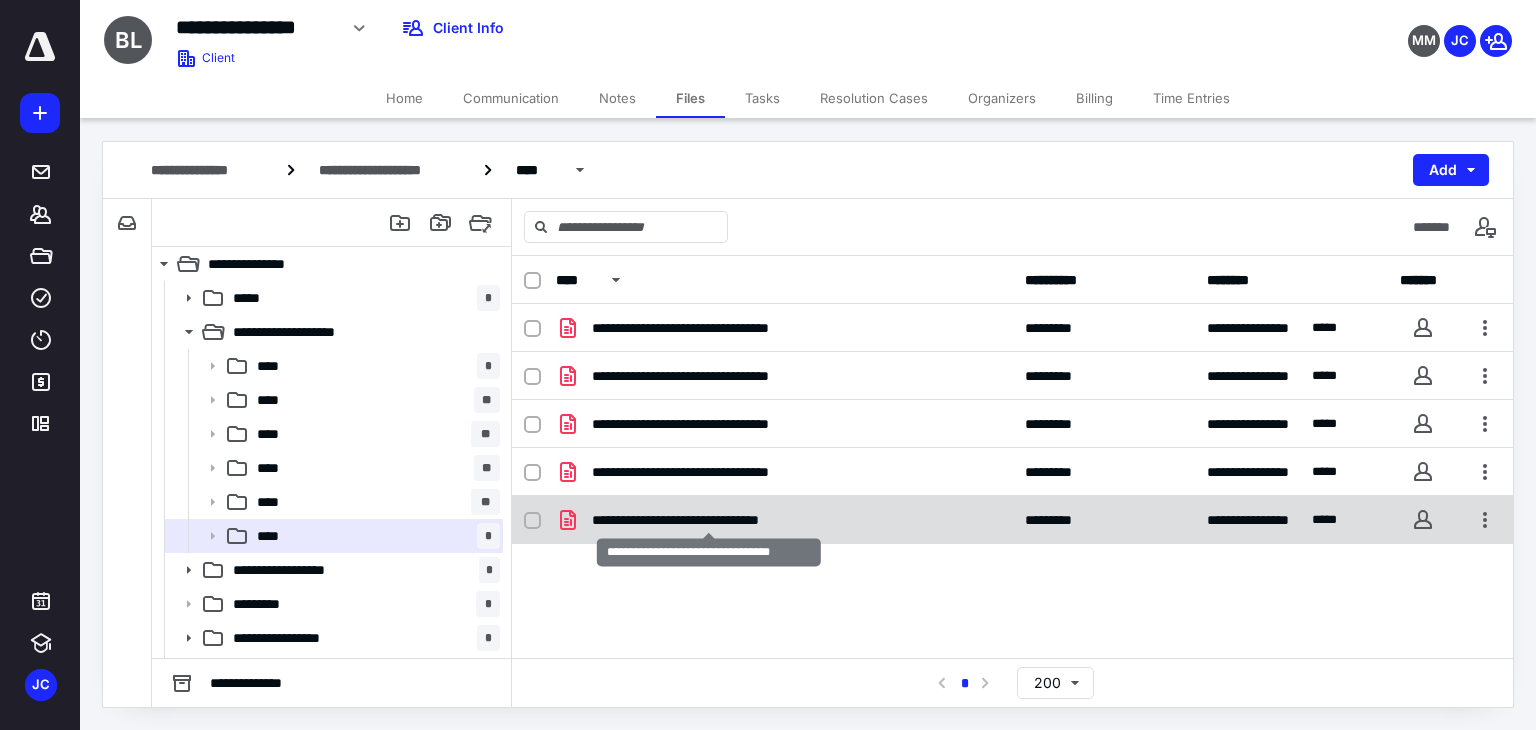 click on "**********" at bounding box center (709, 520) 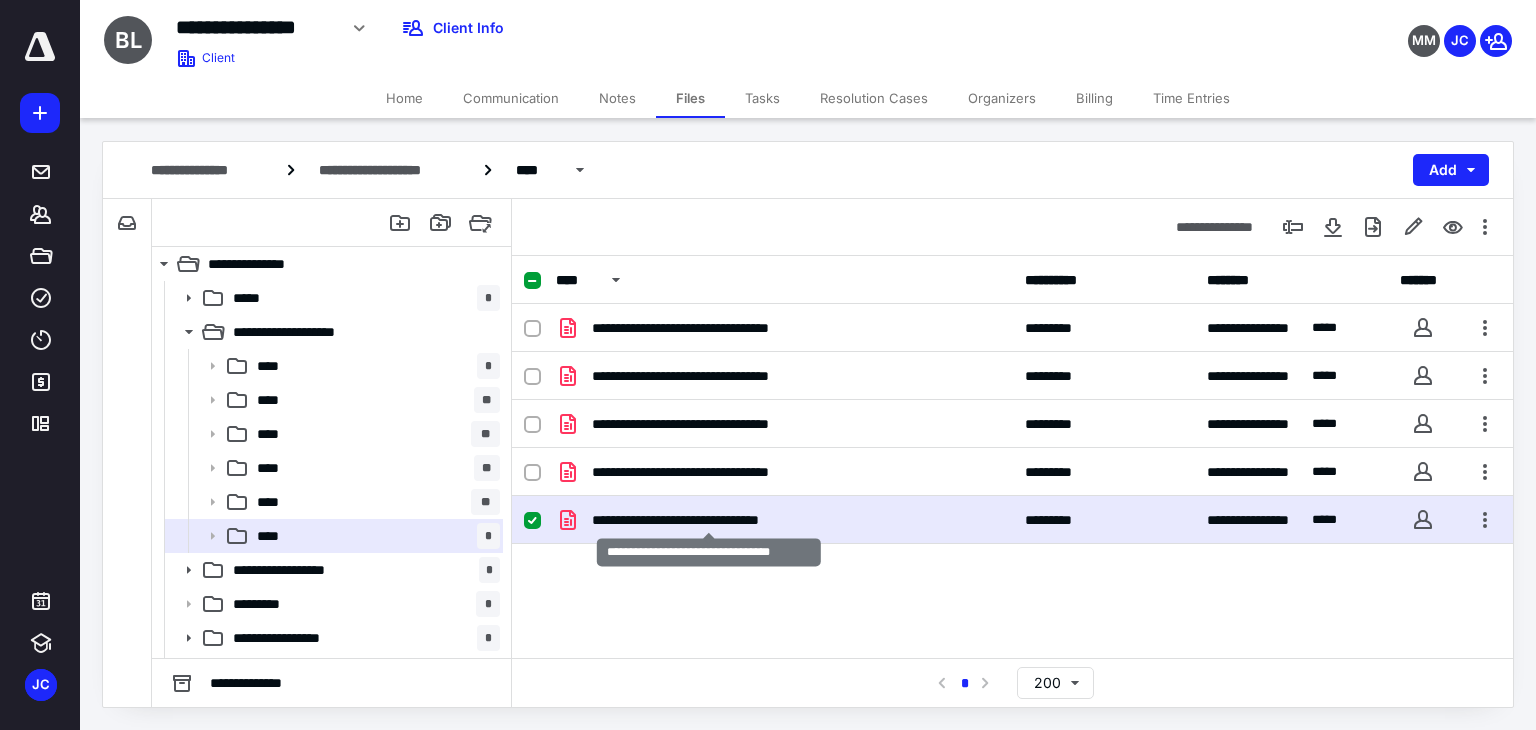 checkbox on "true" 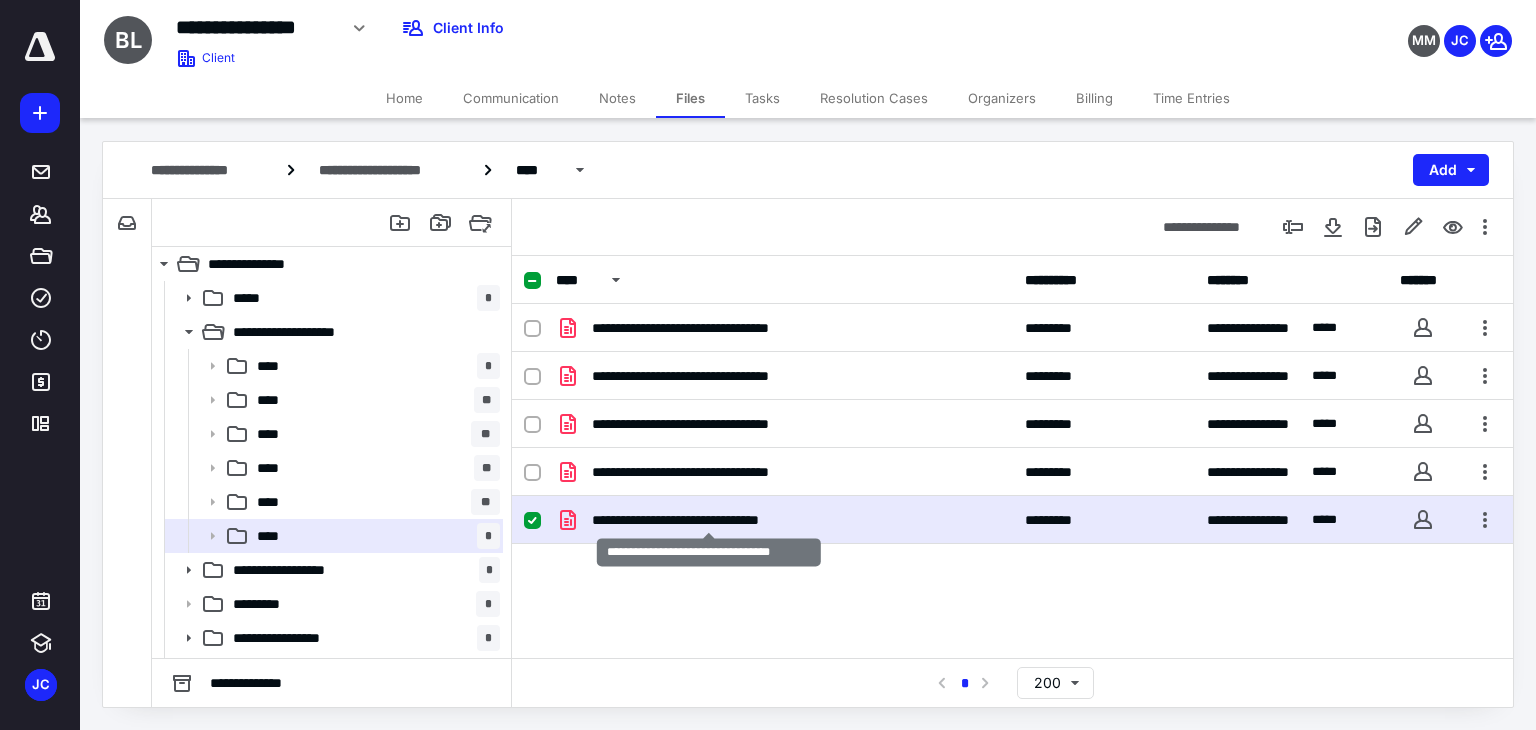 click on "**********" at bounding box center (709, 520) 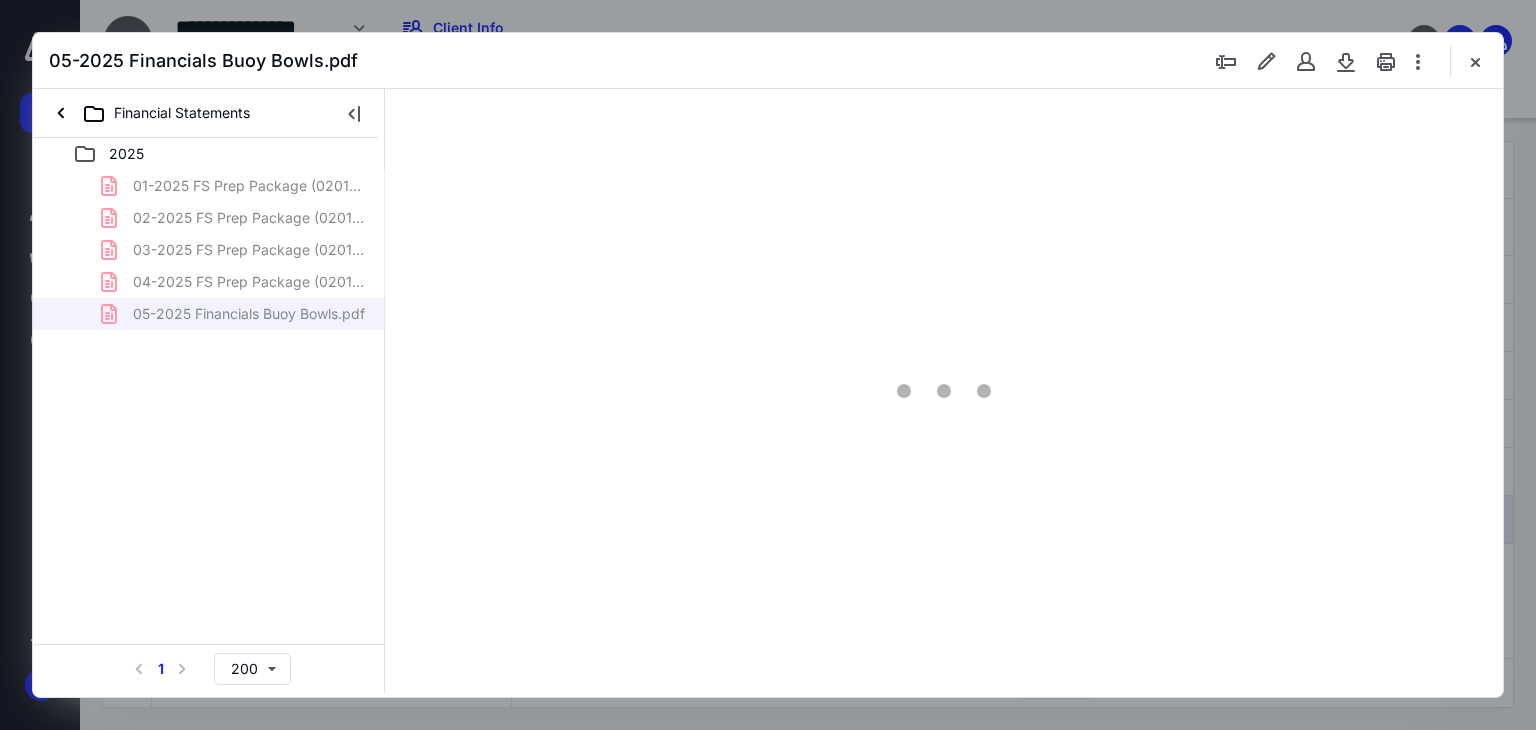 scroll, scrollTop: 0, scrollLeft: 0, axis: both 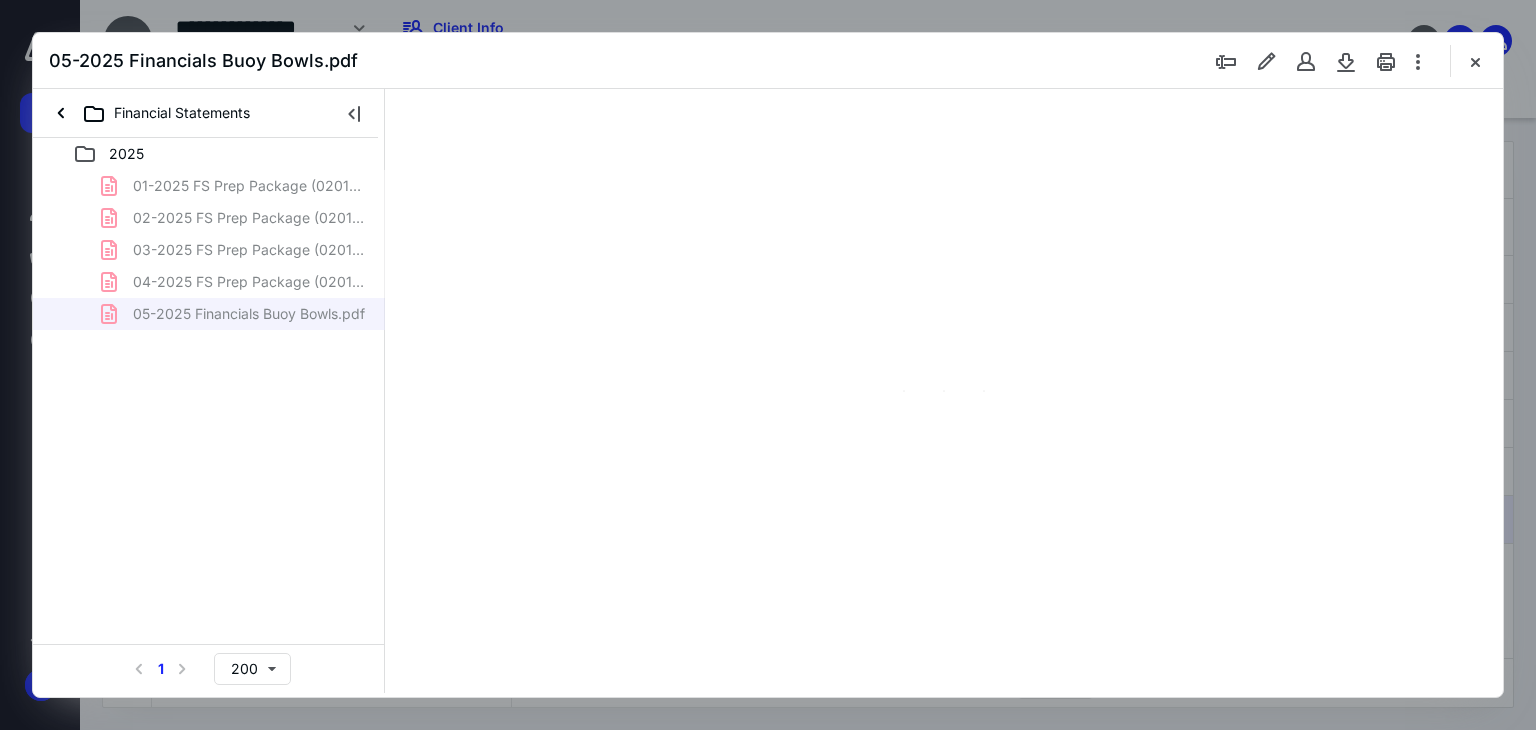type on "179" 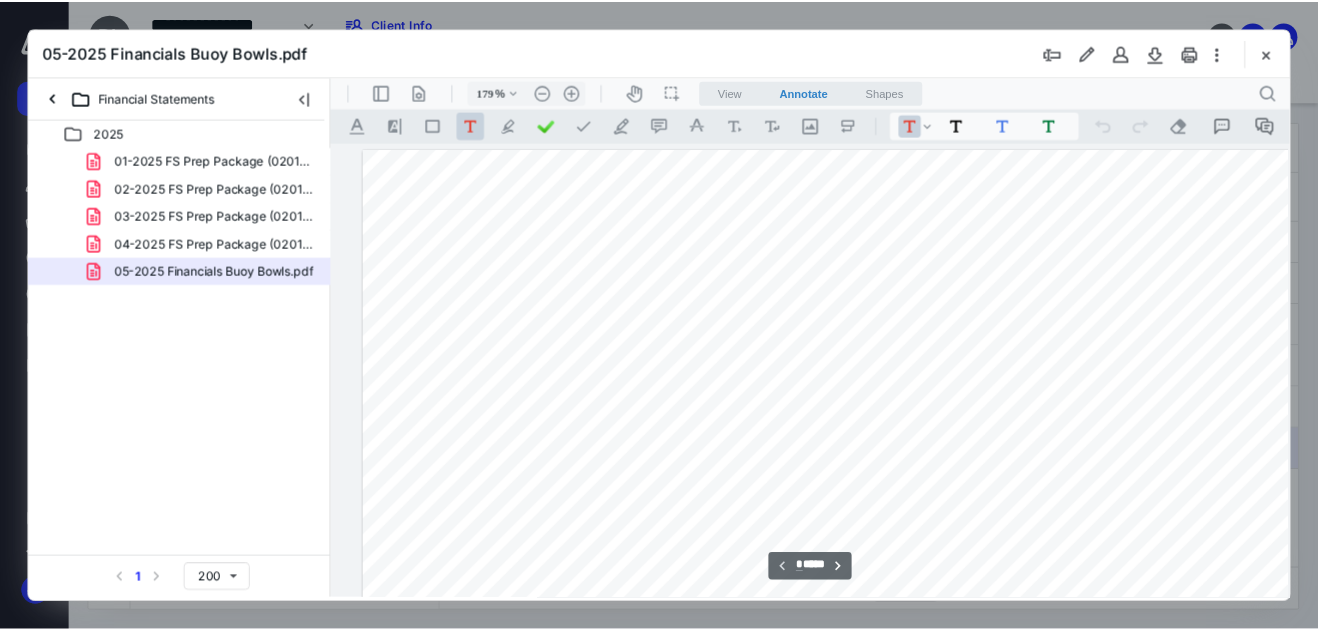 scroll, scrollTop: 83, scrollLeft: 28, axis: both 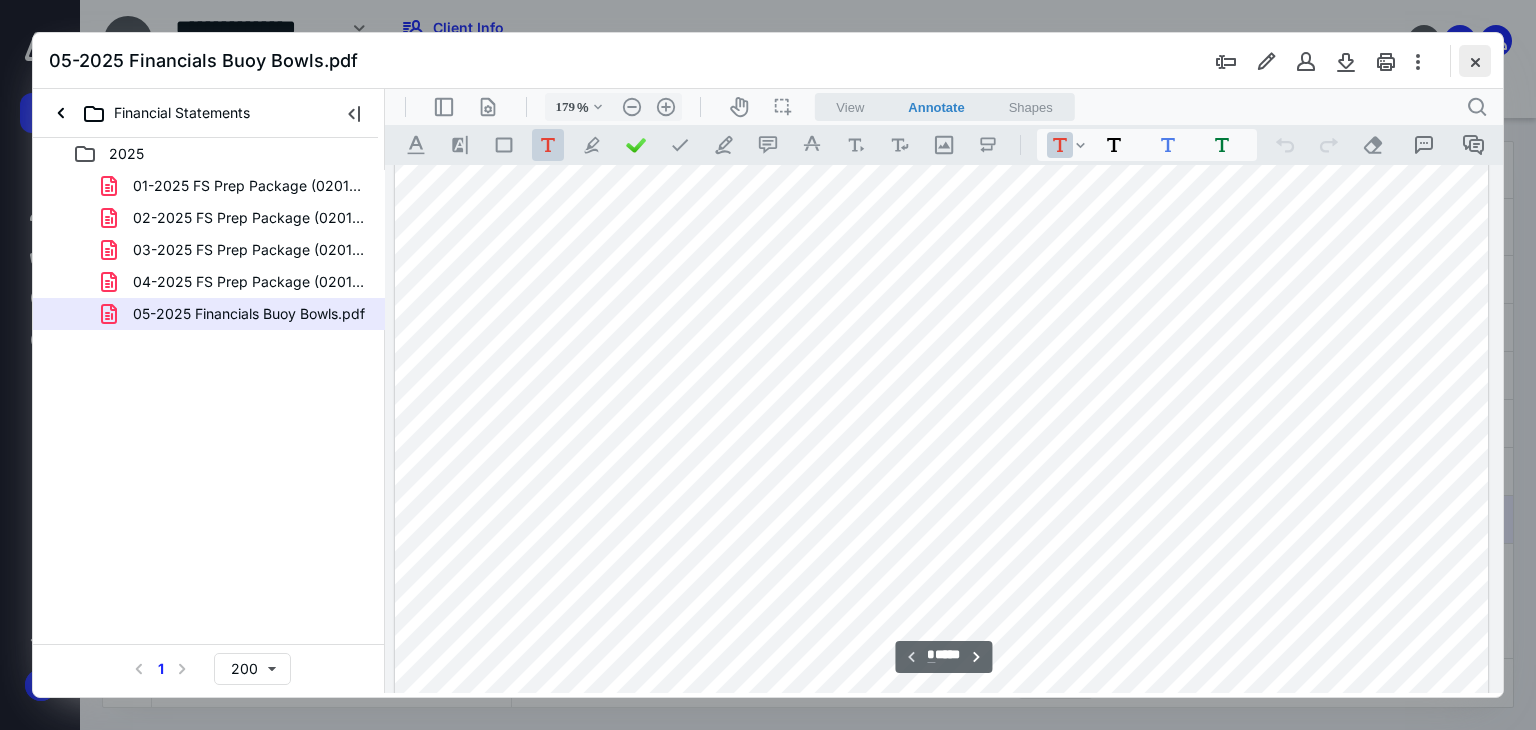 click at bounding box center [1475, 61] 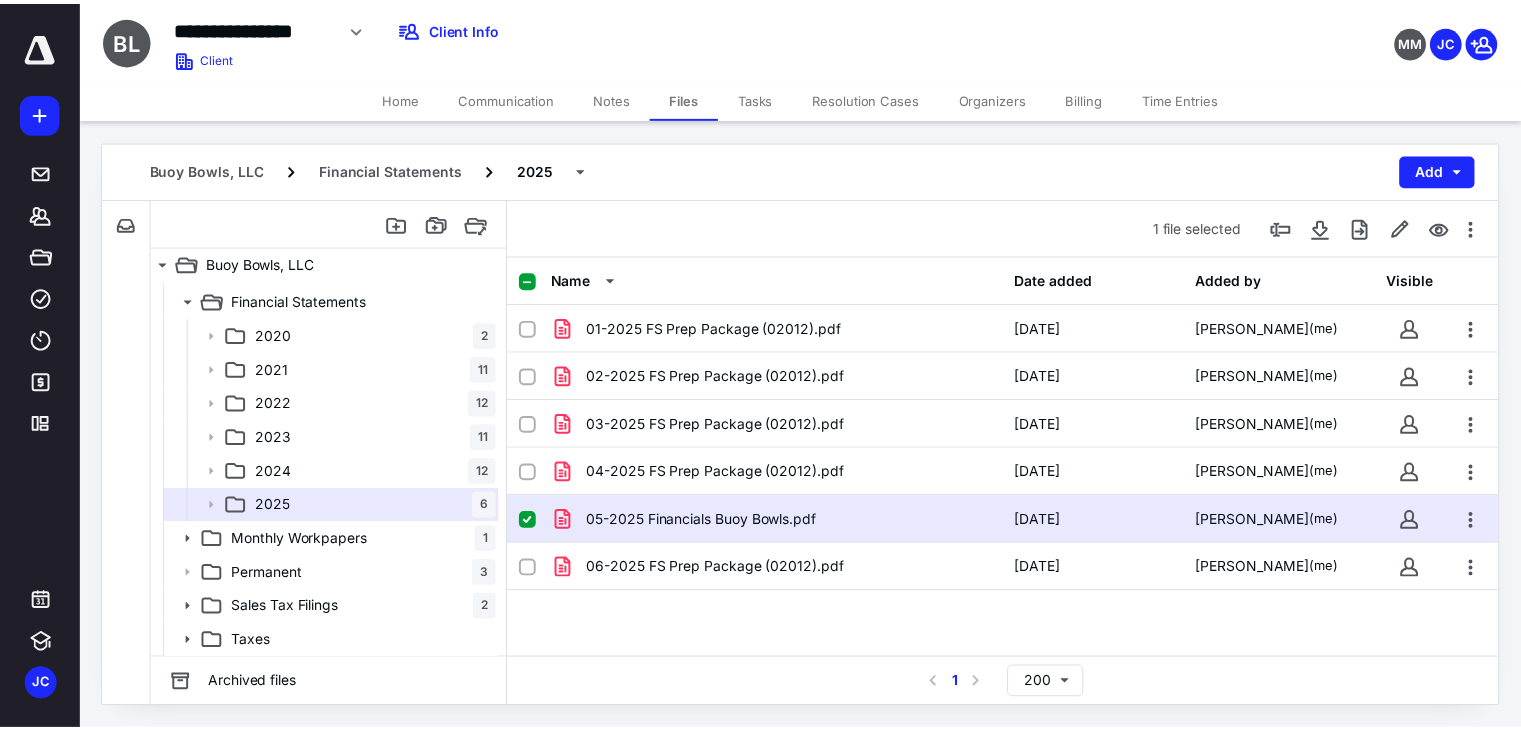 scroll, scrollTop: 30, scrollLeft: 0, axis: vertical 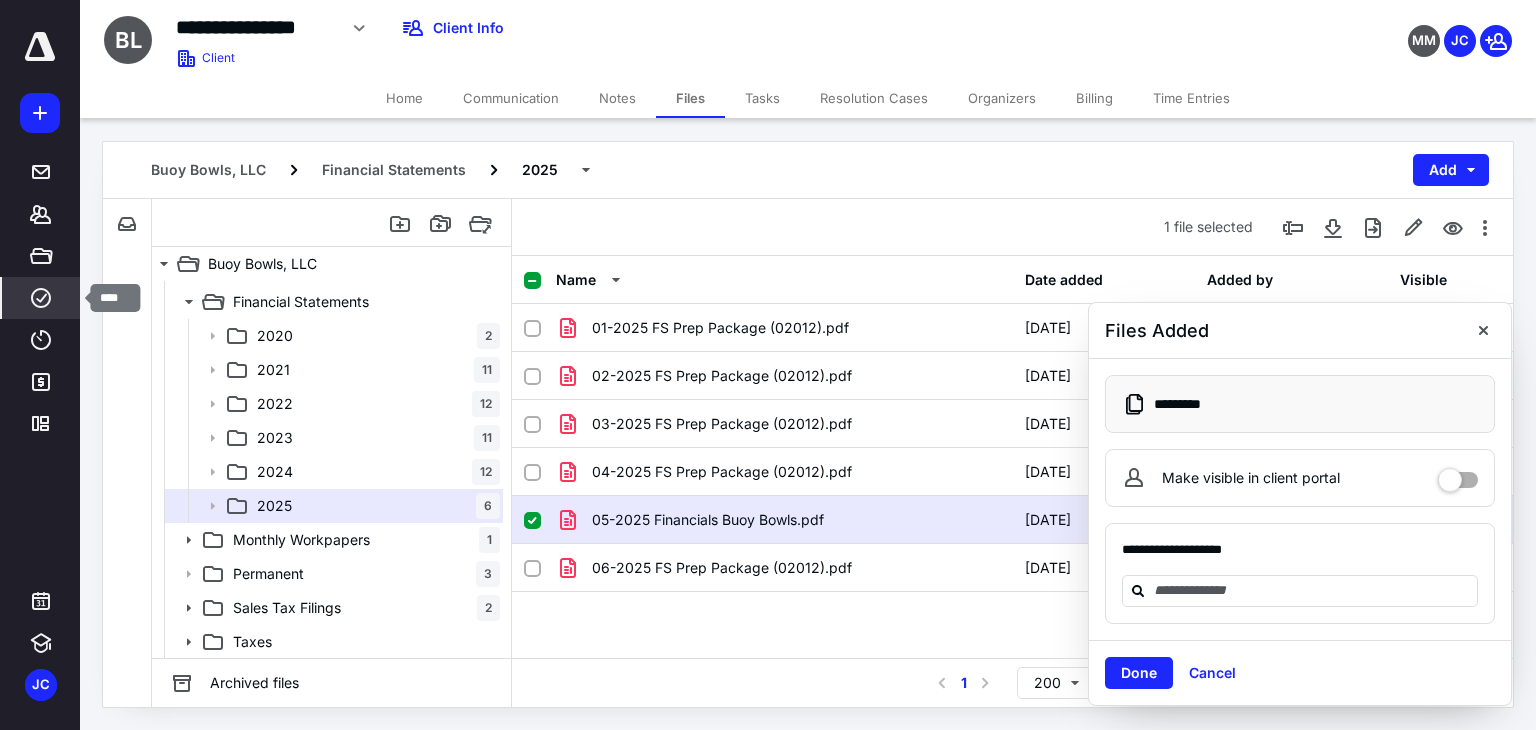 click 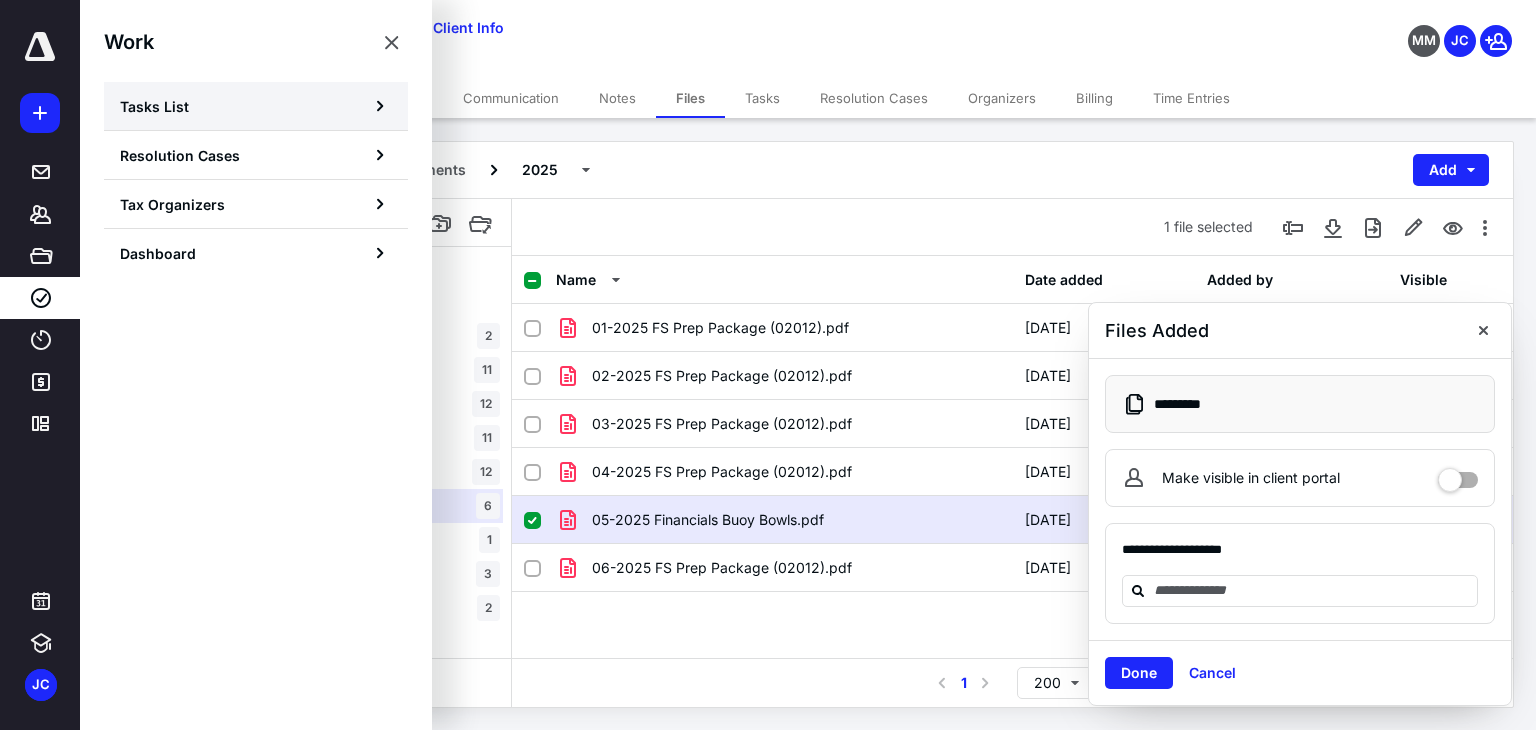 click on "Tasks List" at bounding box center [256, 106] 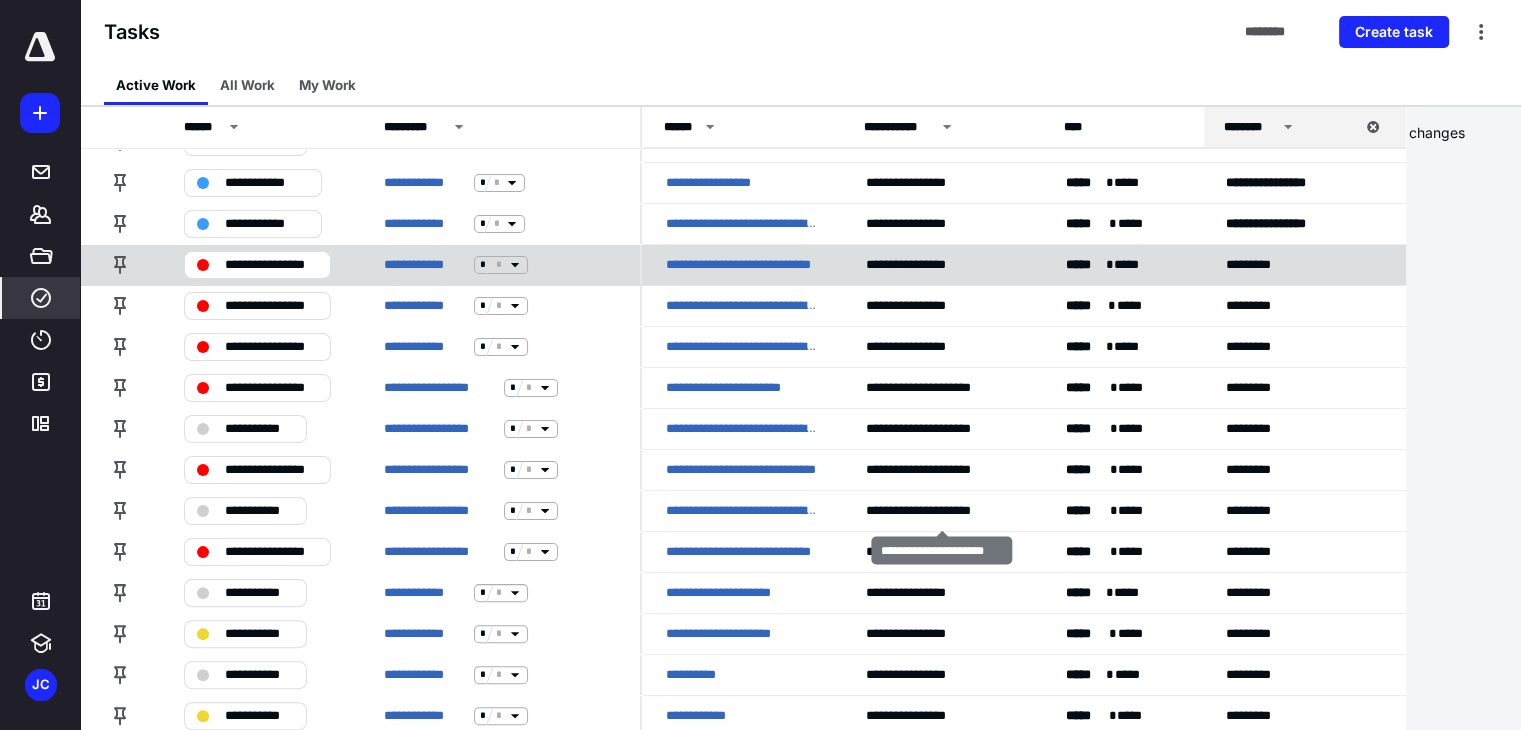 scroll, scrollTop: 364, scrollLeft: 0, axis: vertical 